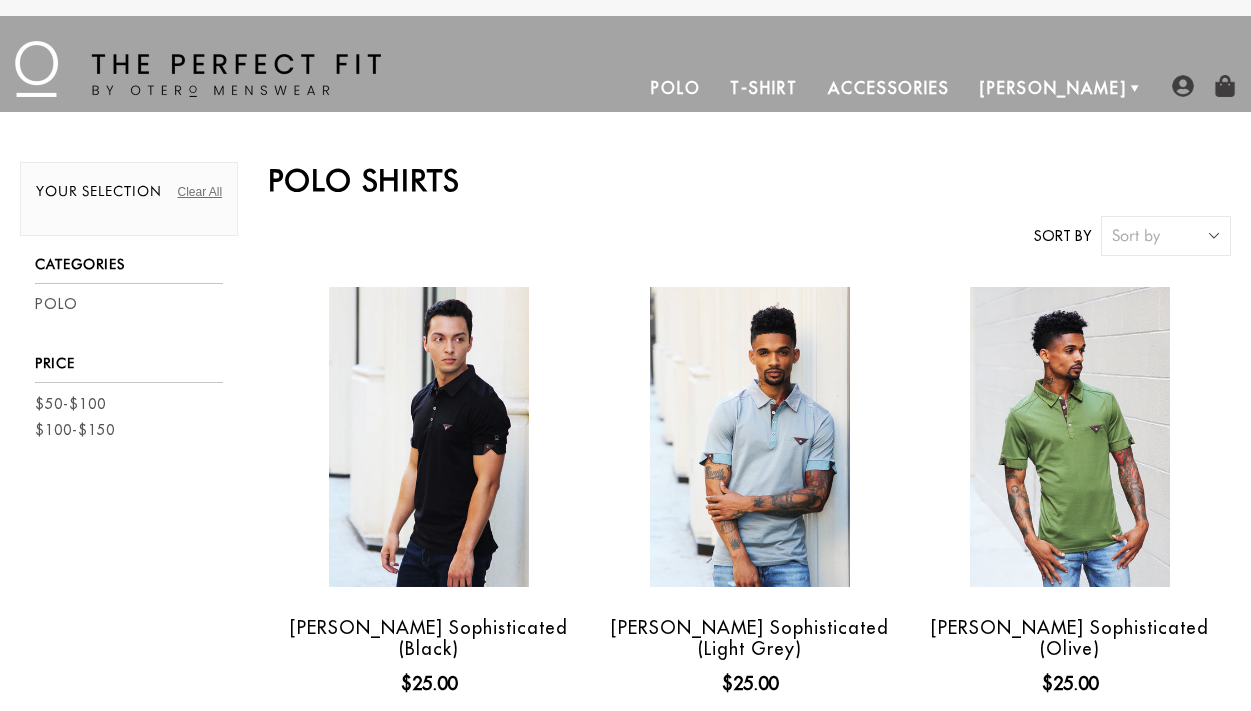 scroll, scrollTop: 0, scrollLeft: 0, axis: both 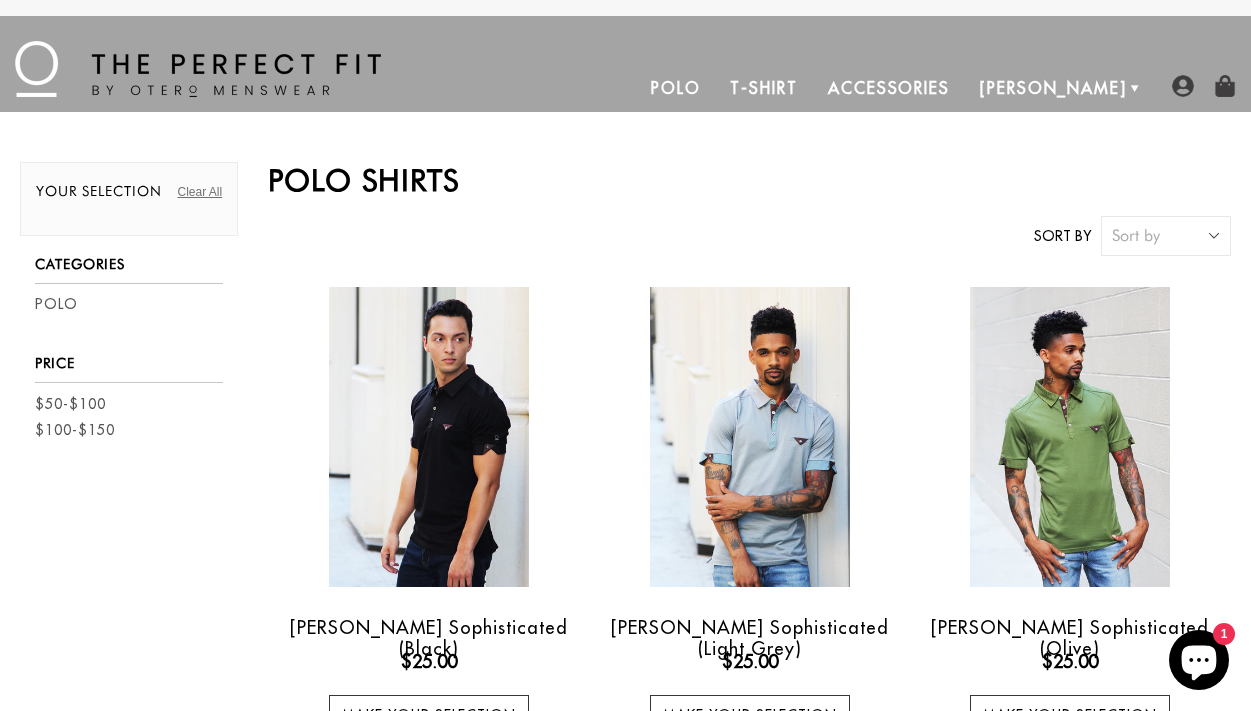 click at bounding box center [198, 69] 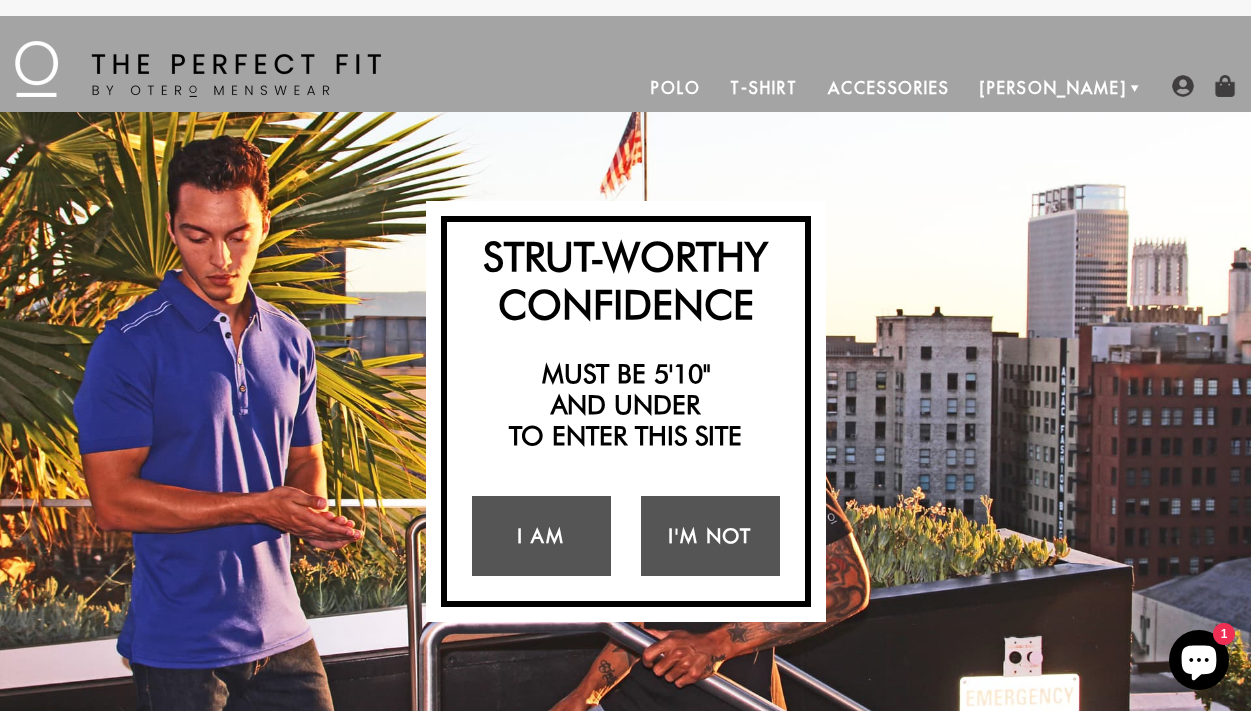 scroll, scrollTop: 0, scrollLeft: 0, axis: both 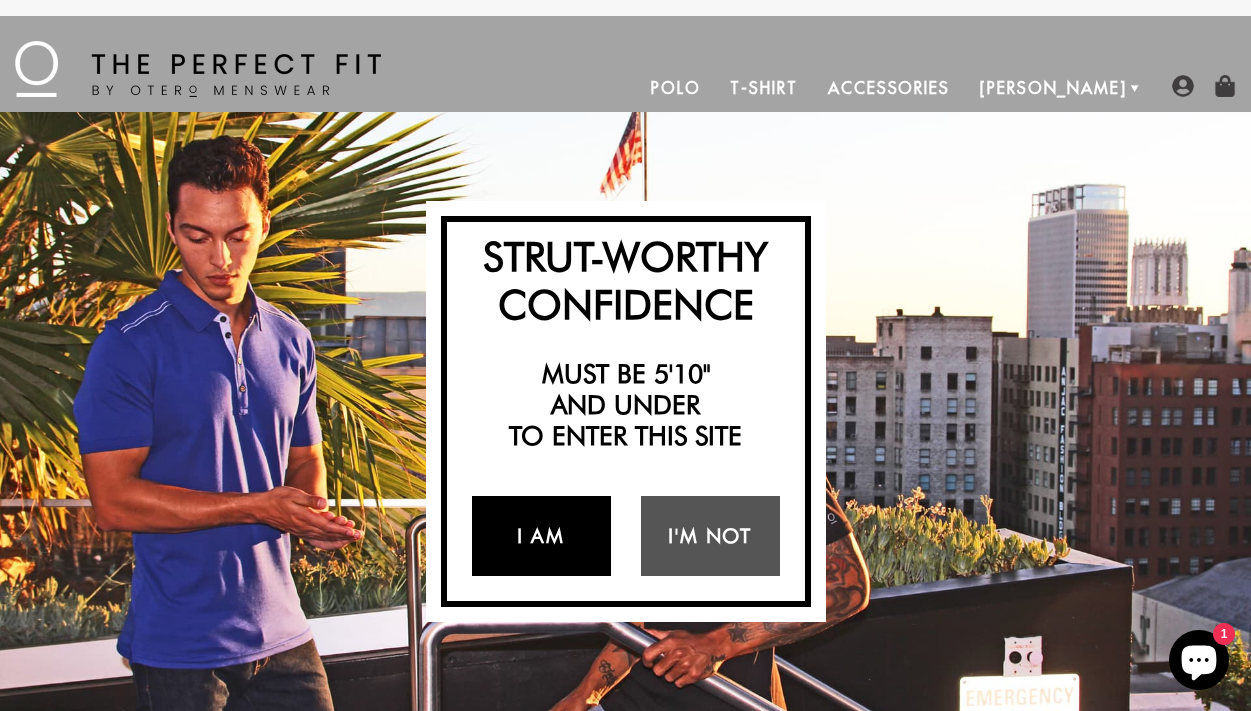 click on "I Am" at bounding box center [541, 536] 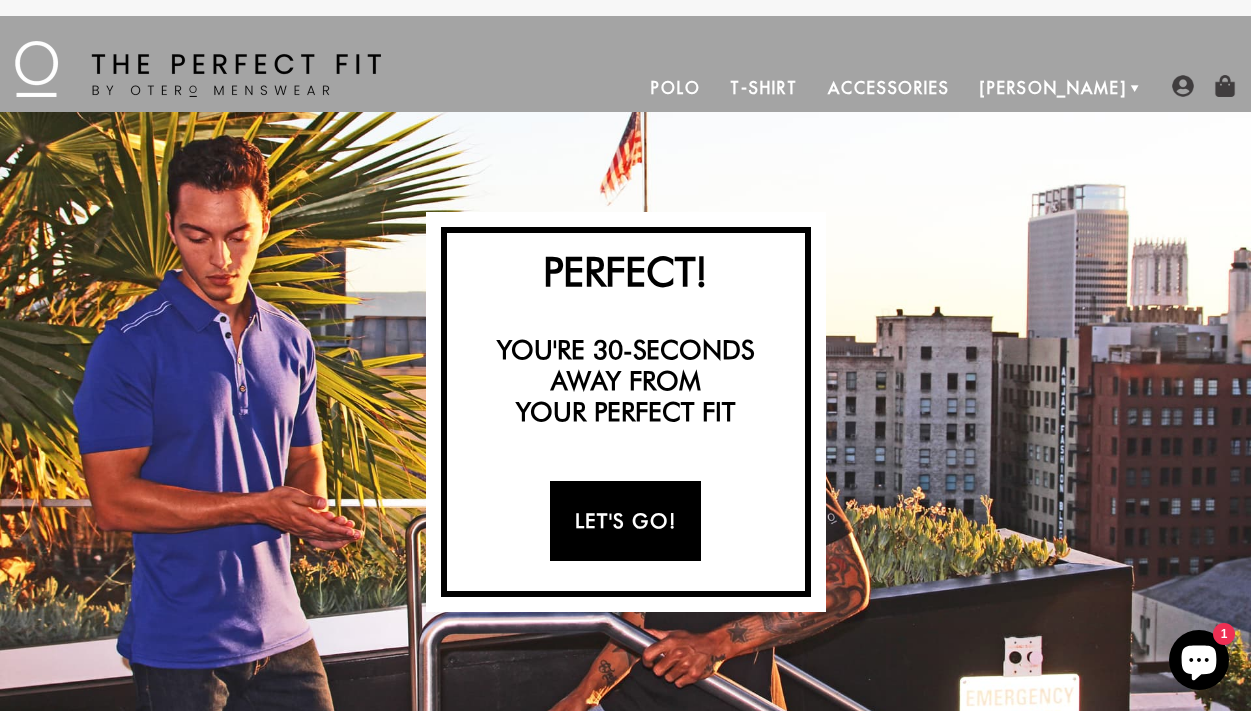 click on "Let's Go!" at bounding box center (625, 521) 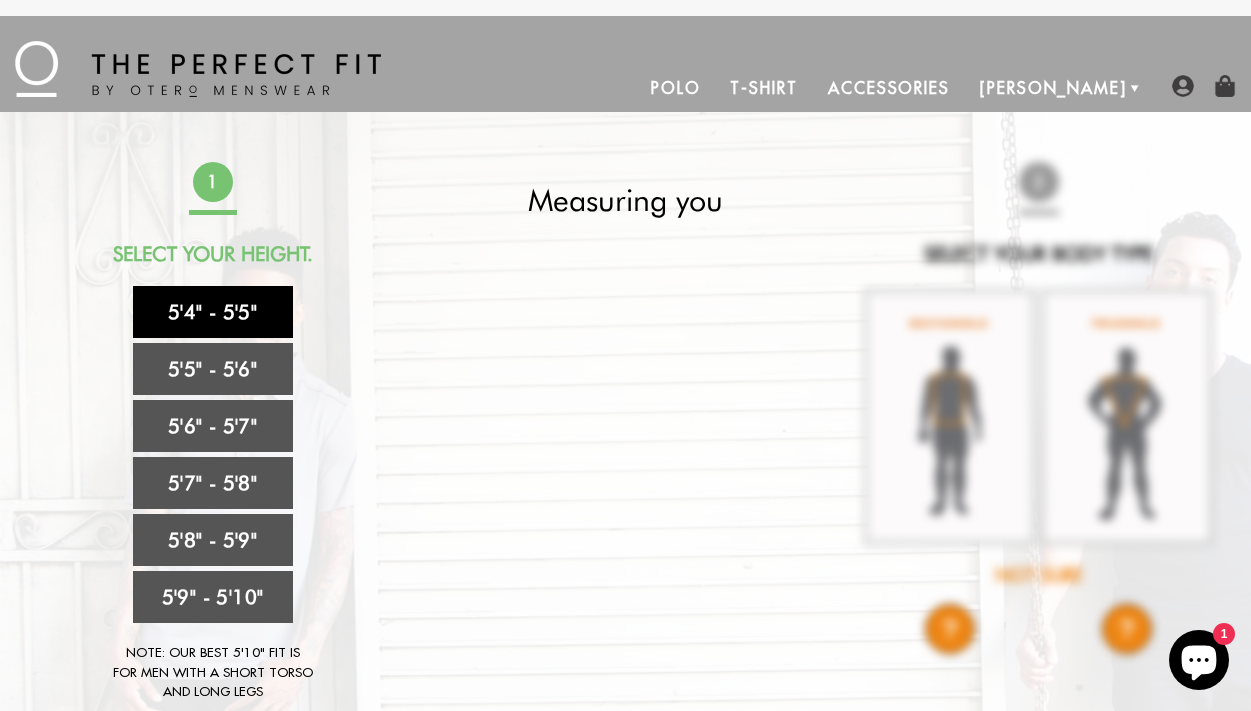 click on "5'4" - 5'5"" at bounding box center (213, 312) 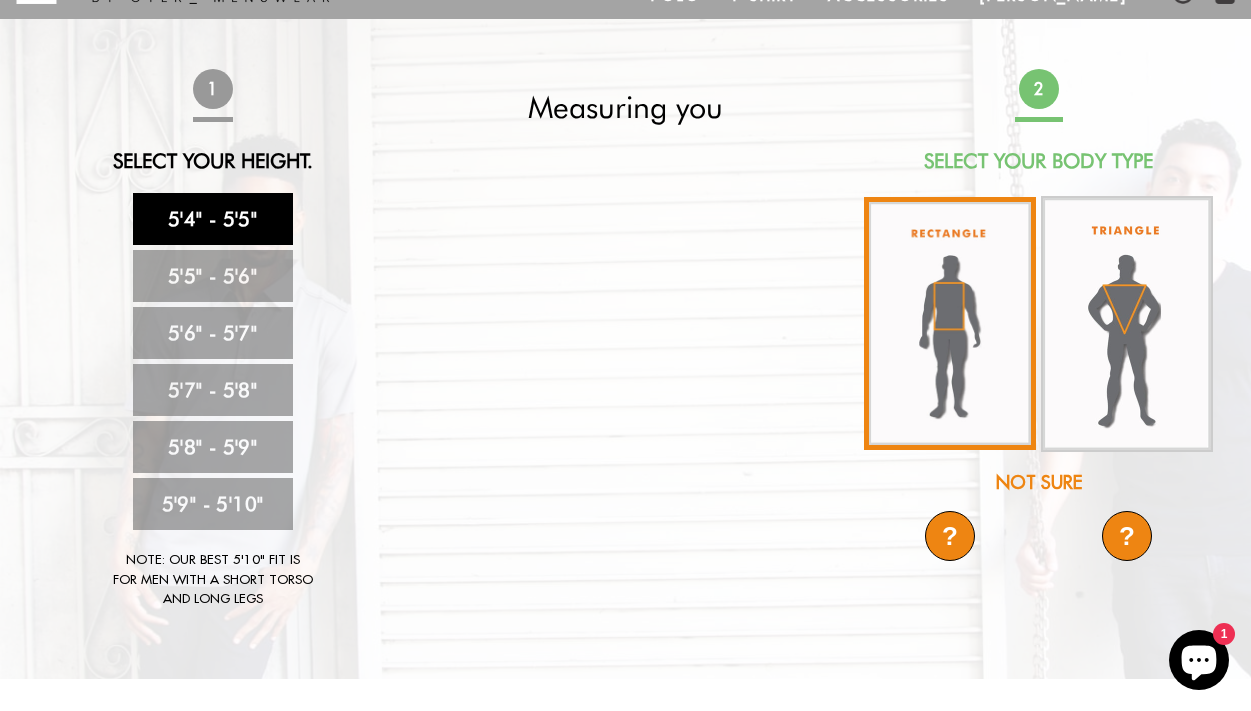 scroll, scrollTop: 135, scrollLeft: 0, axis: vertical 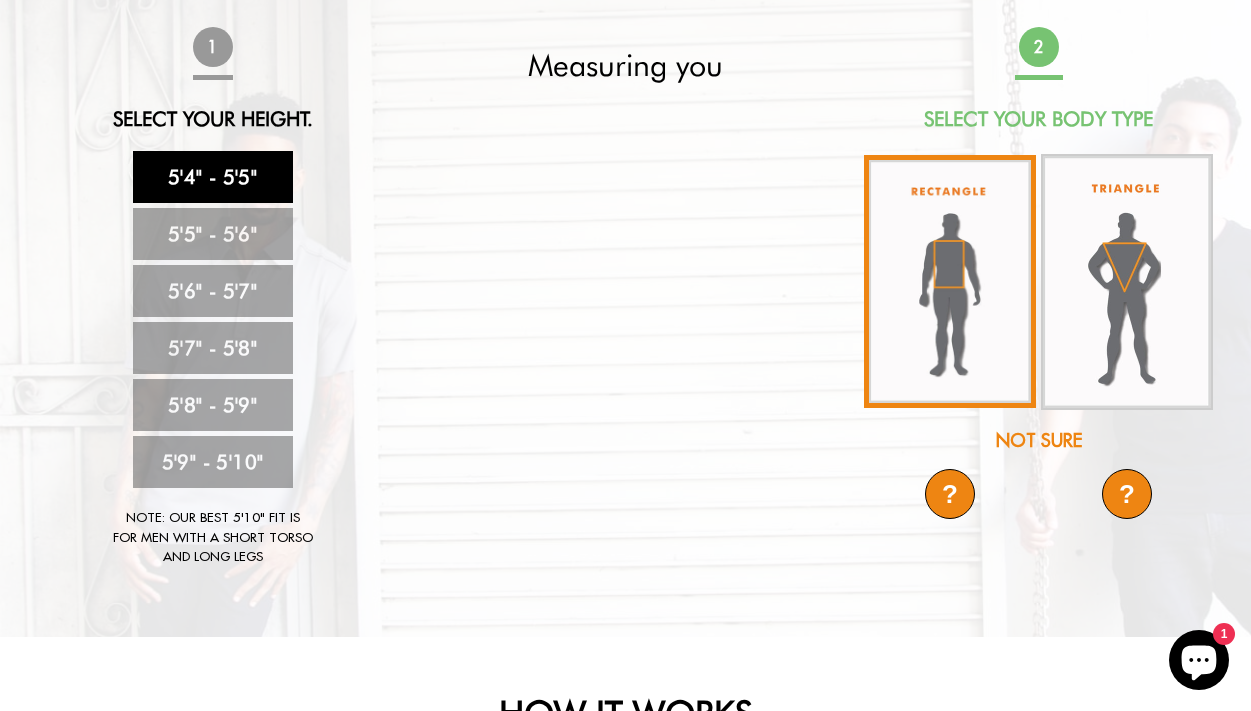 click at bounding box center (950, 281) 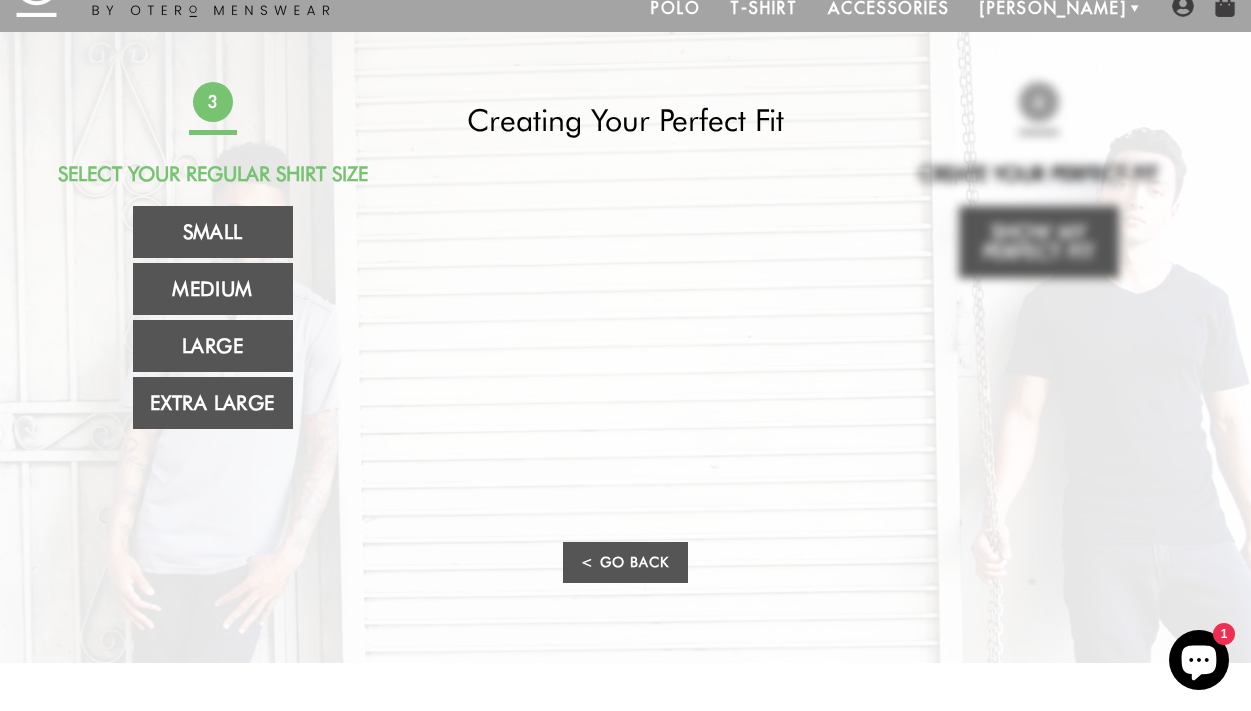 scroll, scrollTop: 80, scrollLeft: 0, axis: vertical 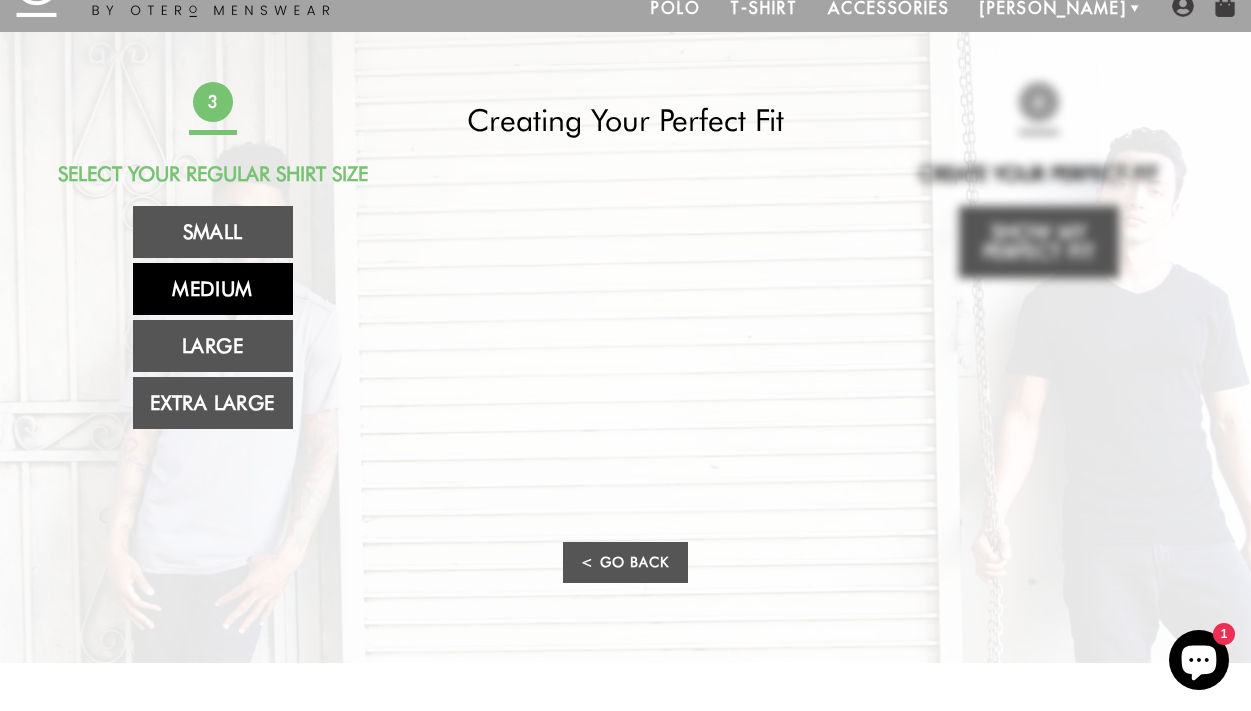 click on "Medium" at bounding box center [213, 289] 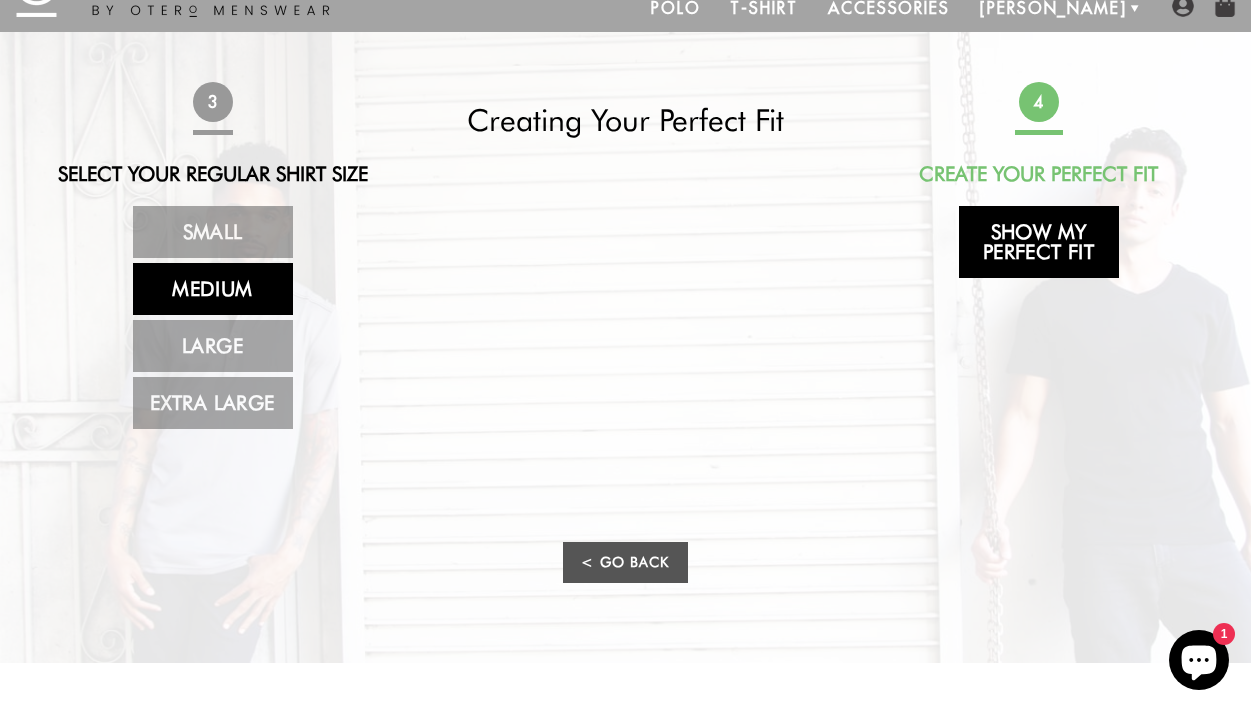 click on "Show My Perfect Fit" at bounding box center [1039, 242] 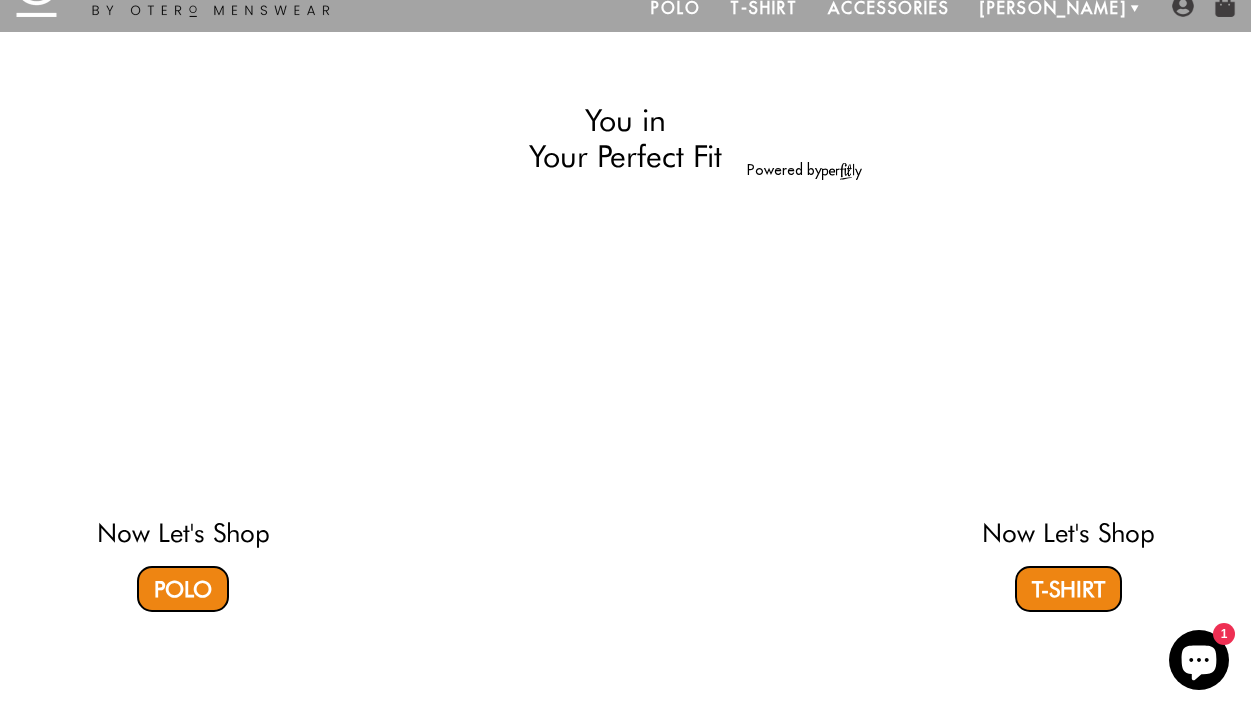 select on "M" 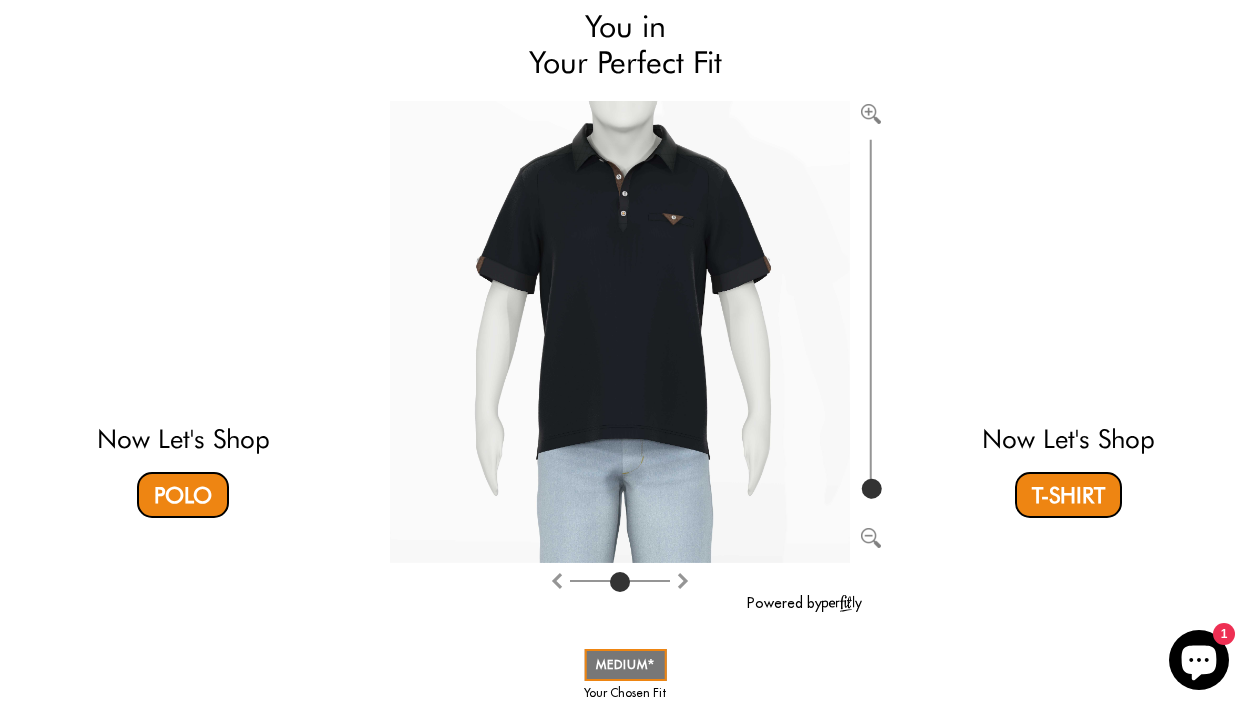 scroll, scrollTop: 208, scrollLeft: 0, axis: vertical 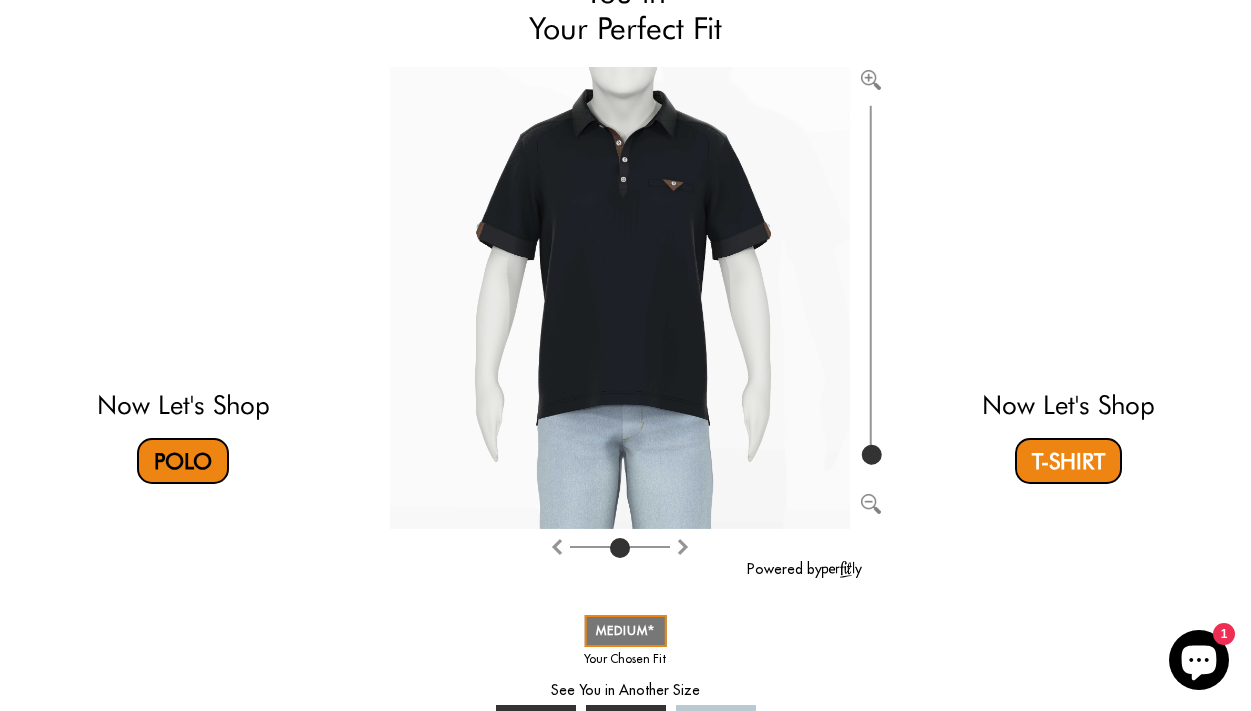 click on "Polo" at bounding box center [183, 461] 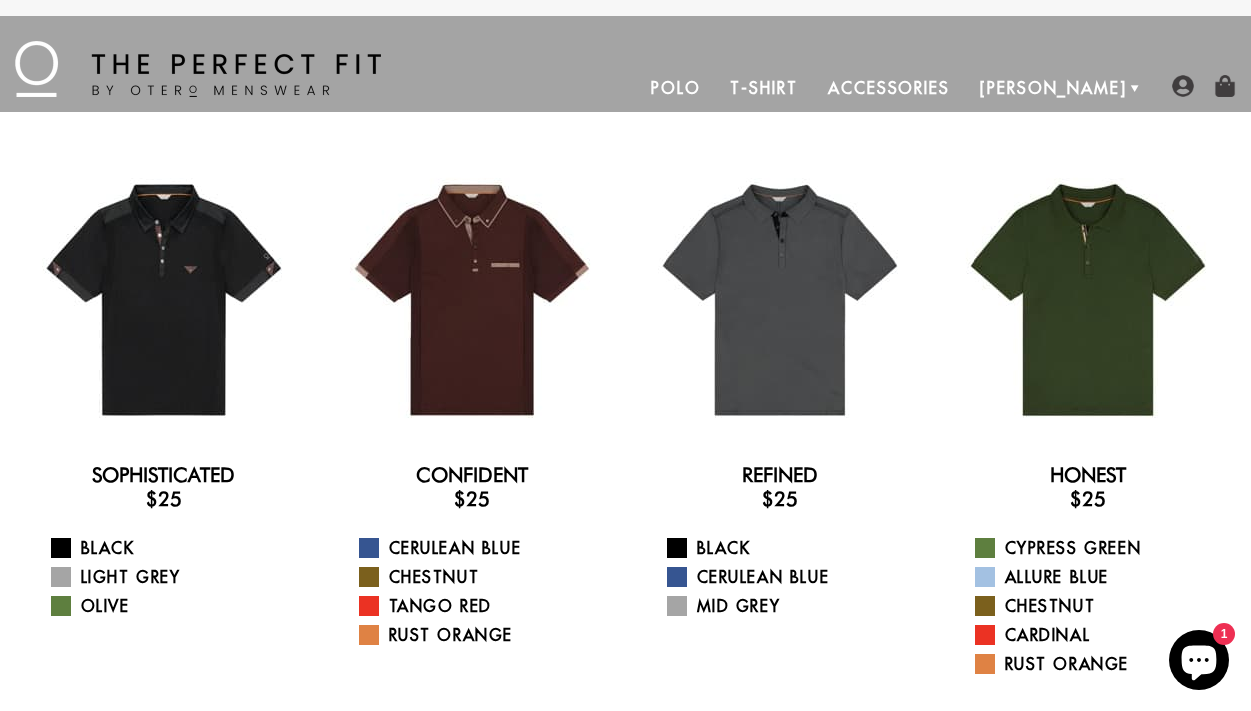 scroll, scrollTop: 0, scrollLeft: 0, axis: both 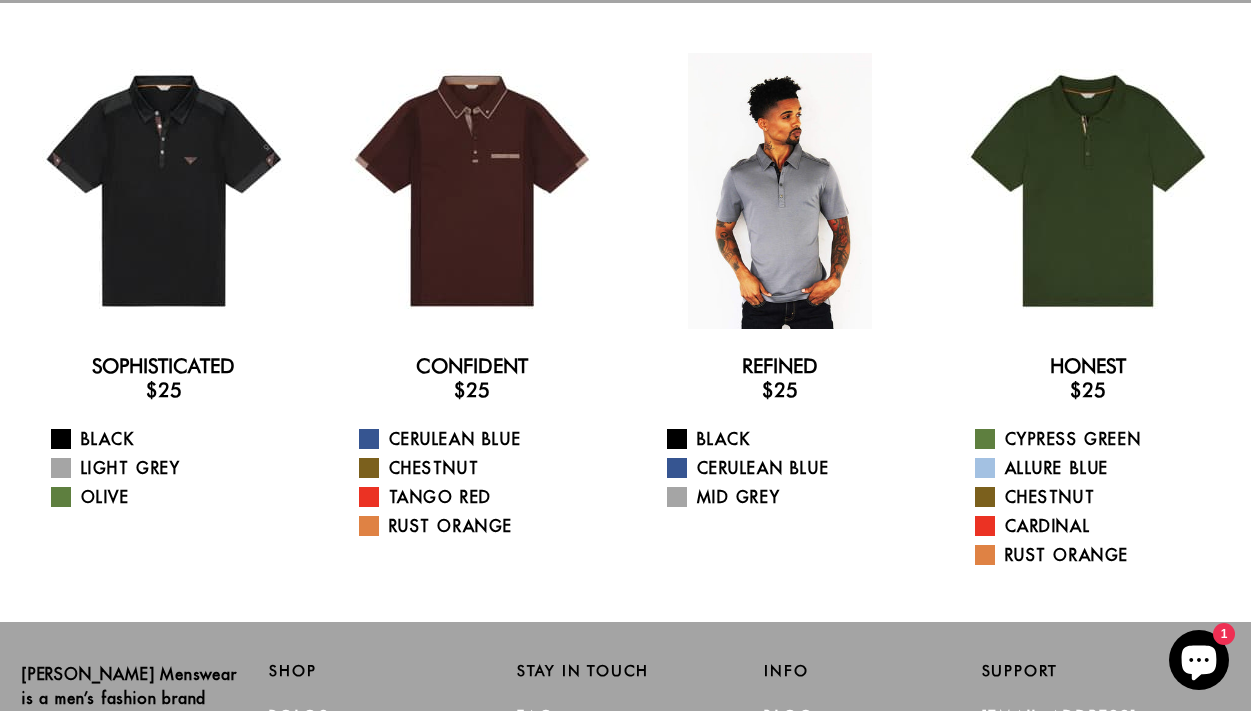 click at bounding box center (780, 191) 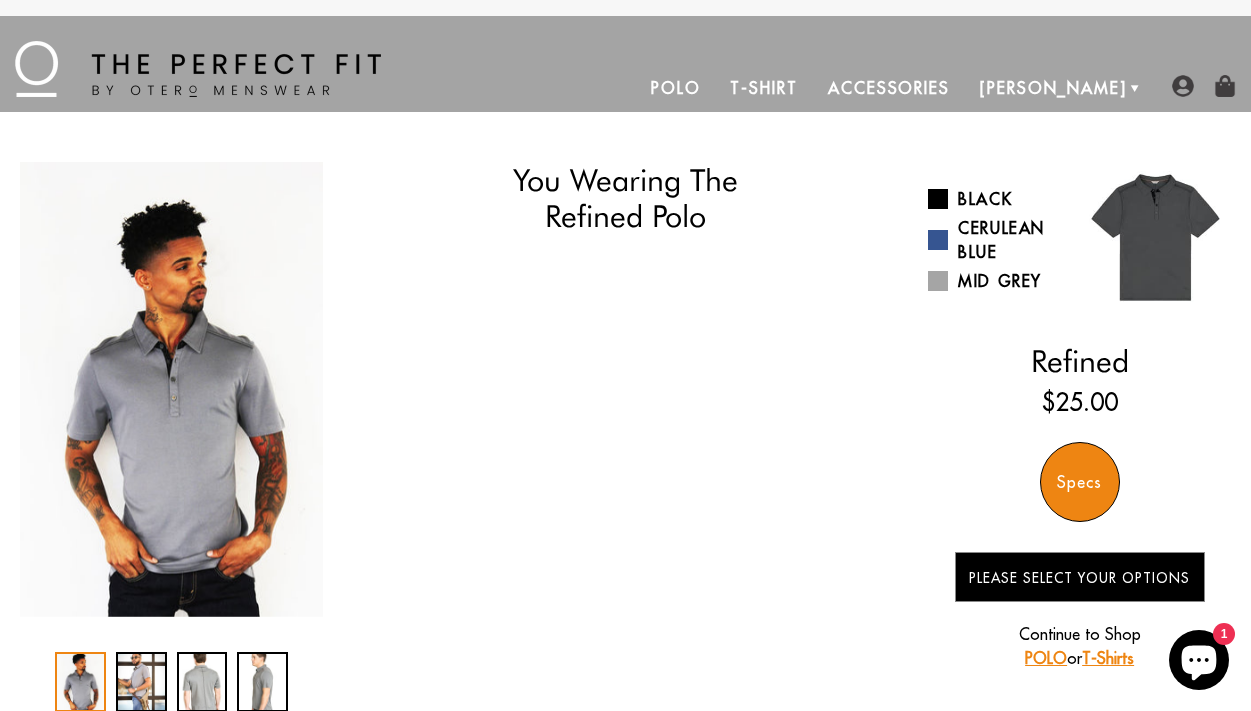 scroll, scrollTop: 0, scrollLeft: 0, axis: both 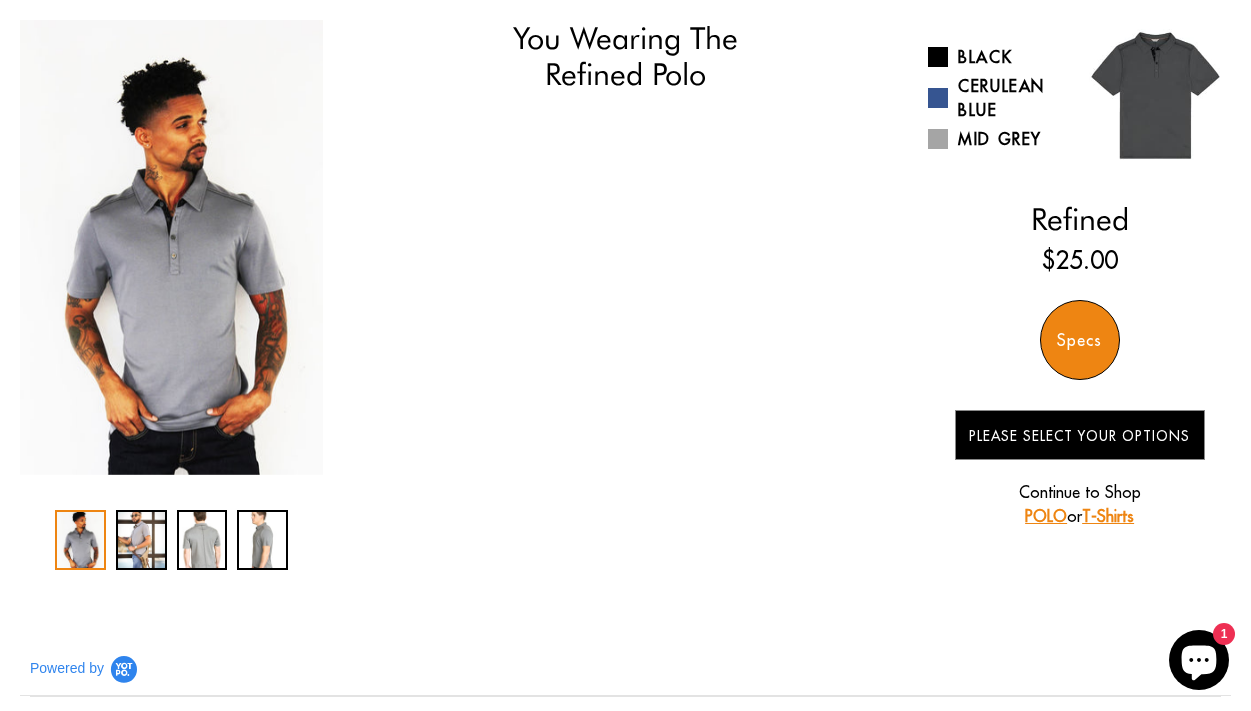 select on "M" 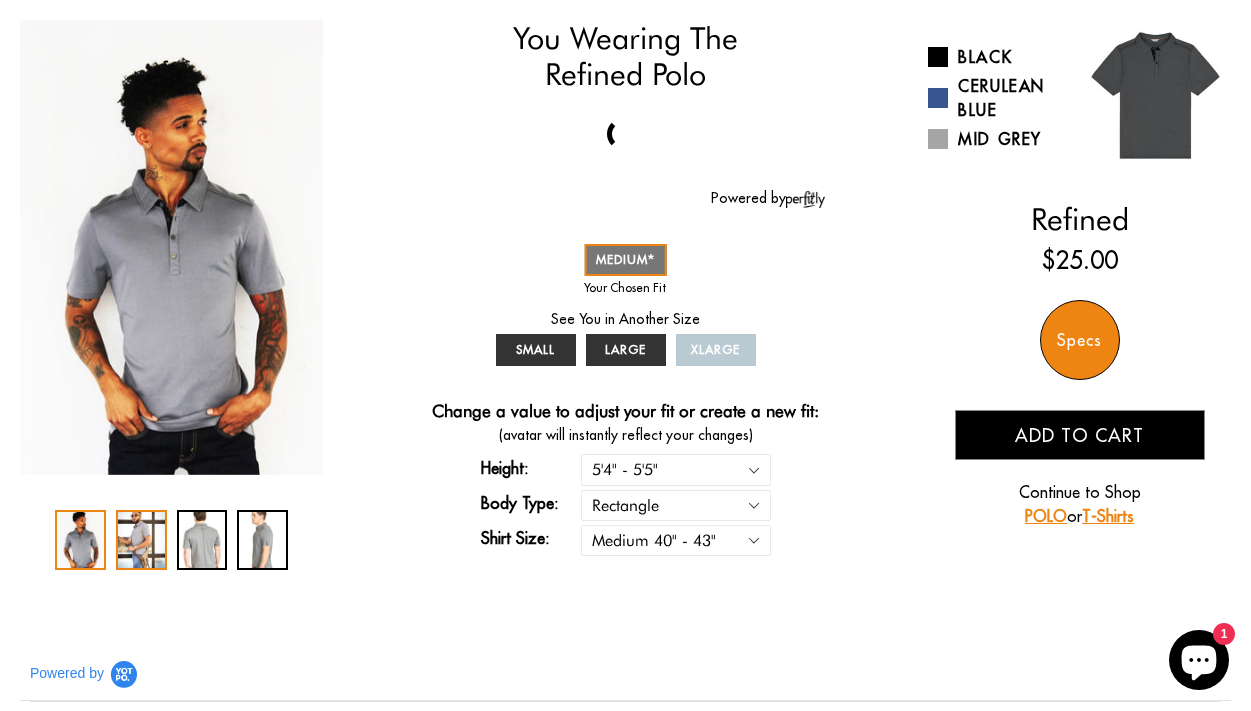 scroll, scrollTop: 196, scrollLeft: 0, axis: vertical 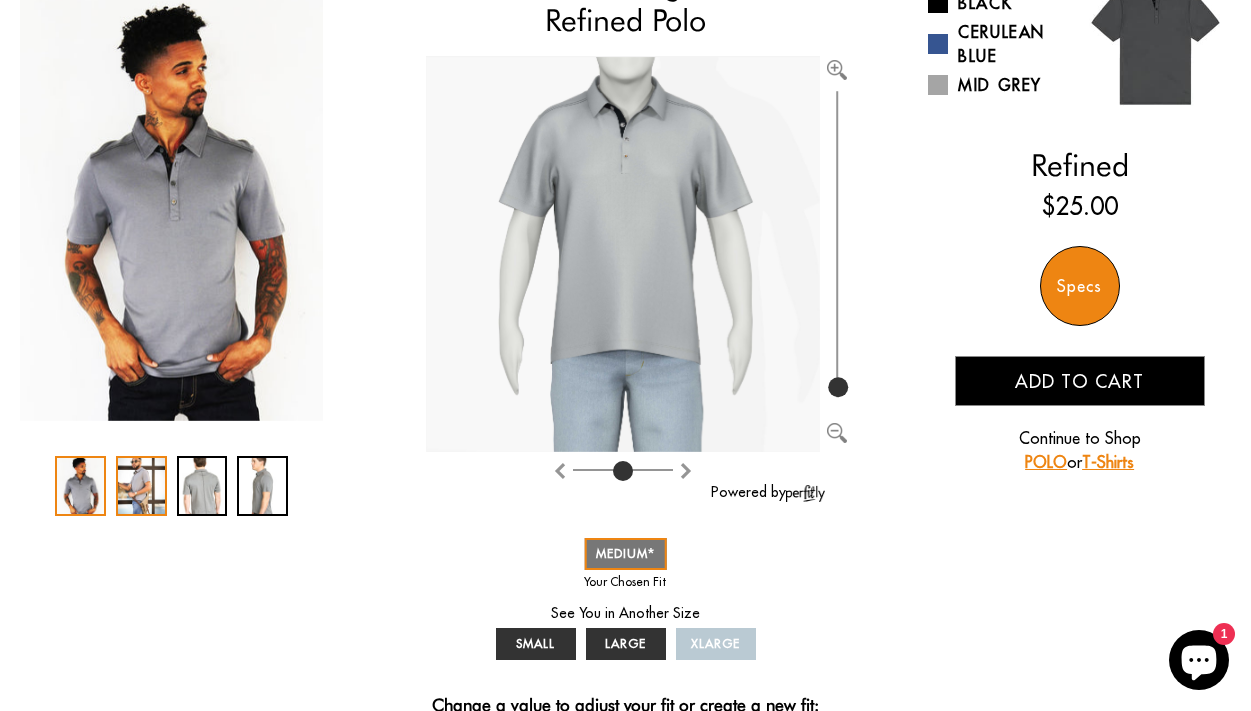 click at bounding box center (141, 486) 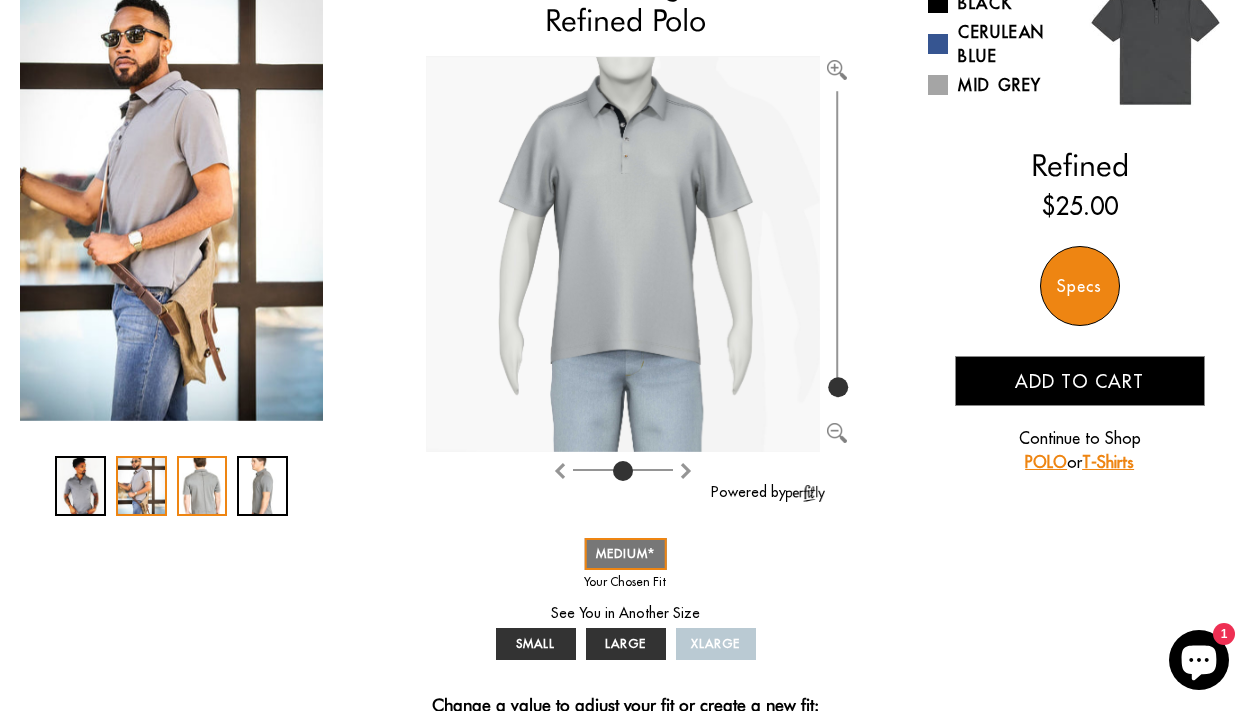 click at bounding box center (202, 486) 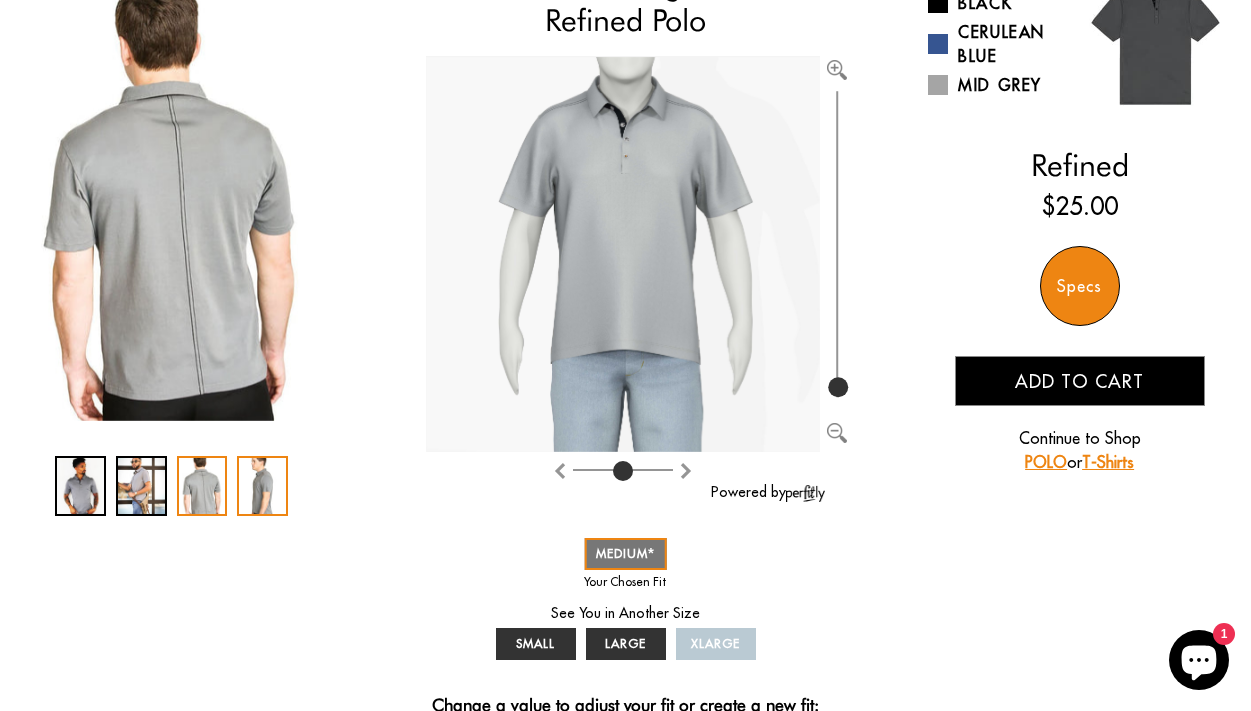click at bounding box center [262, 486] 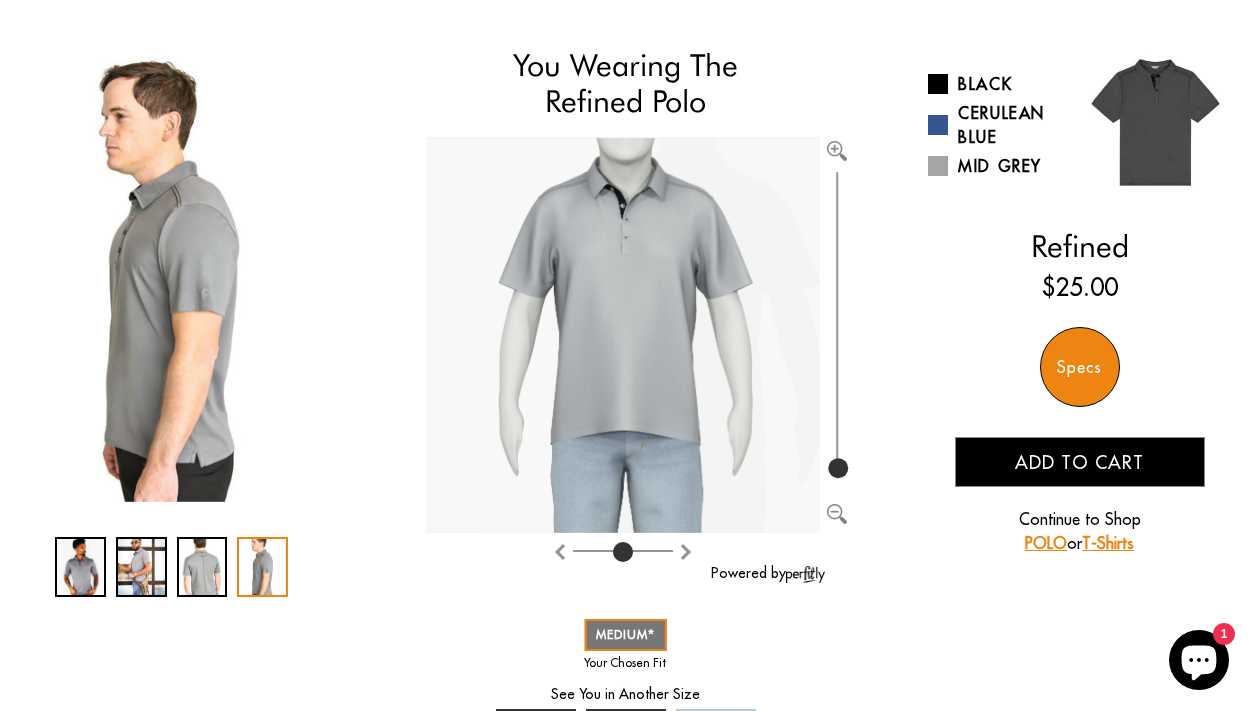 scroll, scrollTop: 116, scrollLeft: 0, axis: vertical 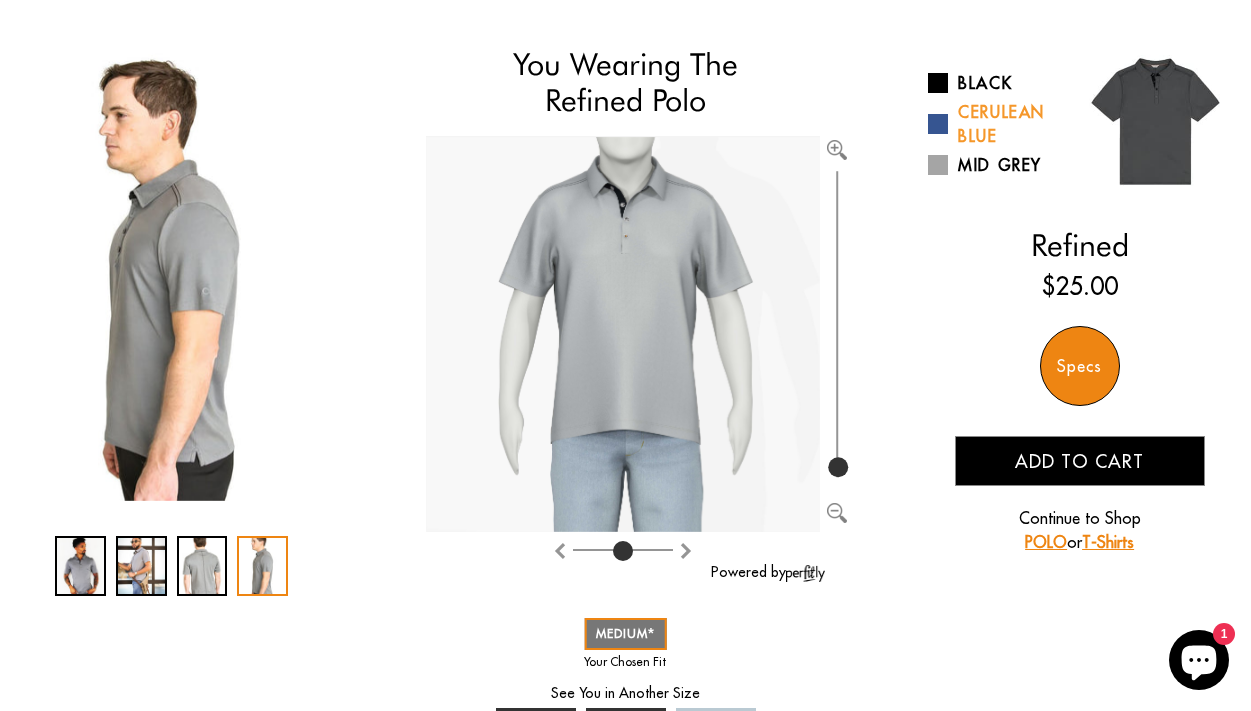 click on "Cerulean Blue" at bounding box center (996, 124) 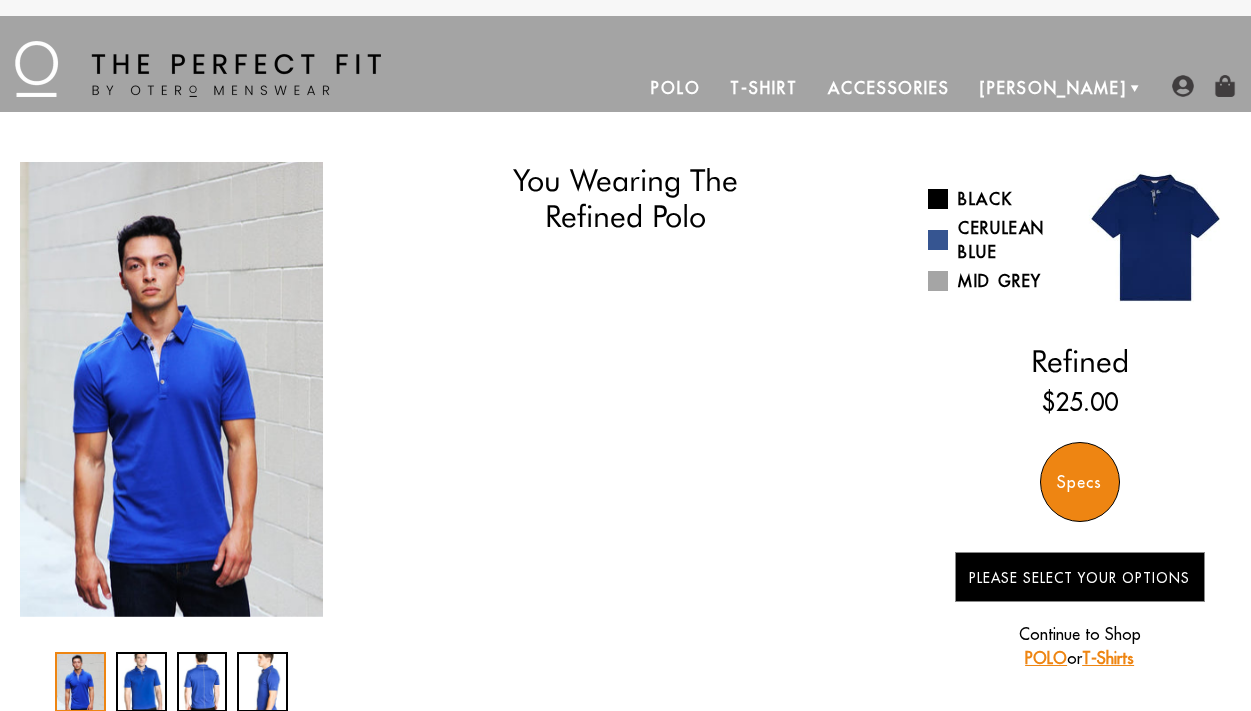 scroll, scrollTop: 0, scrollLeft: 0, axis: both 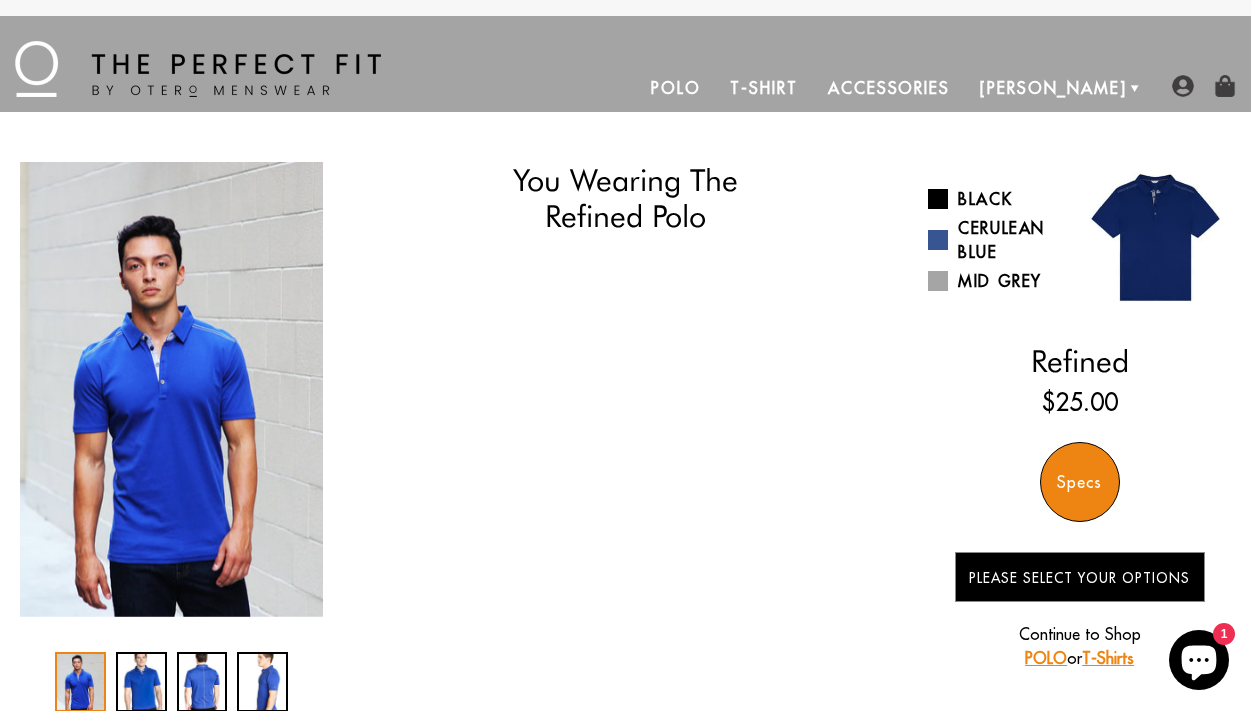 select on "M" 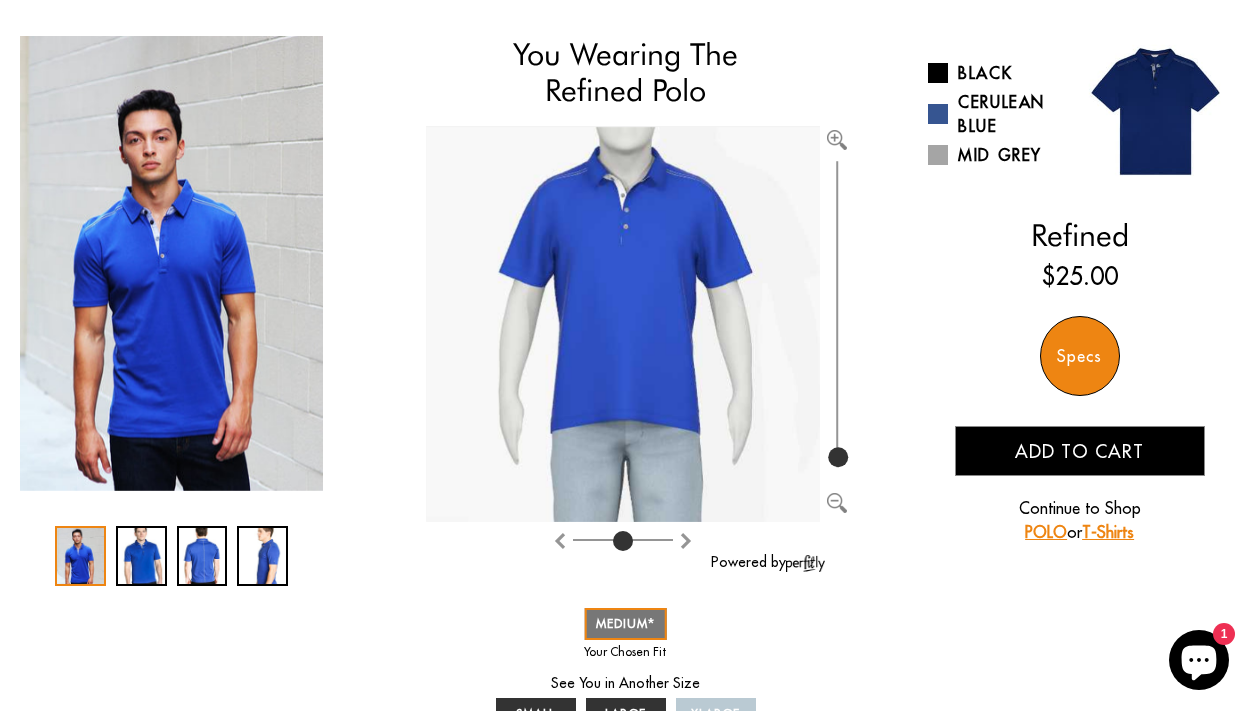scroll, scrollTop: 128, scrollLeft: 0, axis: vertical 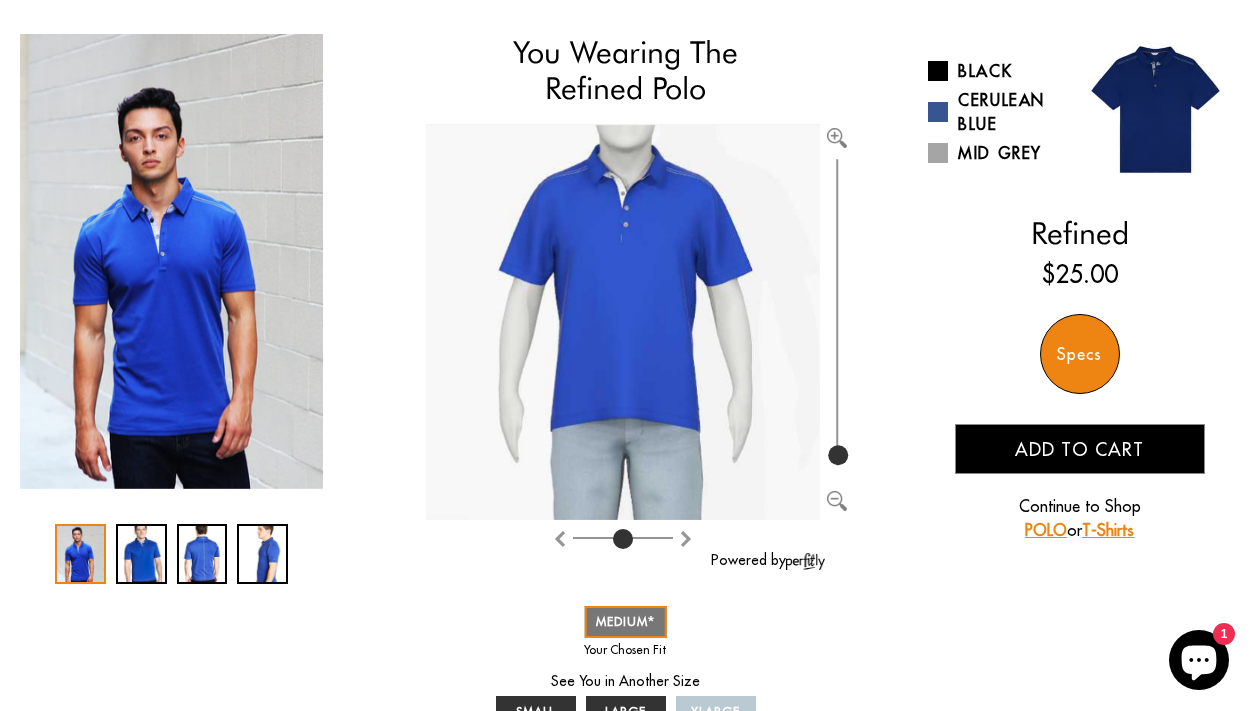 click on "POLO" at bounding box center (1046, 530) 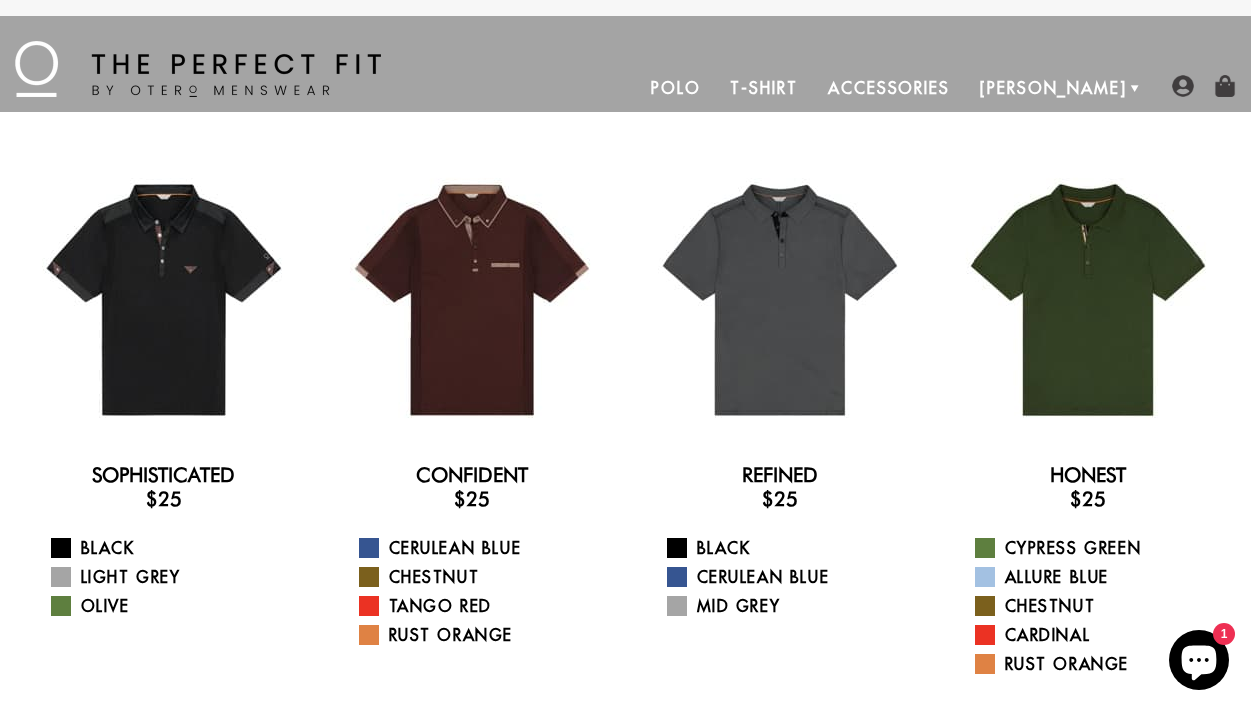 scroll, scrollTop: 0, scrollLeft: 0, axis: both 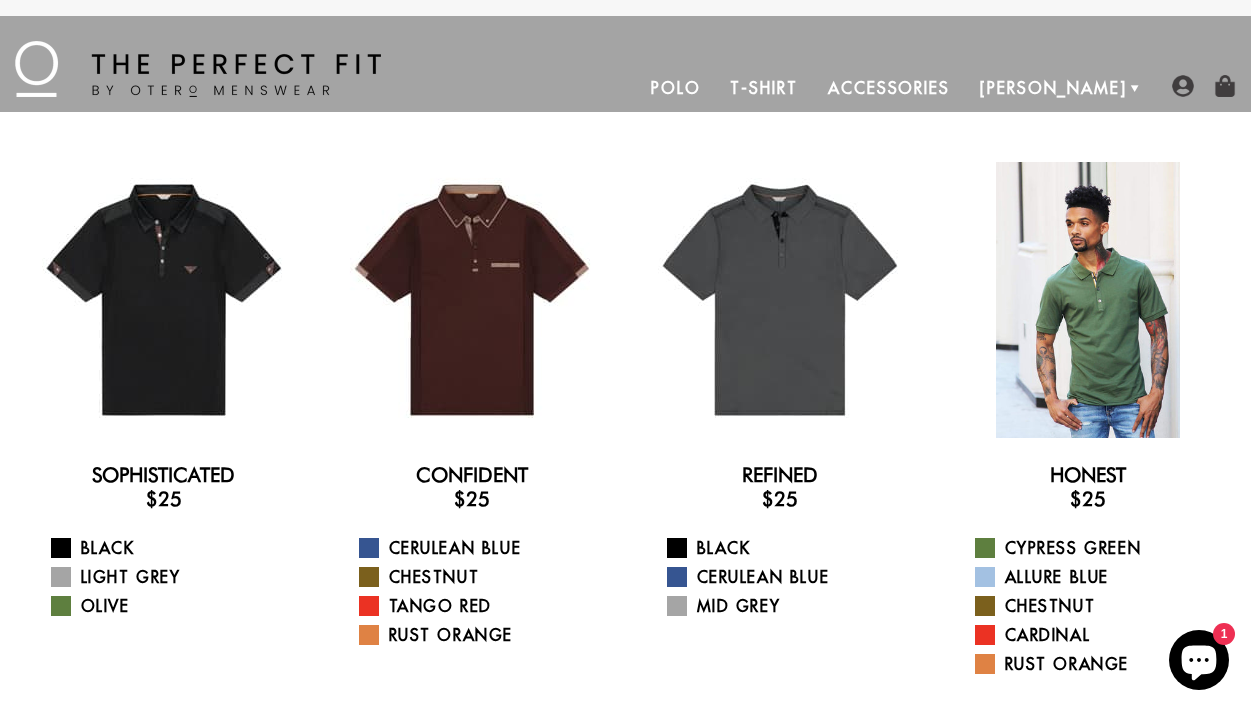 click at bounding box center [1088, 300] 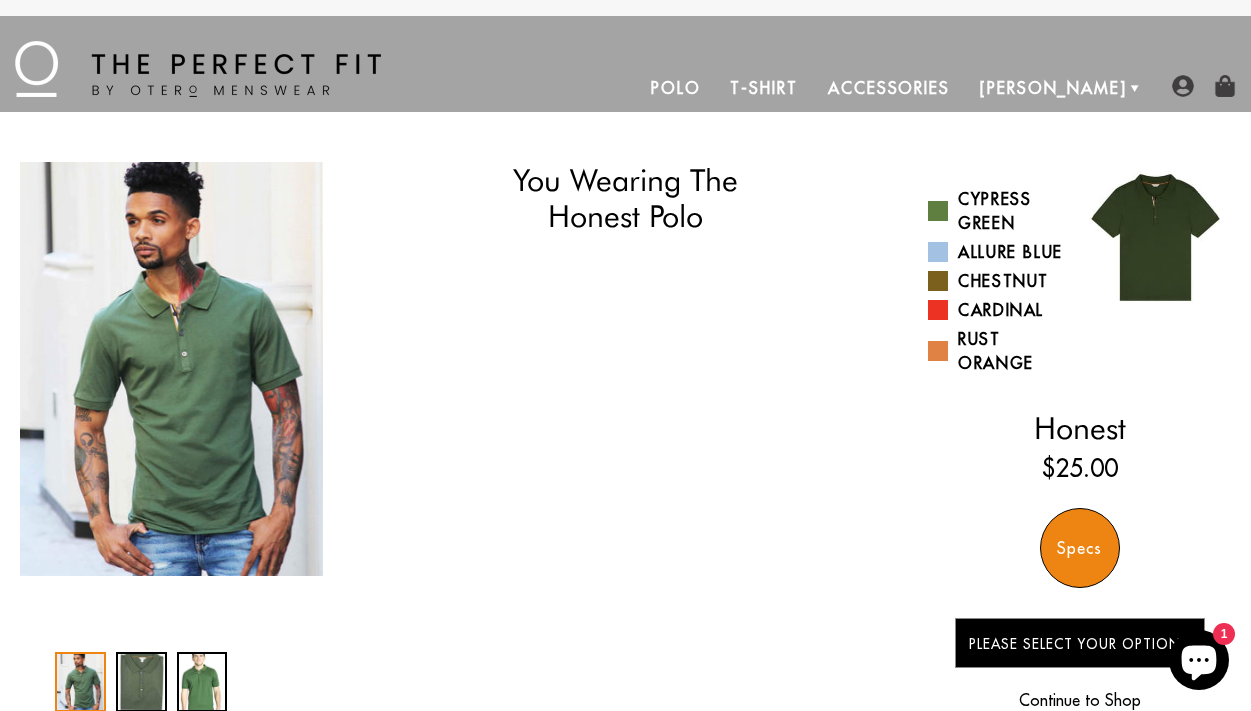 scroll, scrollTop: 0, scrollLeft: 0, axis: both 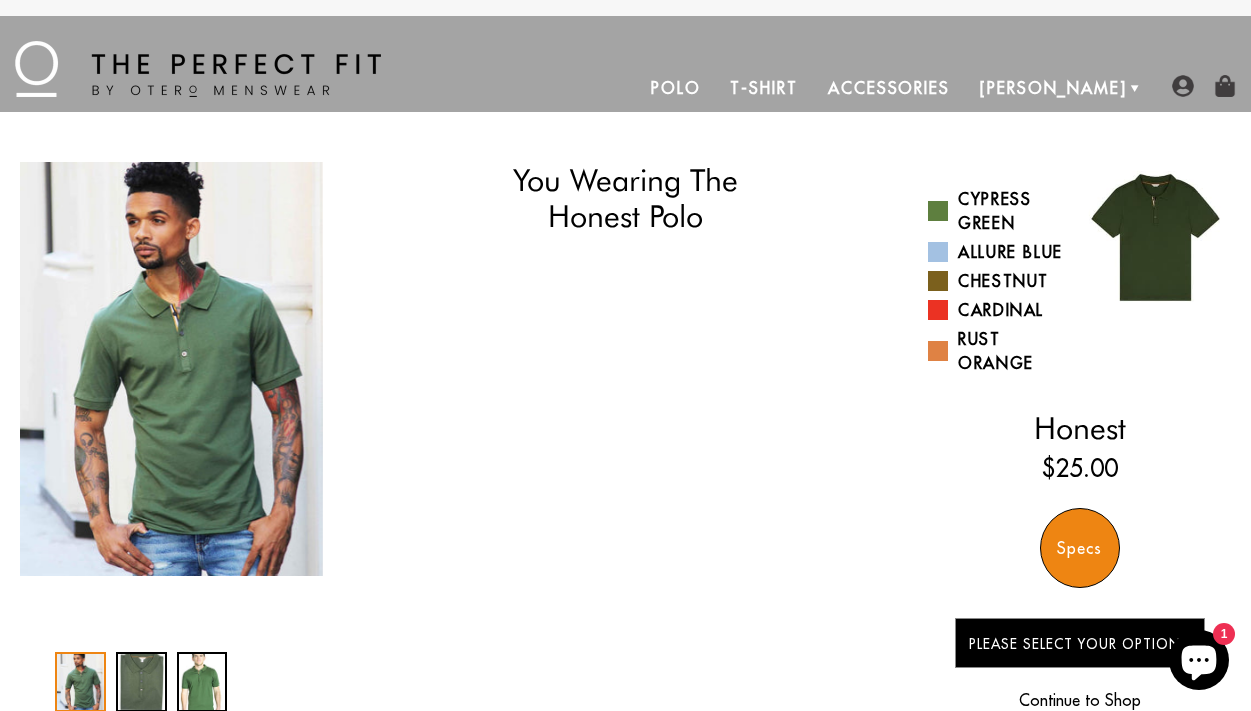 select on "M" 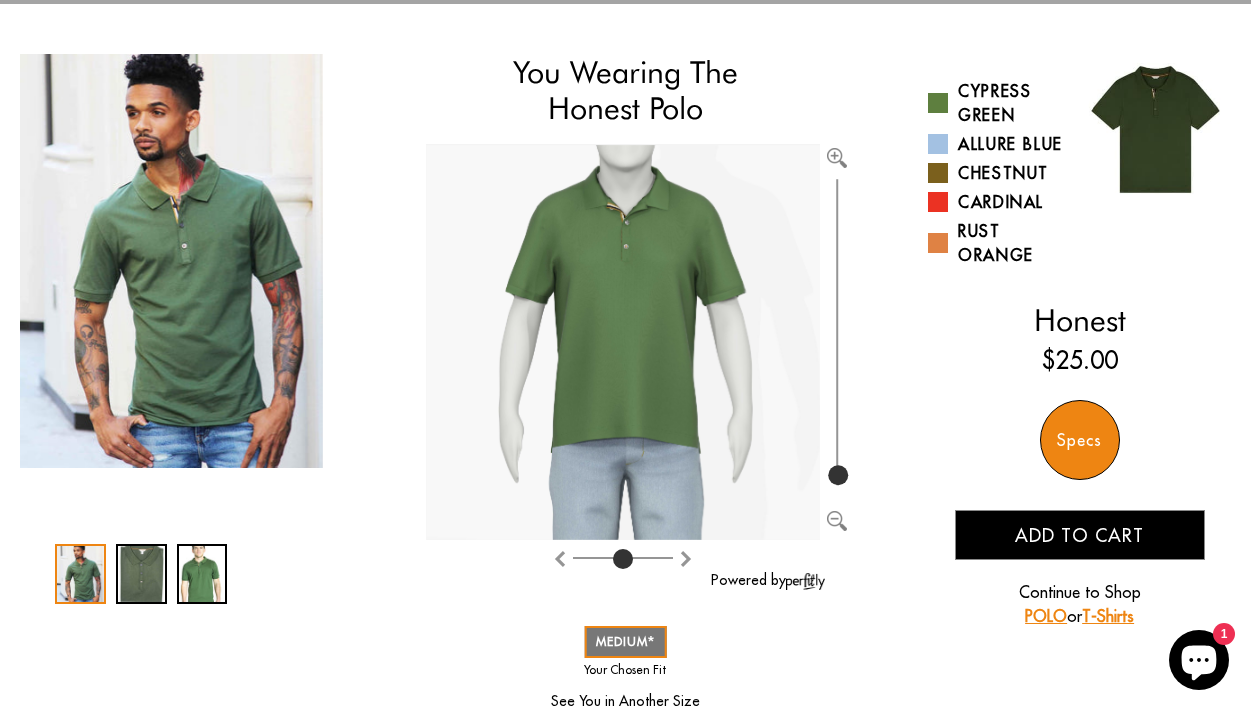 scroll, scrollTop: 114, scrollLeft: 0, axis: vertical 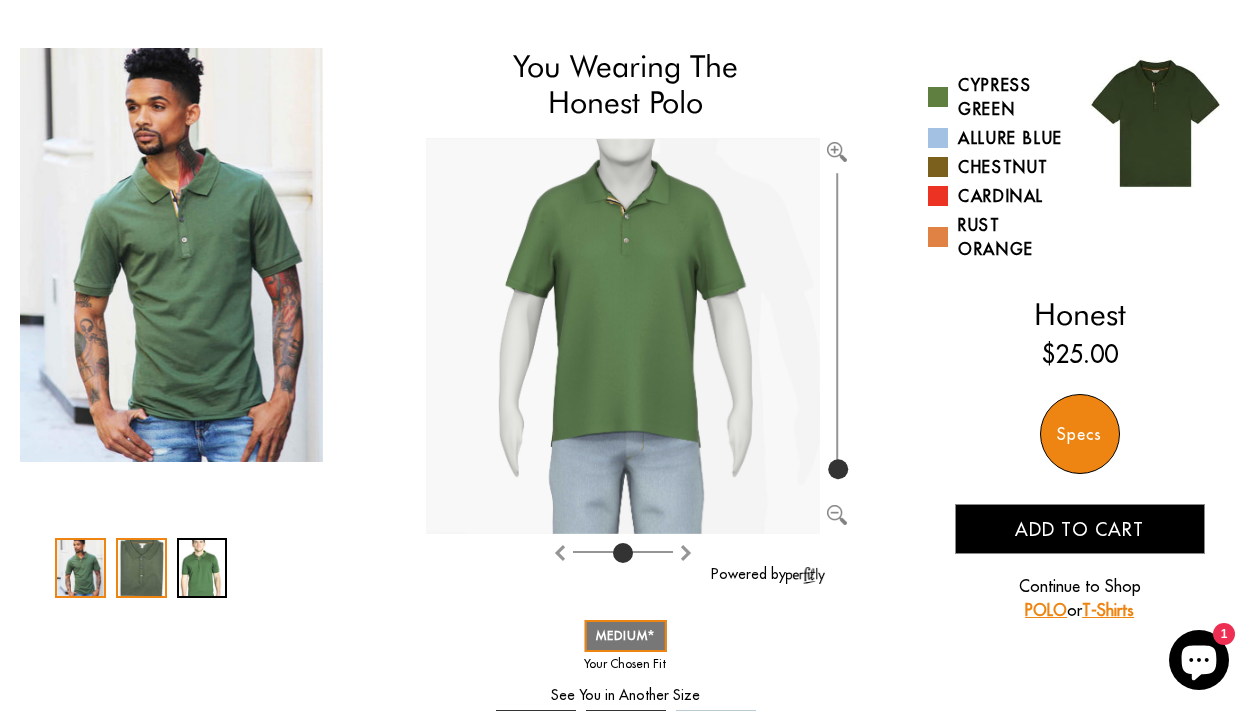 click at bounding box center (141, 568) 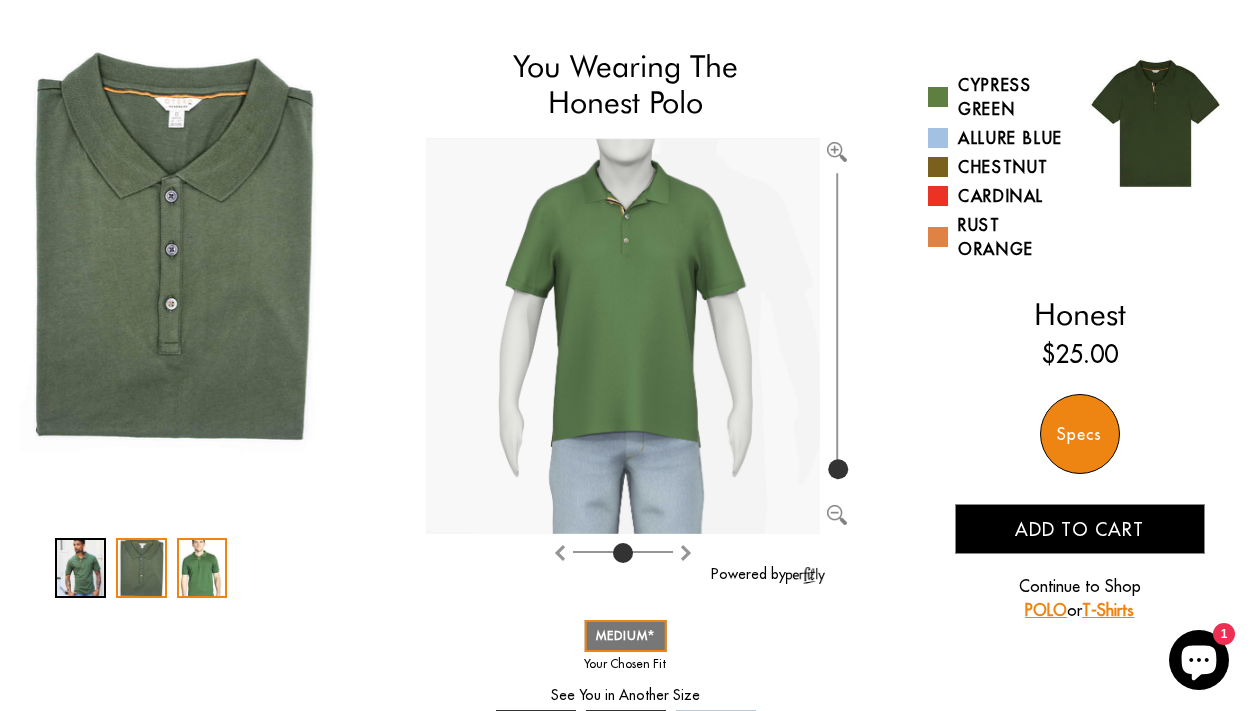 click at bounding box center [202, 568] 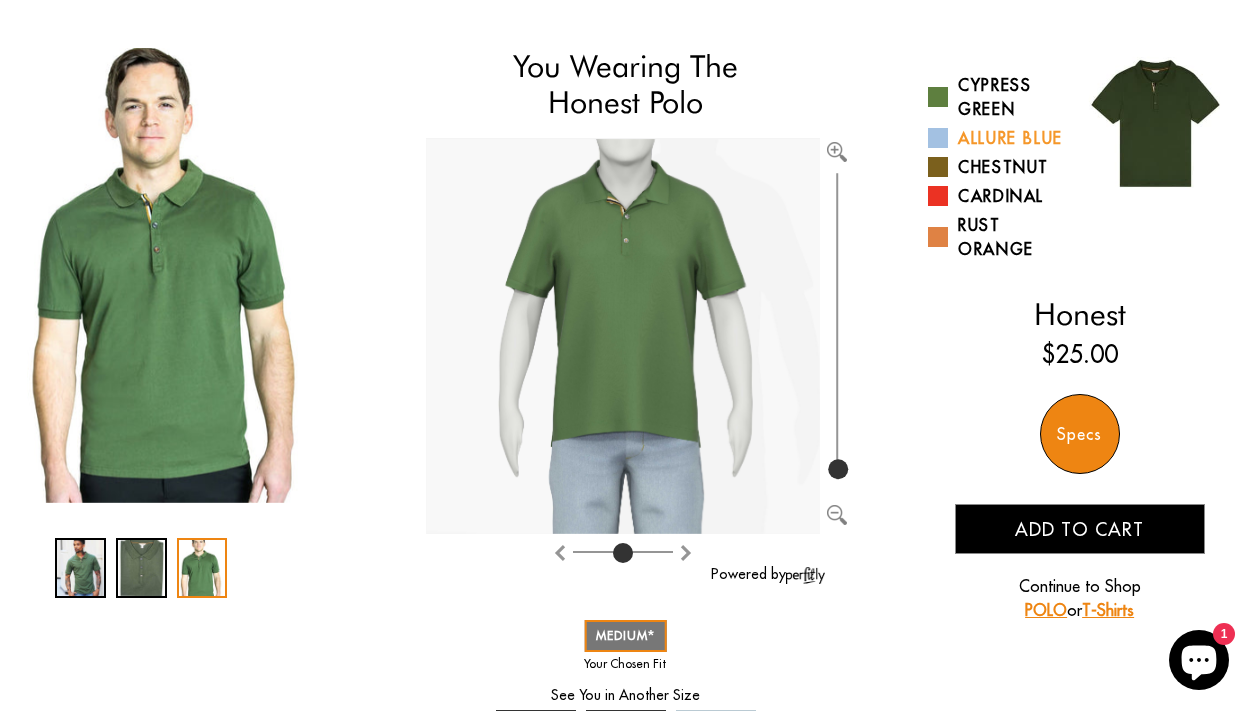 click on "Allure Blue" at bounding box center [996, 138] 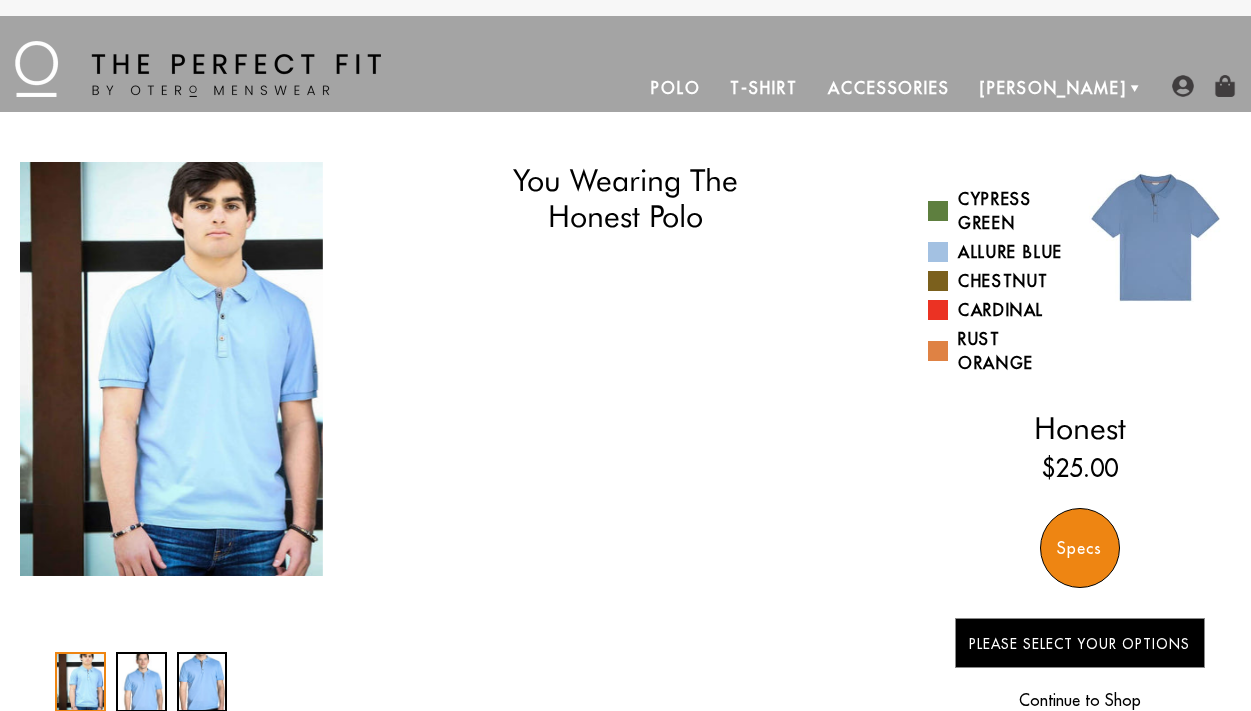 scroll, scrollTop: 0, scrollLeft: 0, axis: both 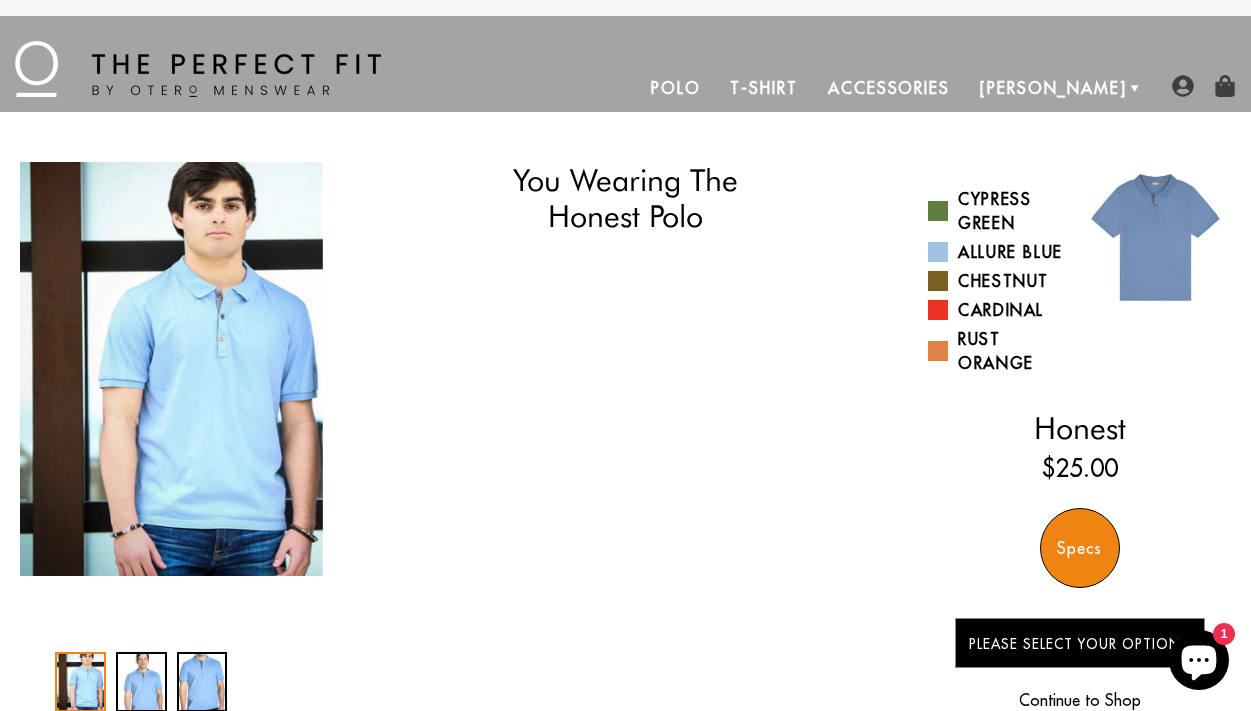 select on "M" 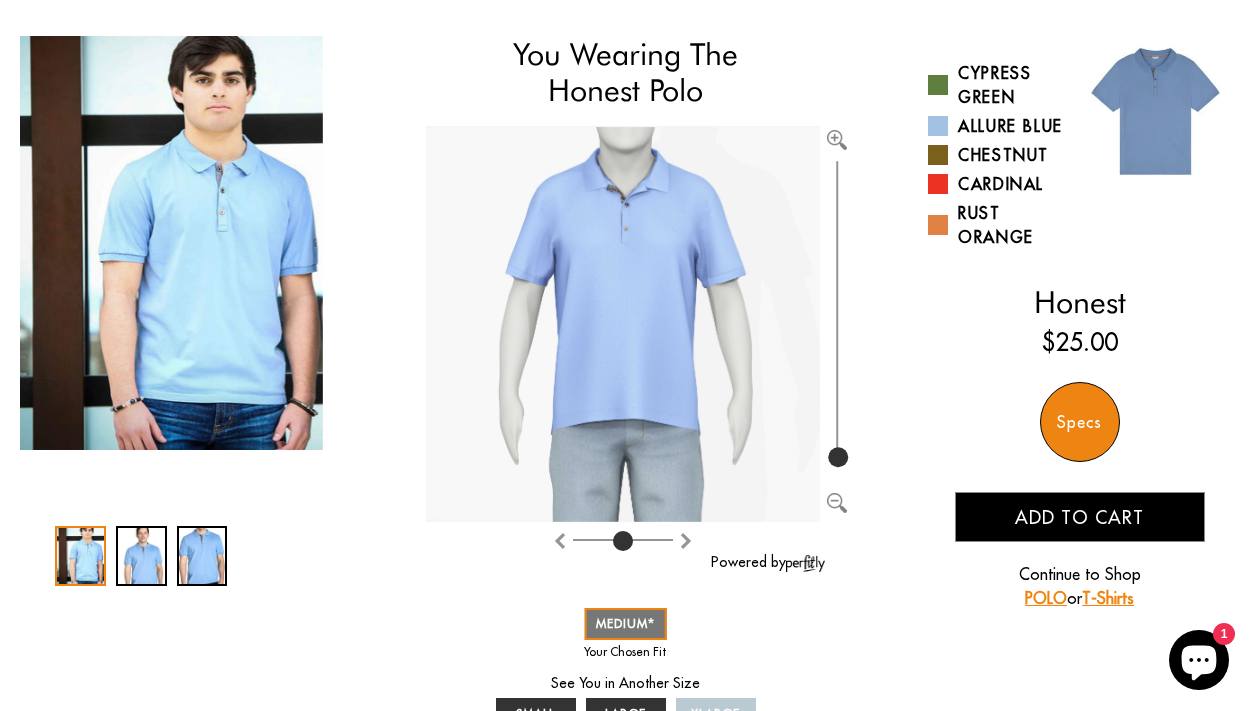 scroll, scrollTop: 126, scrollLeft: 0, axis: vertical 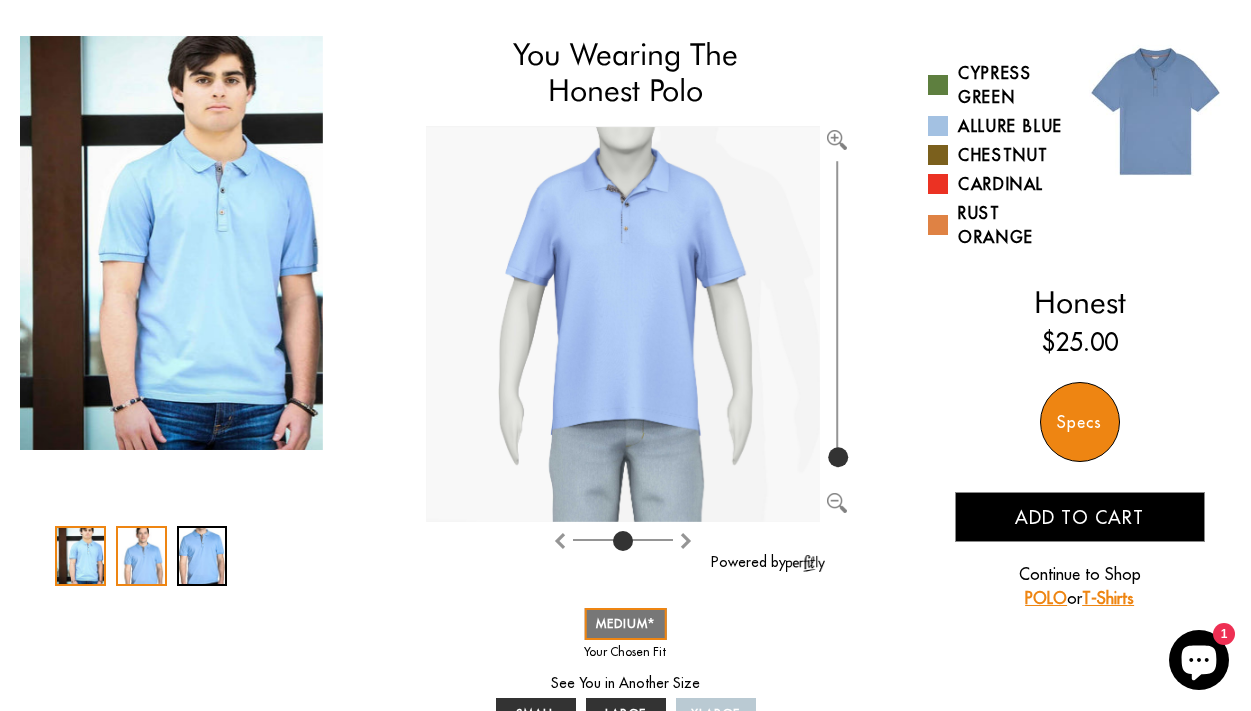 click at bounding box center (141, 556) 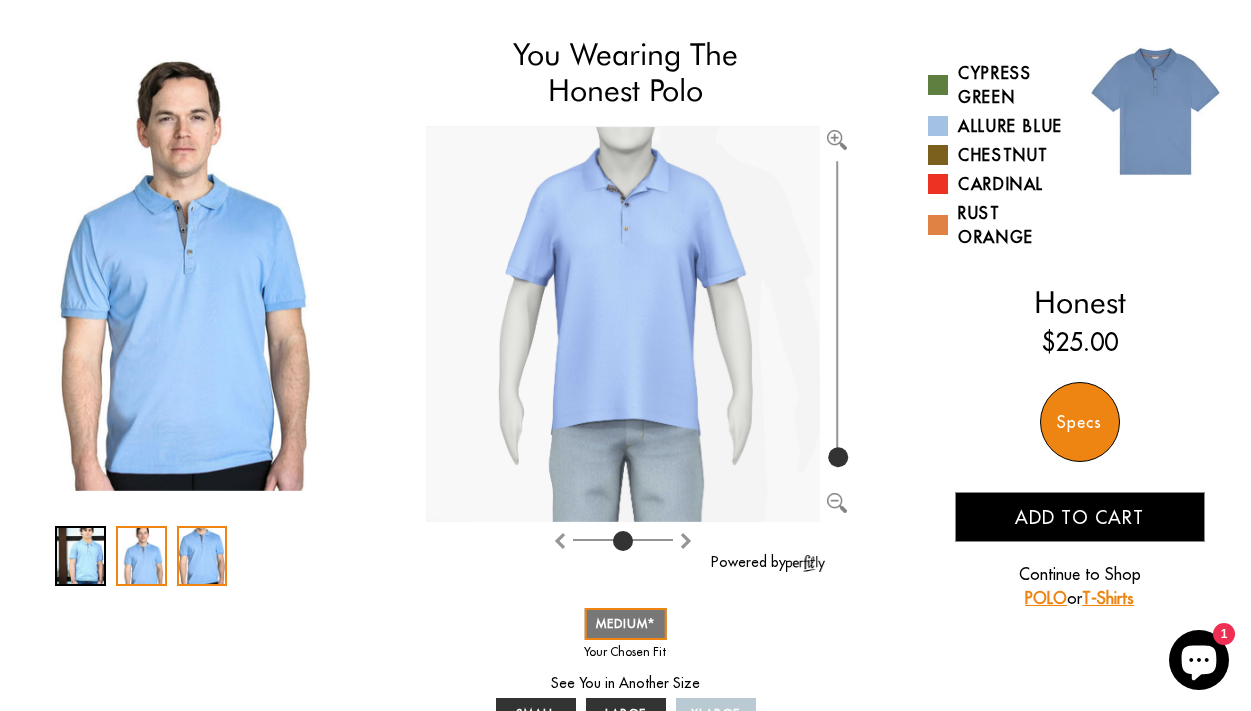 click at bounding box center [202, 556] 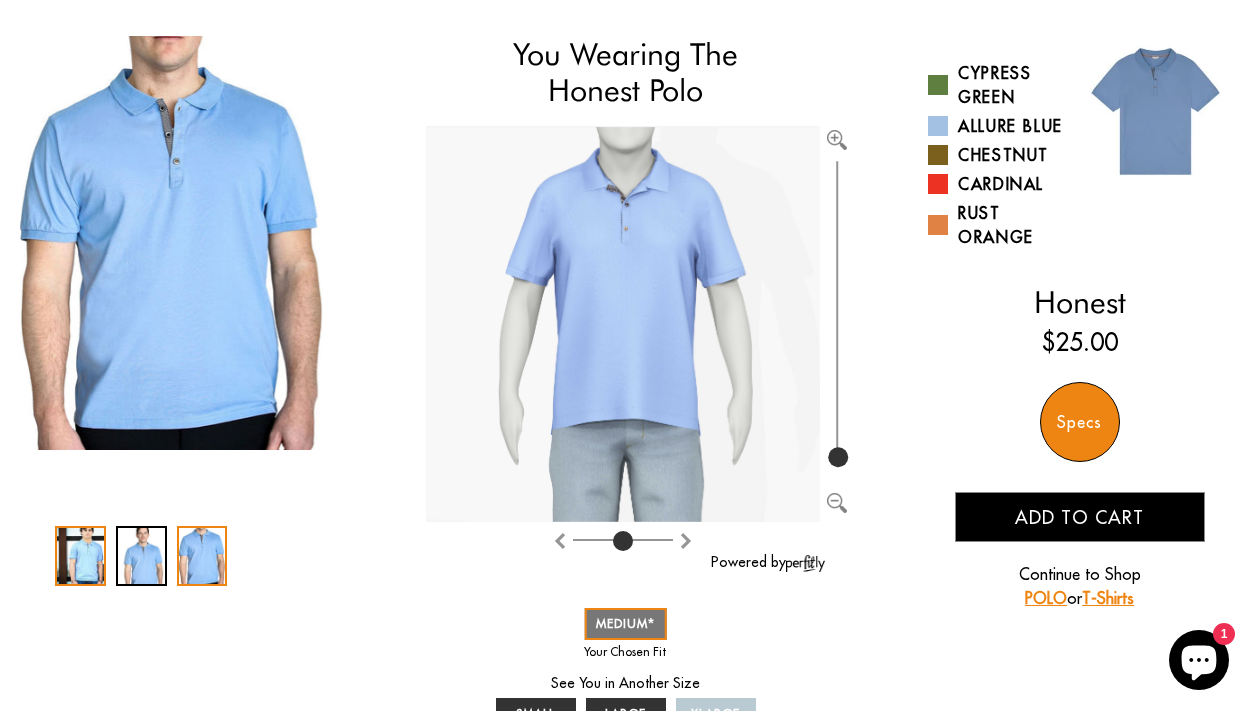 click at bounding box center [80, 556] 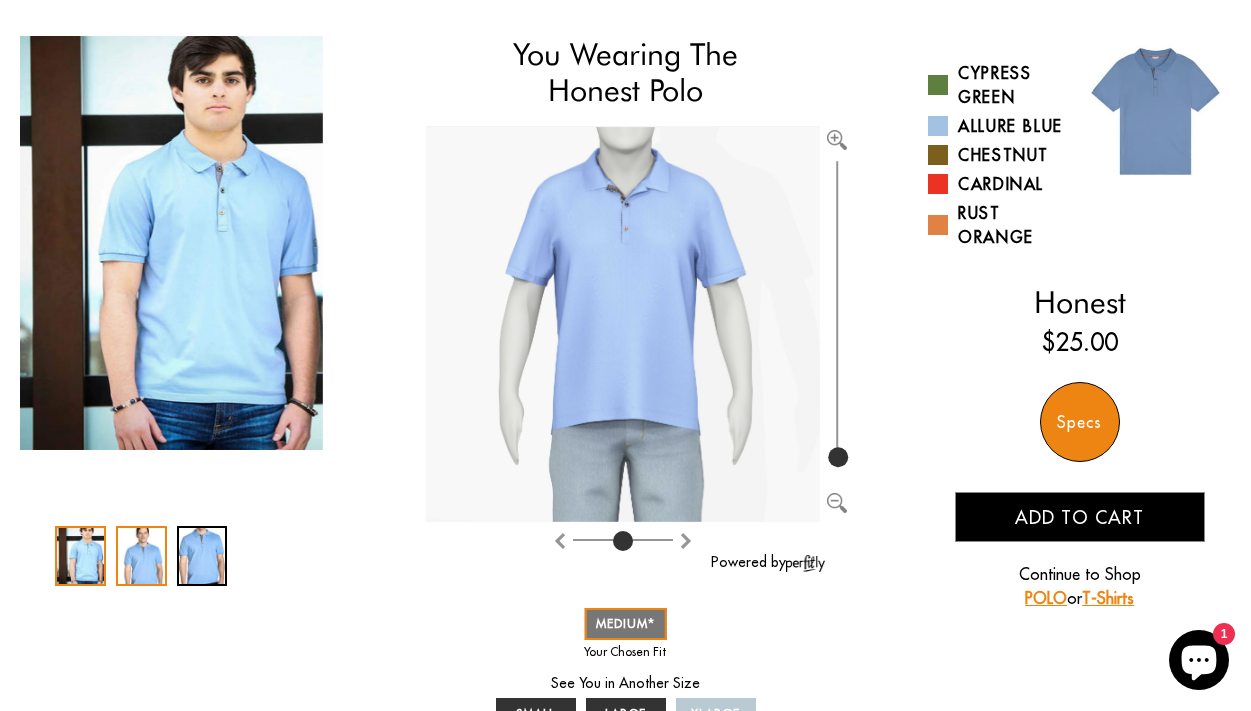 click at bounding box center (141, 556) 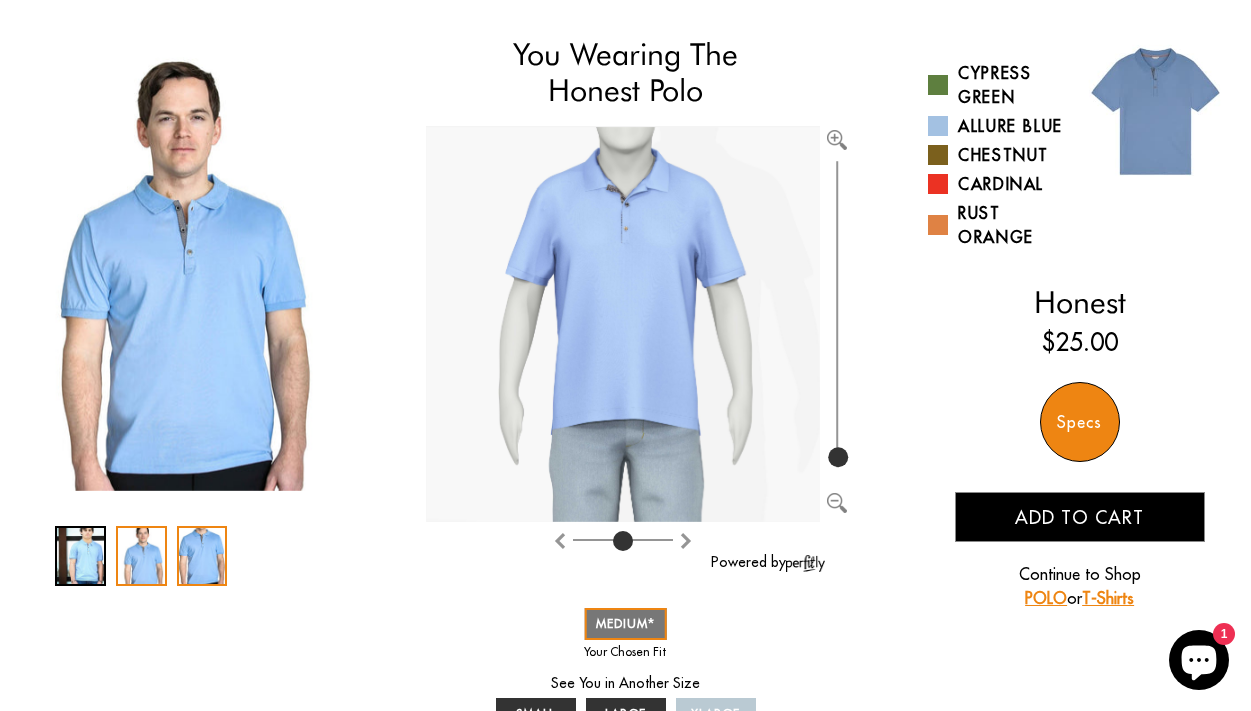 click at bounding box center (202, 556) 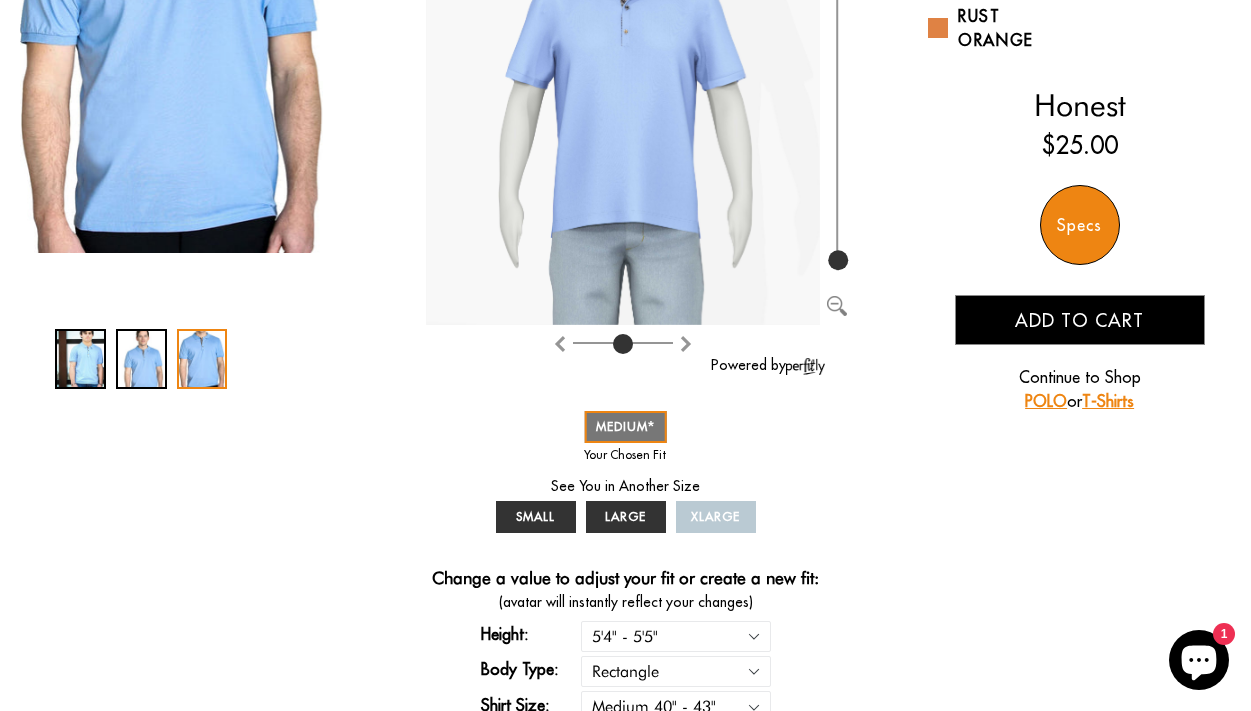 scroll, scrollTop: 347, scrollLeft: 0, axis: vertical 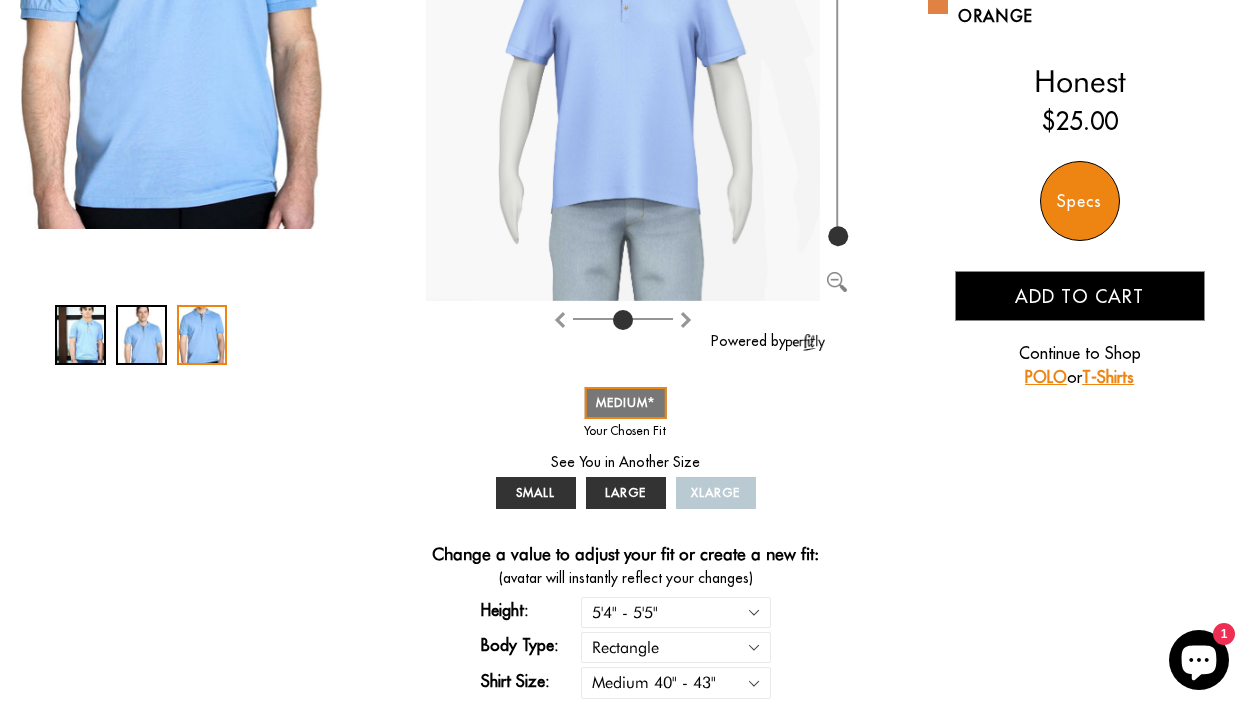 click on "POLO" at bounding box center [1046, 377] 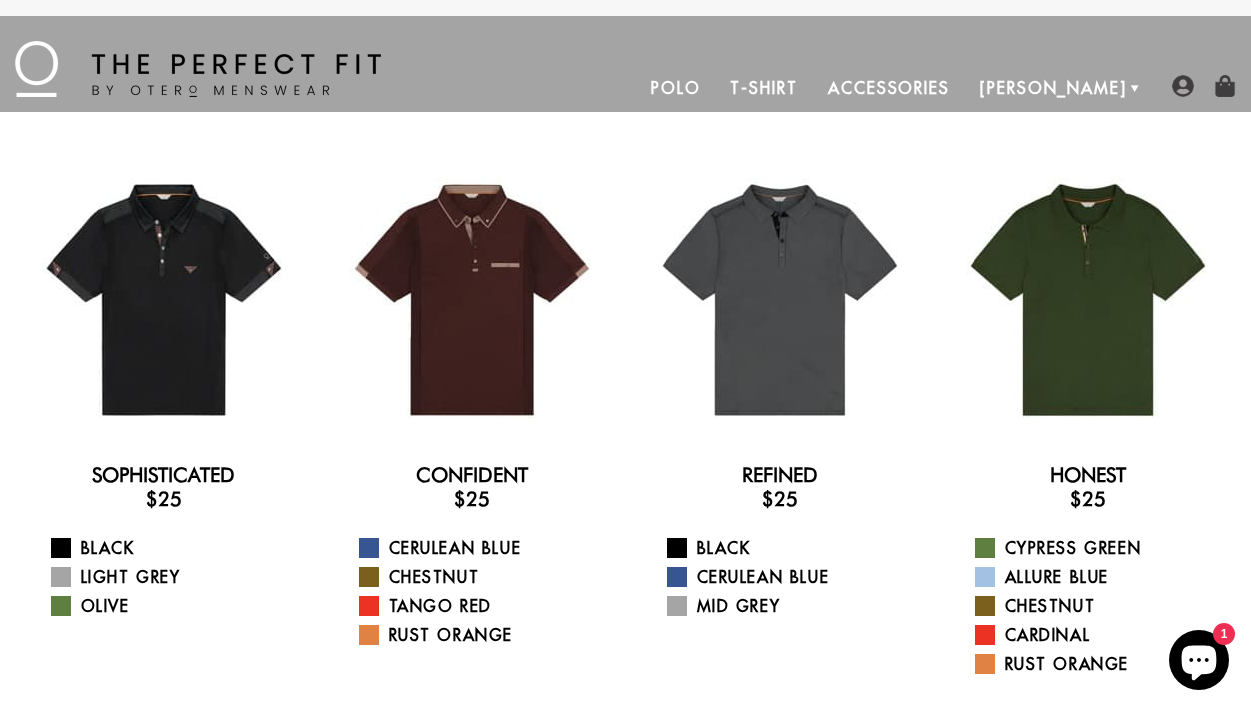 scroll, scrollTop: 0, scrollLeft: 0, axis: both 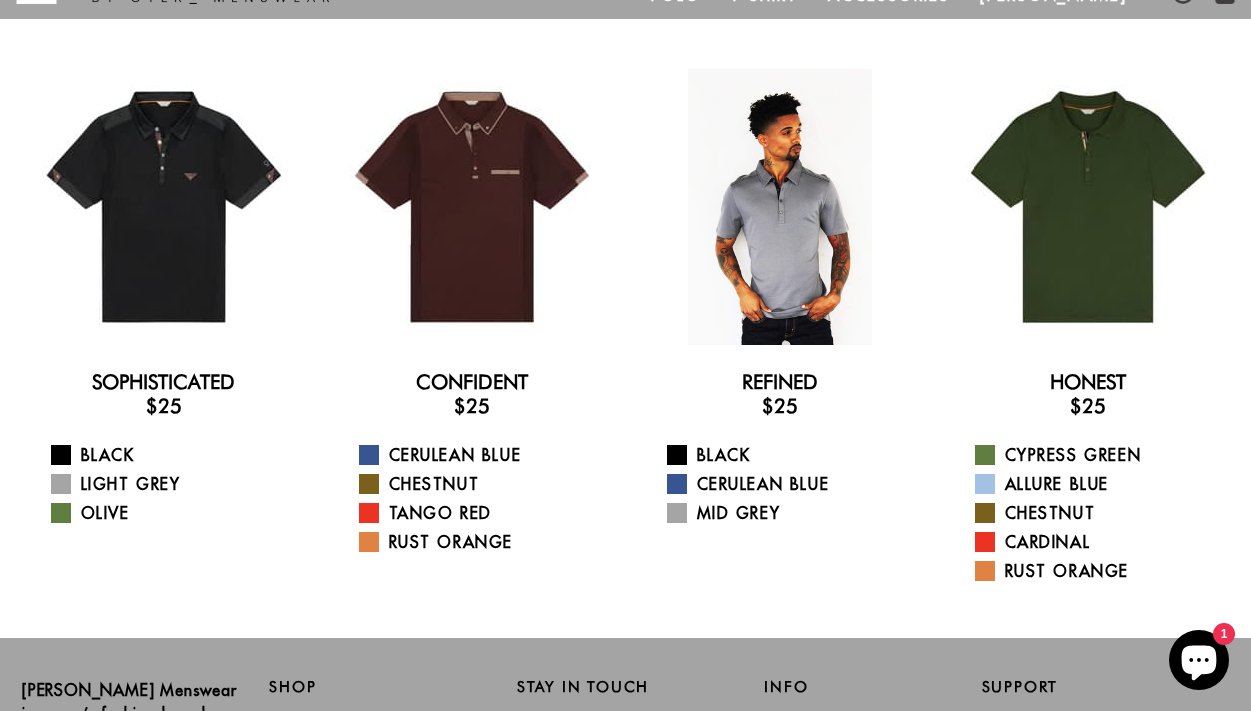 click at bounding box center [780, 207] 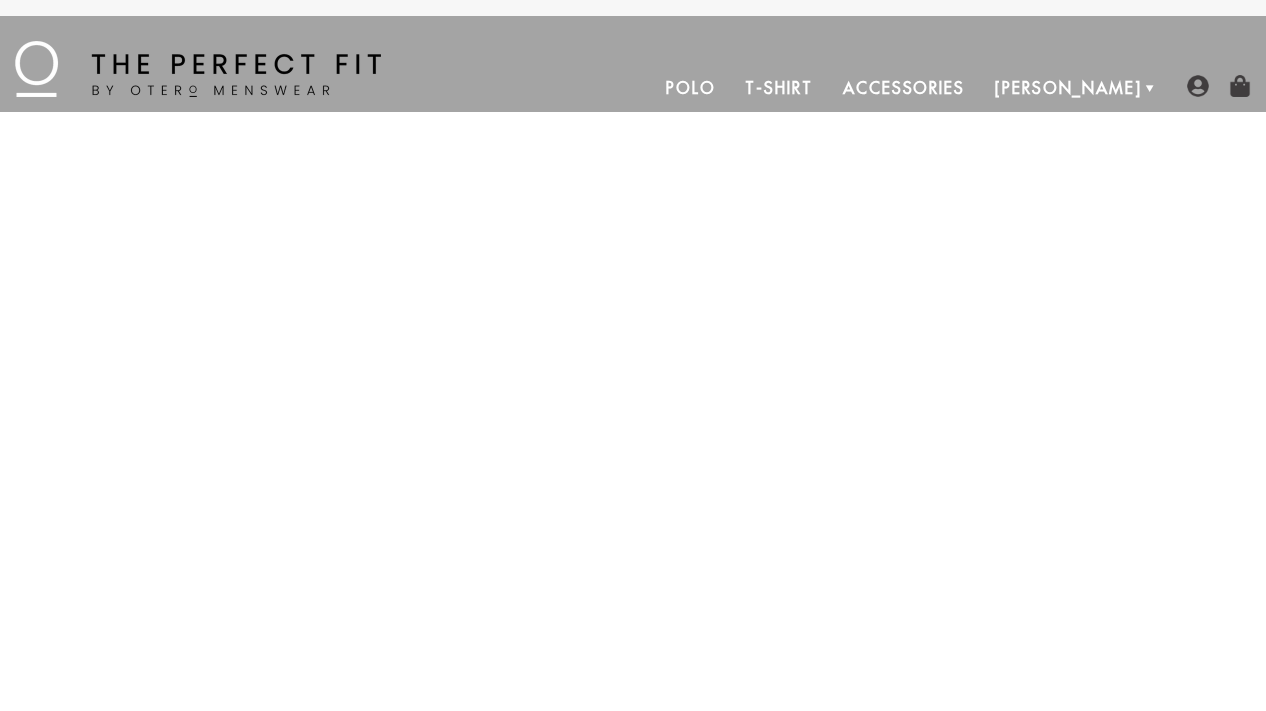 scroll, scrollTop: 0, scrollLeft: 0, axis: both 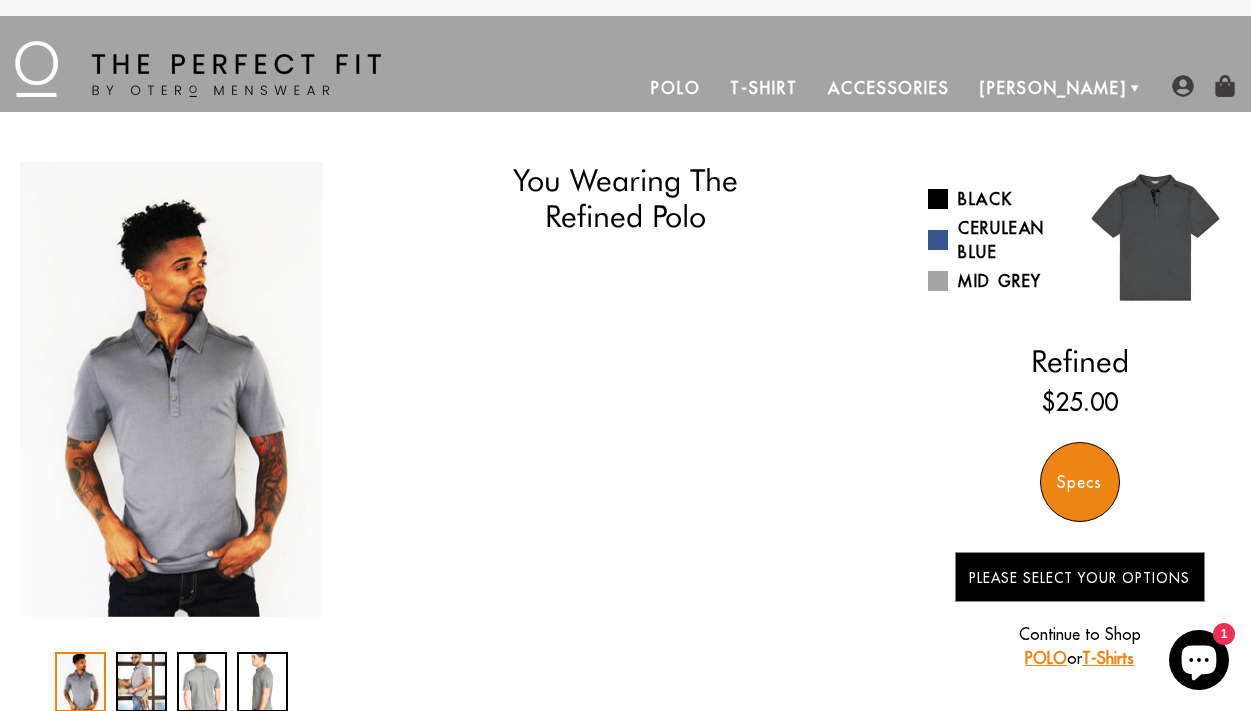 select on "M" 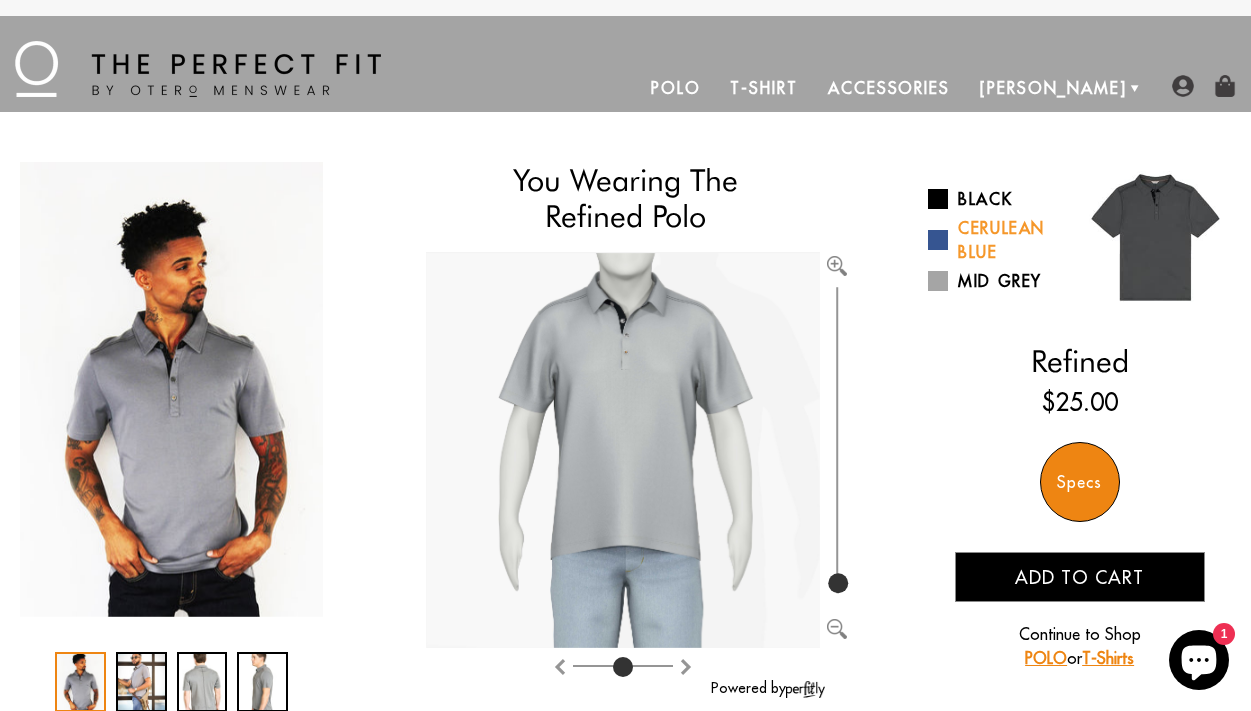 click on "Cerulean Blue" at bounding box center (996, 240) 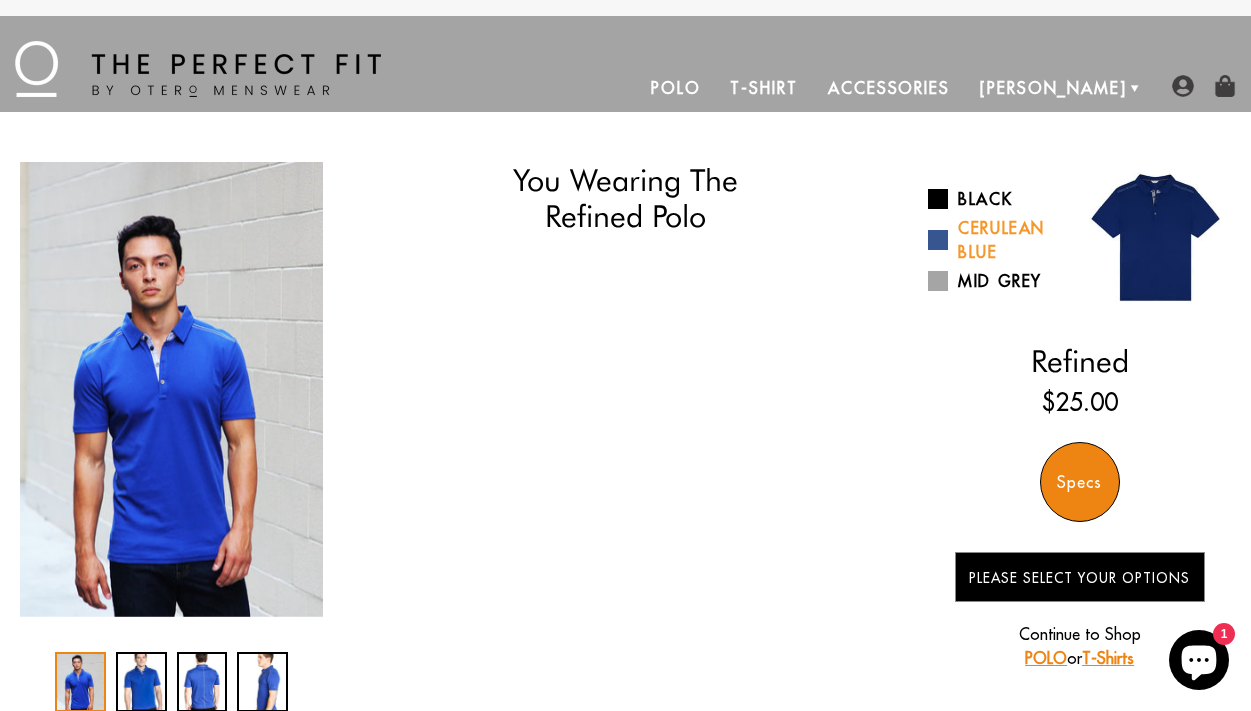scroll, scrollTop: 0, scrollLeft: 0, axis: both 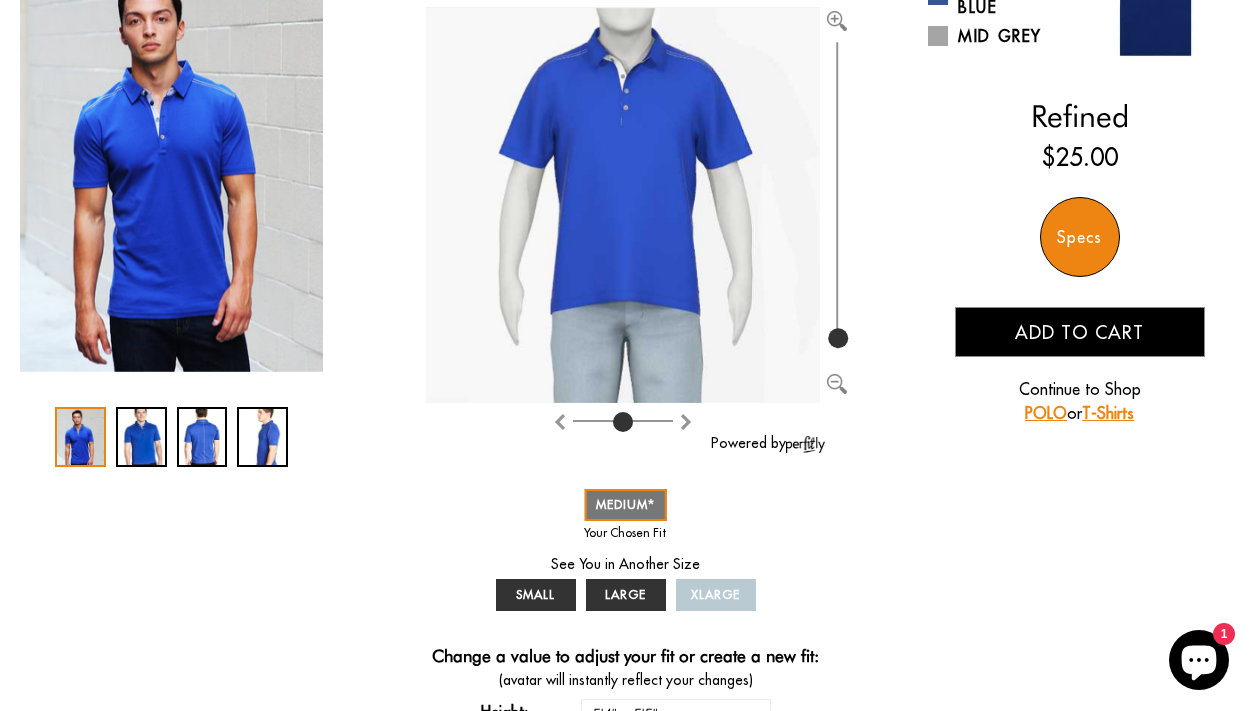 click on "POLO" at bounding box center [1046, 413] 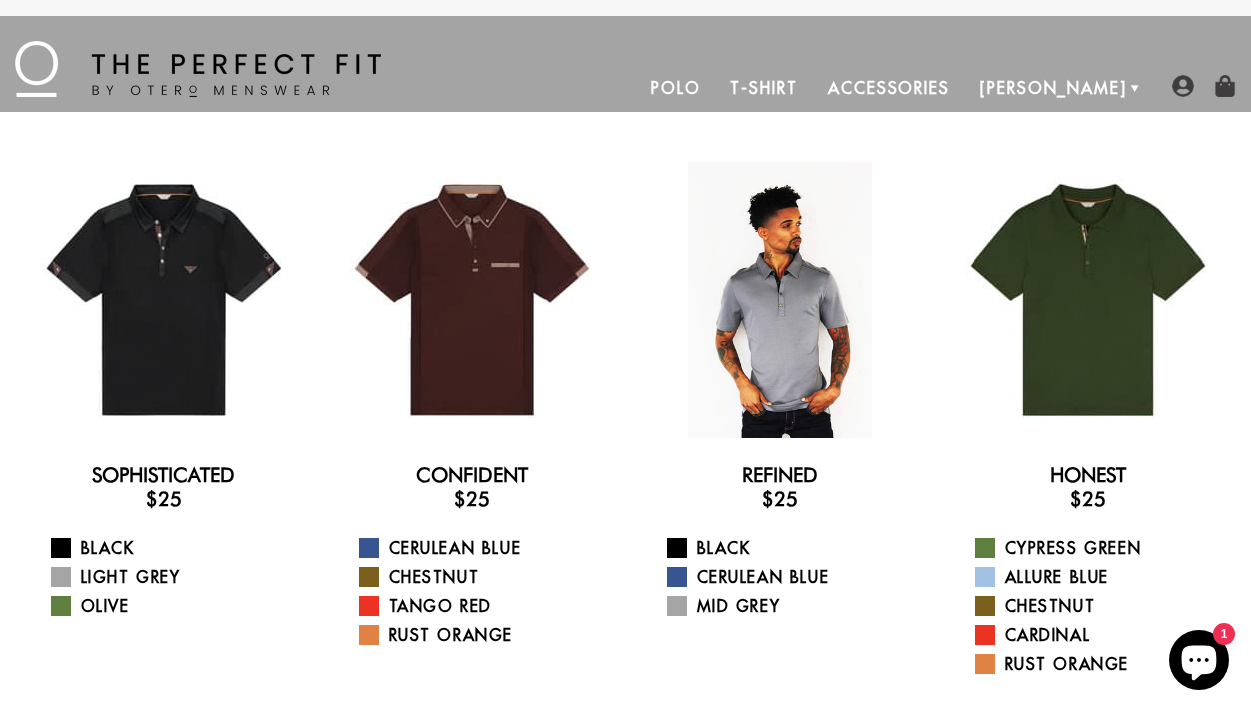 scroll, scrollTop: 0, scrollLeft: 0, axis: both 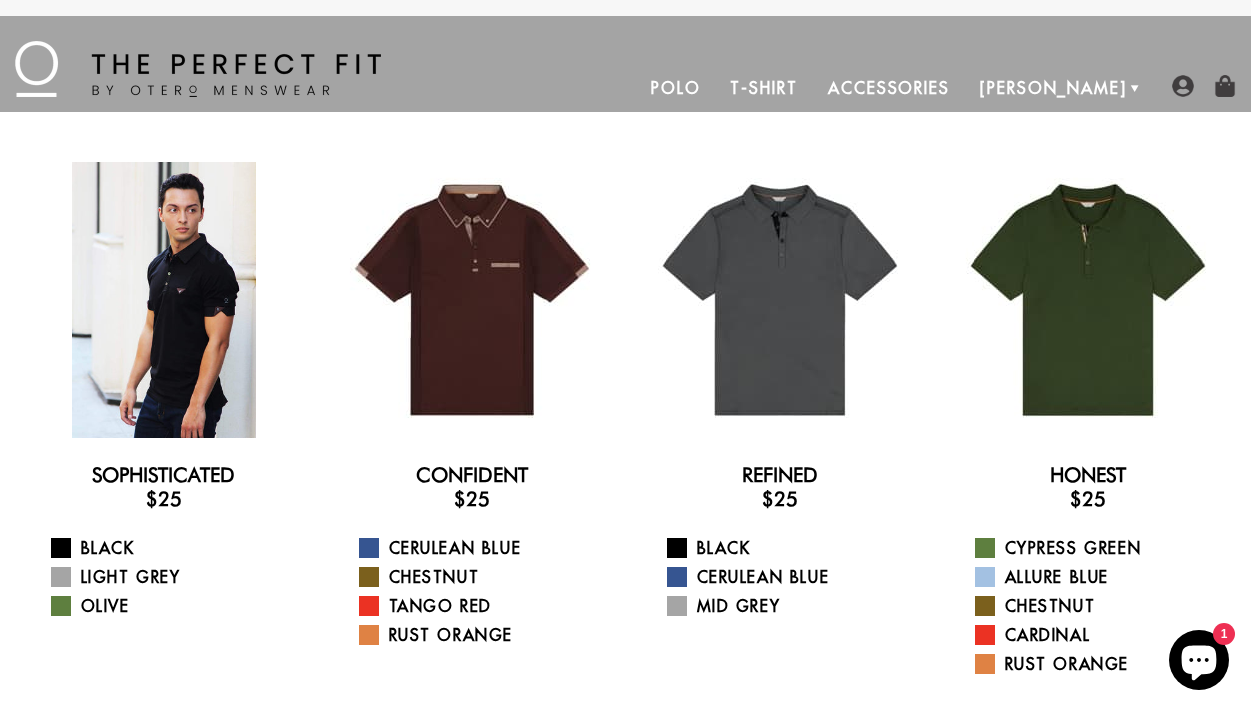 click at bounding box center (164, 300) 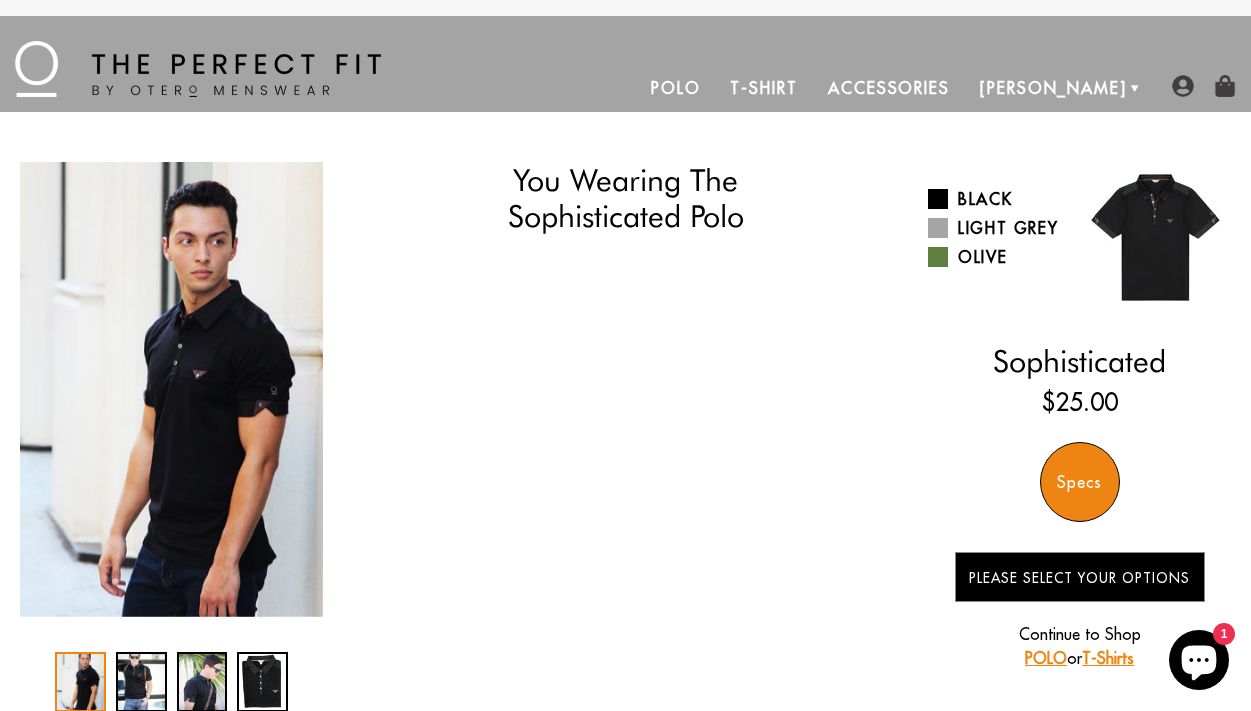scroll, scrollTop: 0, scrollLeft: 0, axis: both 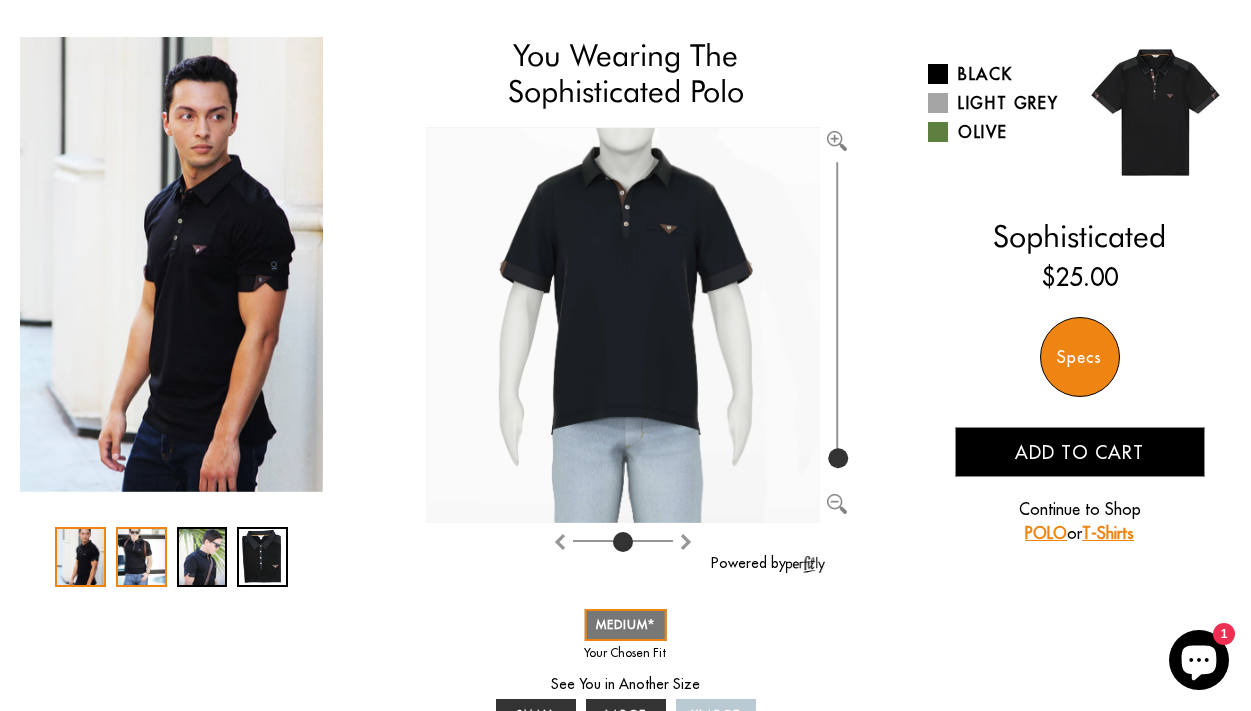 click at bounding box center (141, 557) 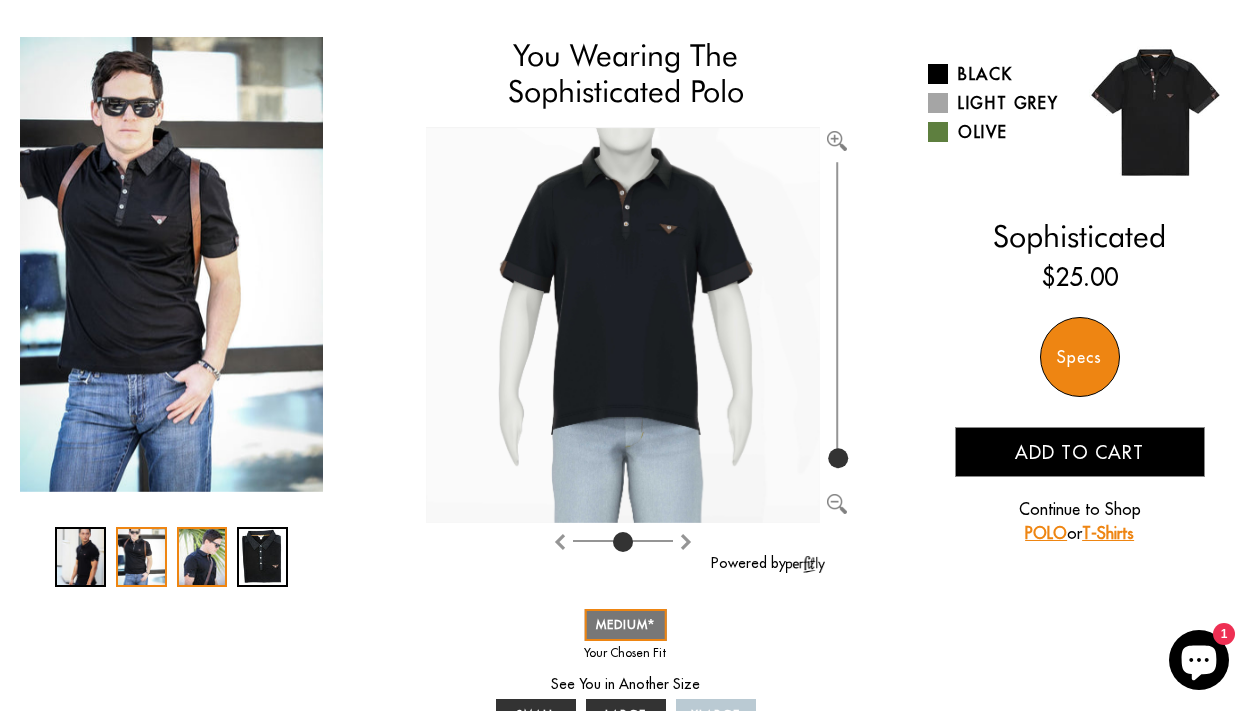 click at bounding box center [202, 557] 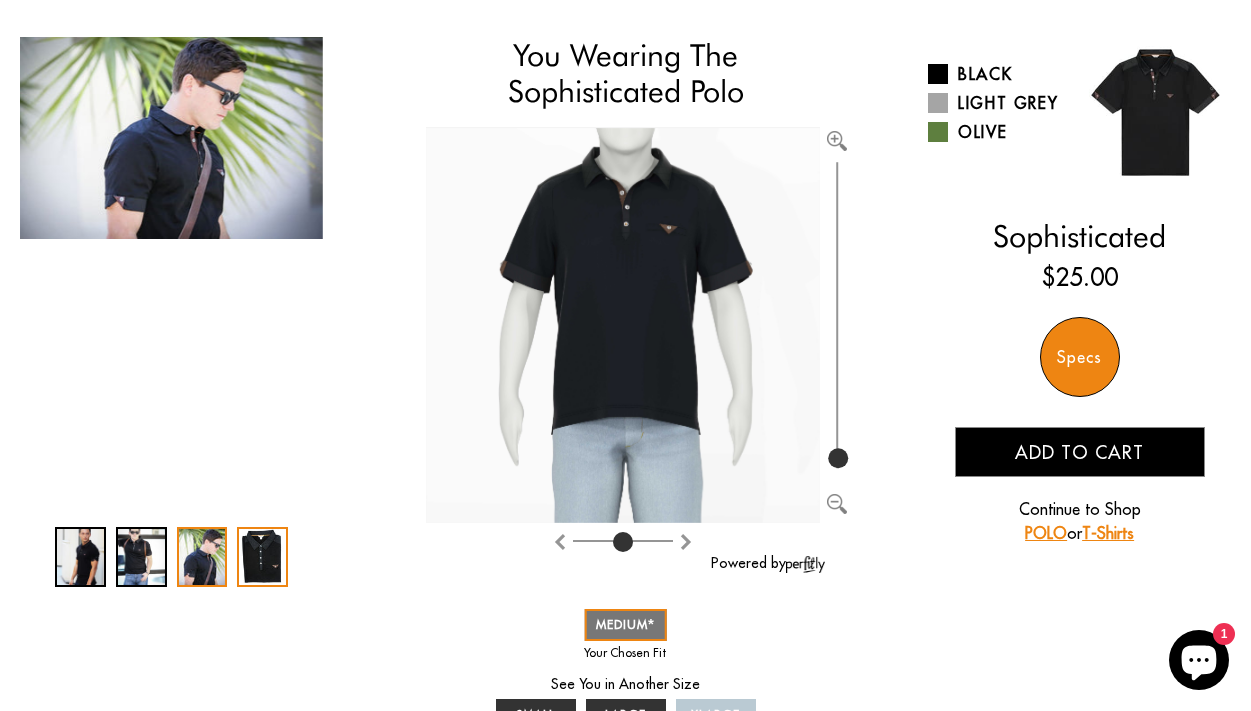 click at bounding box center (262, 557) 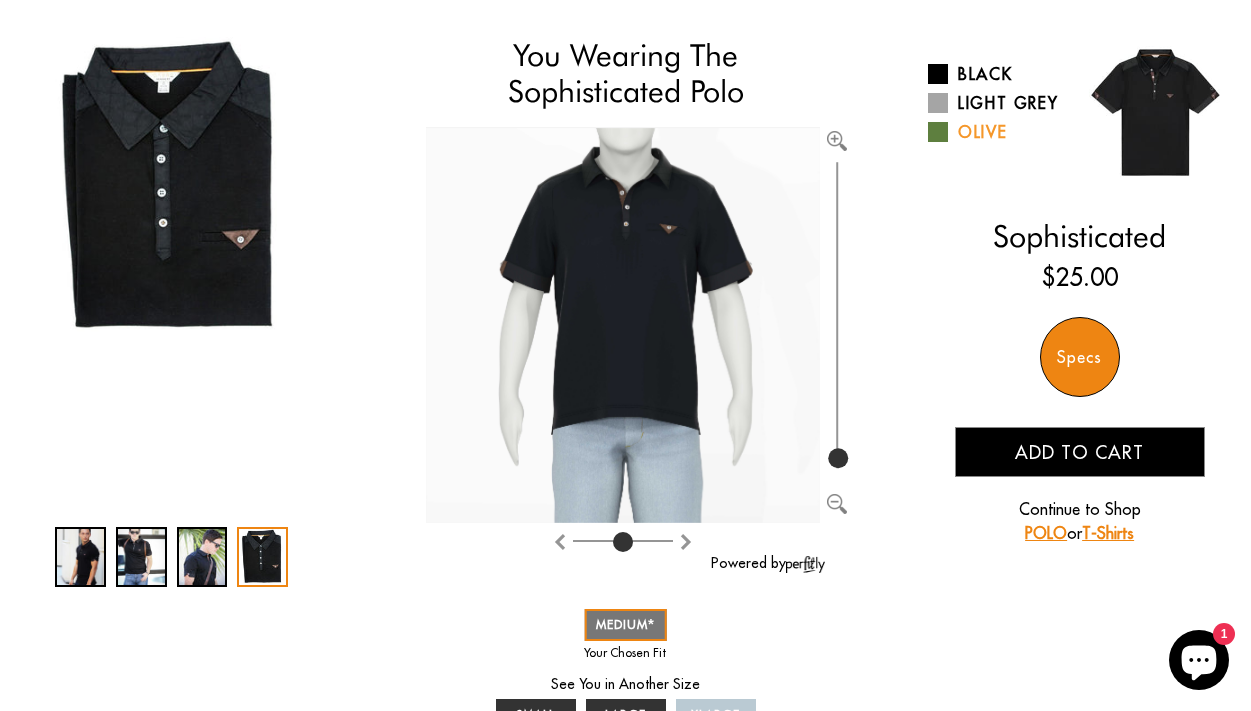 click on "Olive" at bounding box center [996, 132] 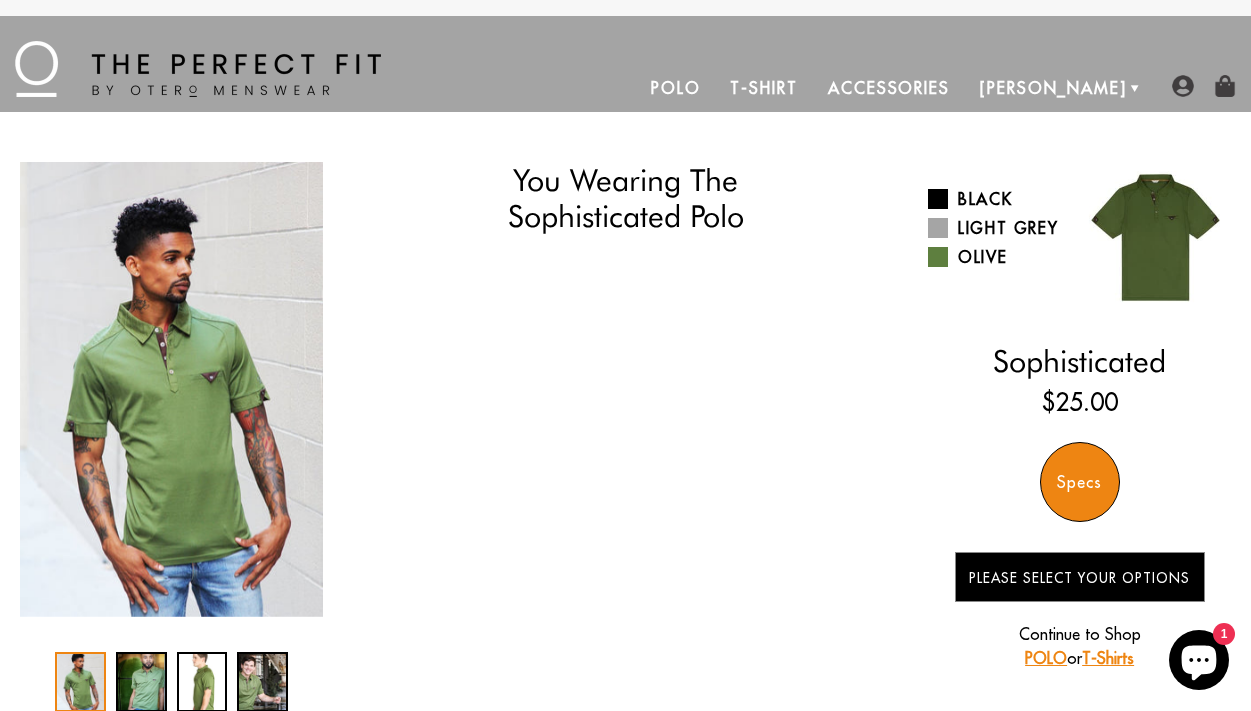 scroll, scrollTop: 0, scrollLeft: 0, axis: both 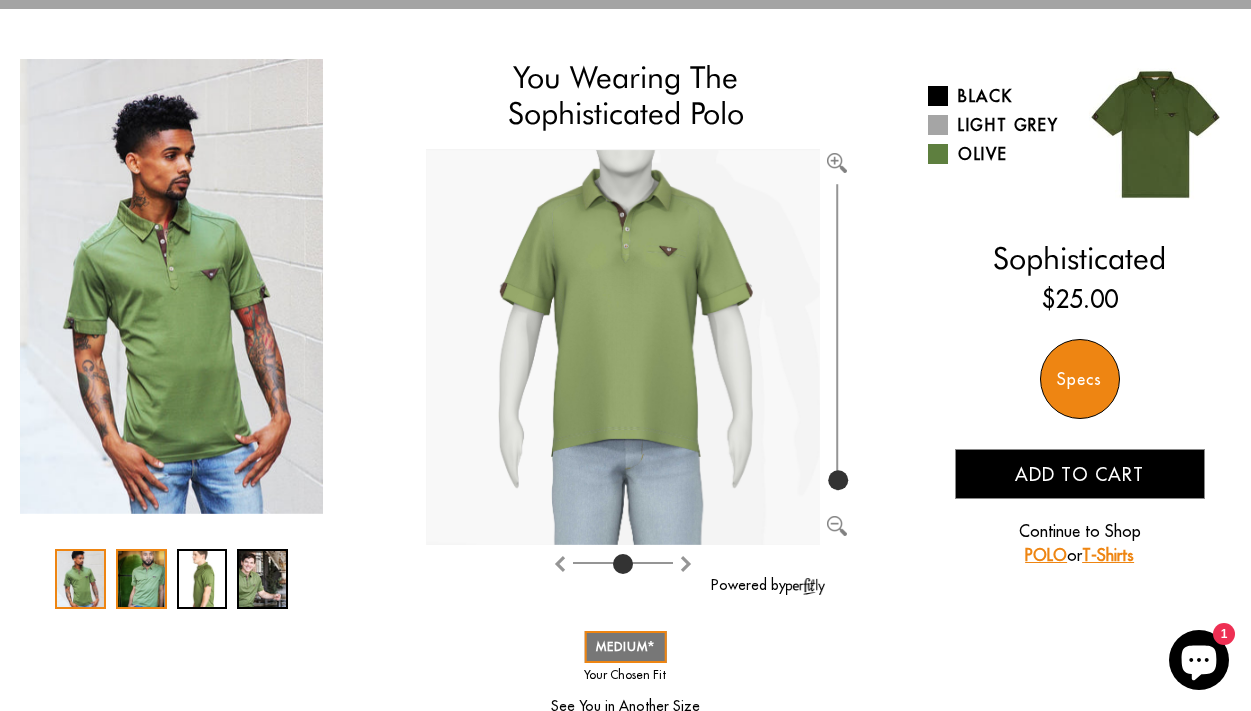 click at bounding box center [141, 579] 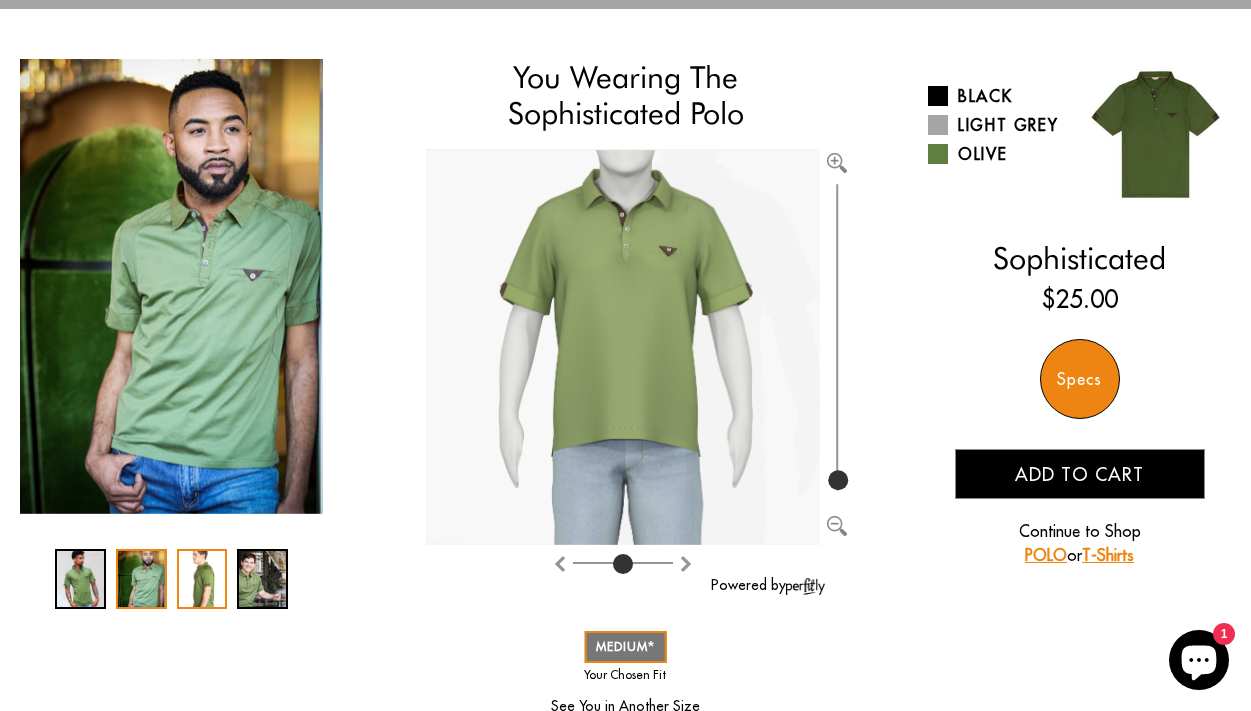 click at bounding box center (202, 579) 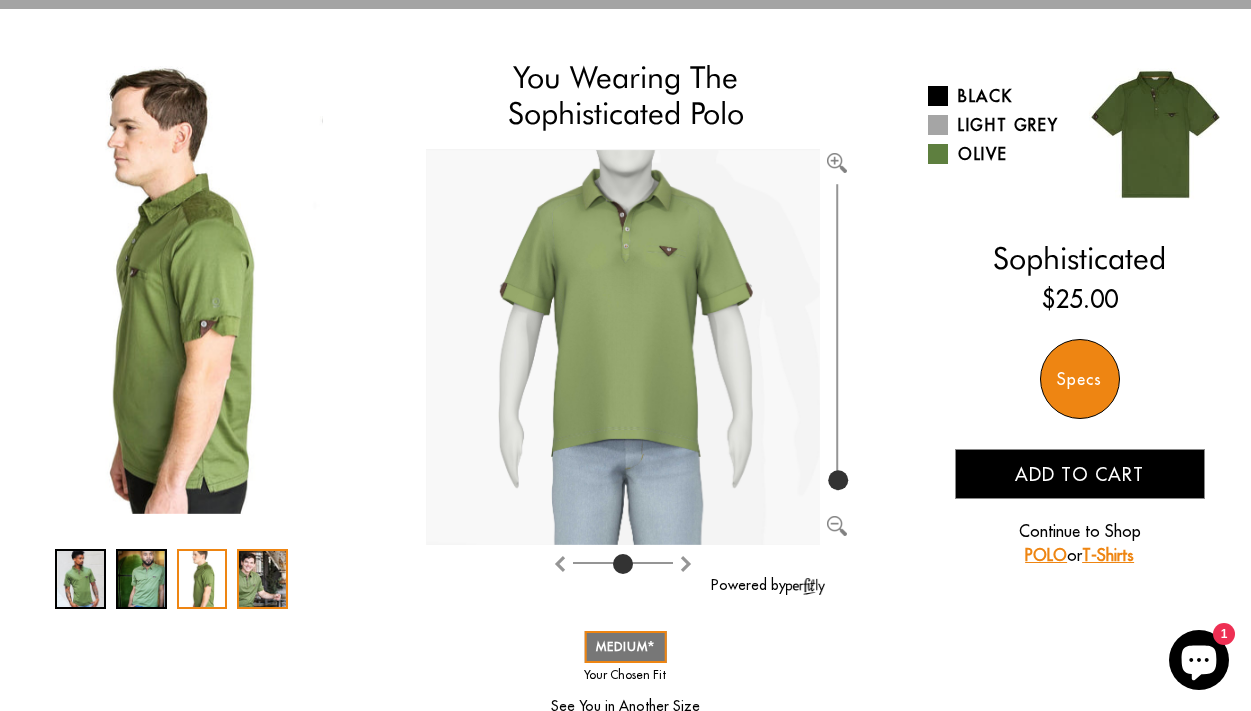 click at bounding box center (262, 579) 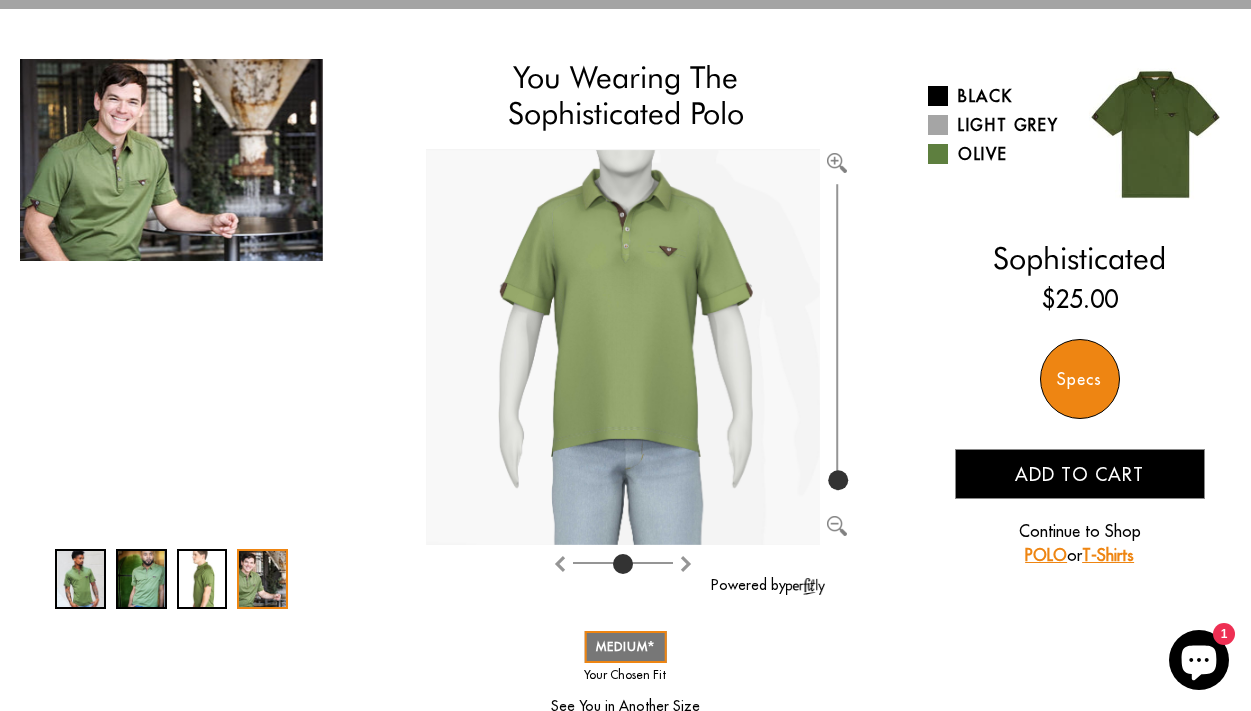 scroll, scrollTop: 106, scrollLeft: 0, axis: vertical 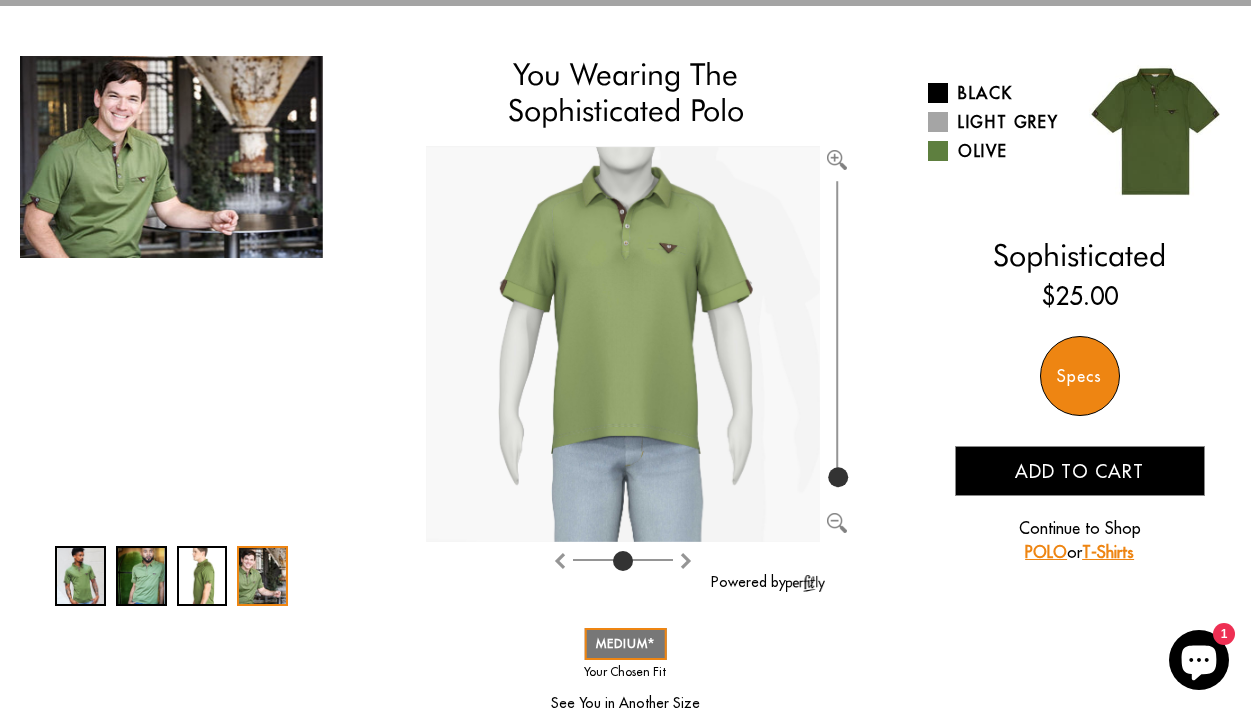 click at bounding box center (171, 157) 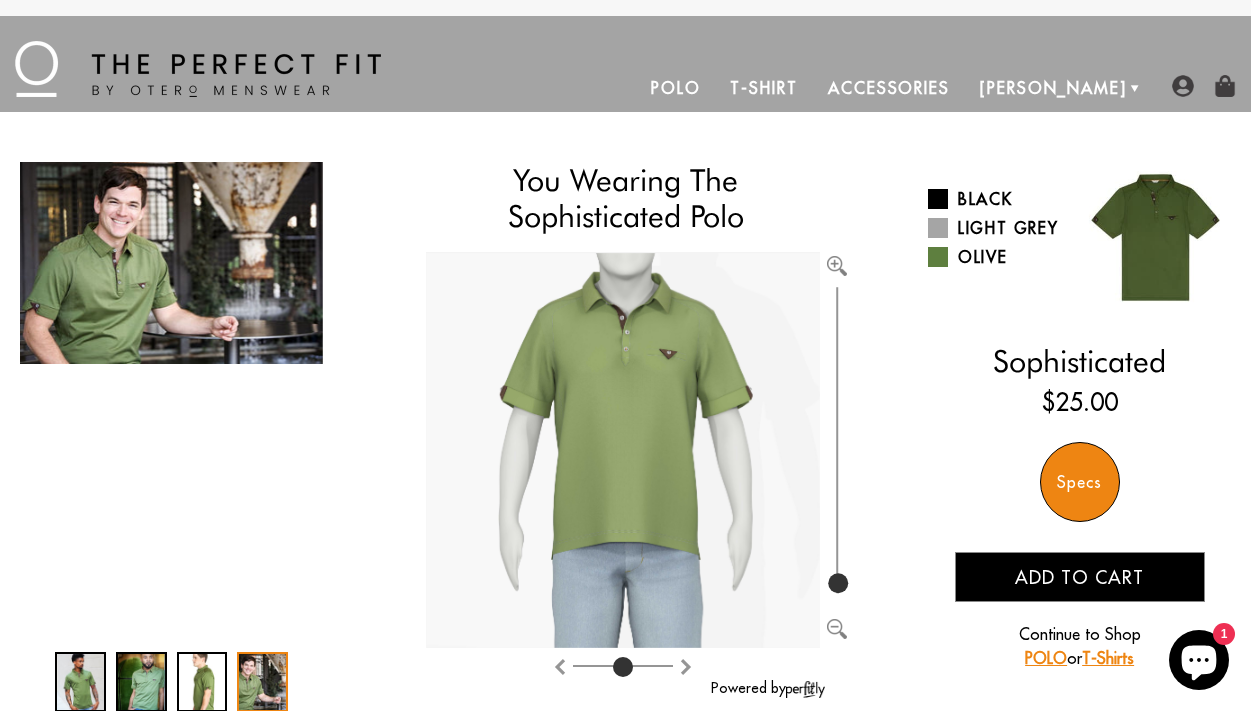 scroll, scrollTop: 0, scrollLeft: 0, axis: both 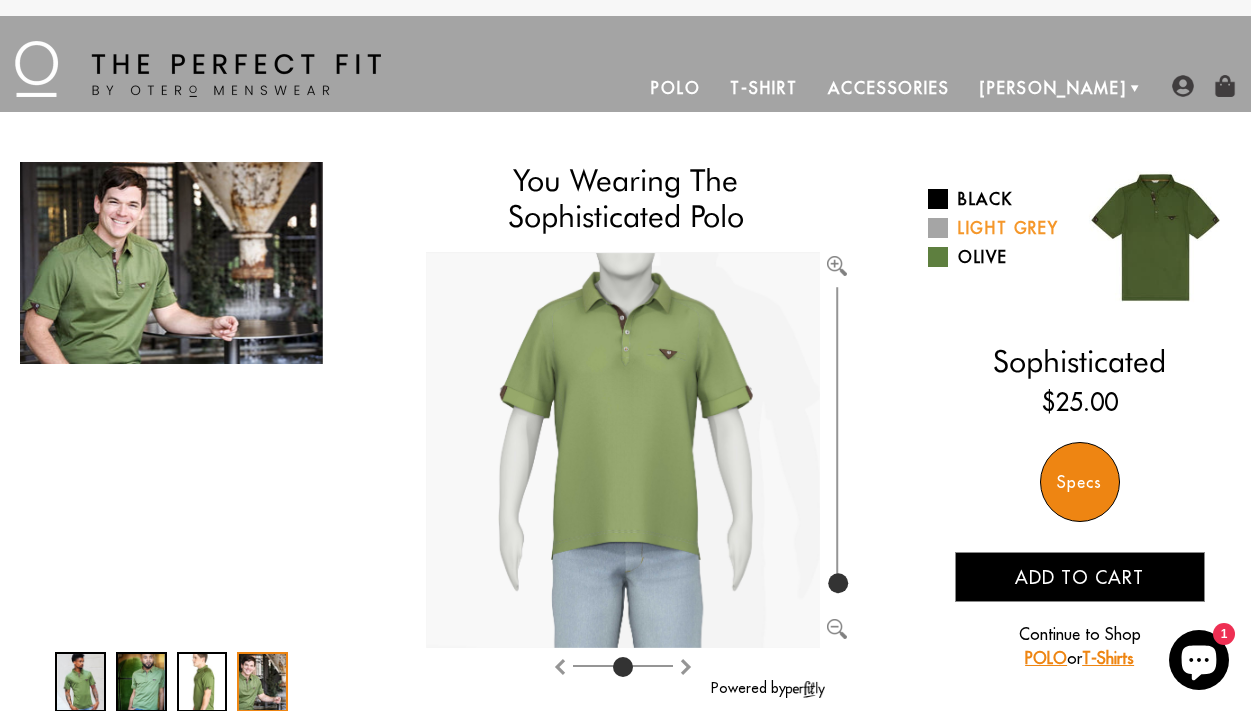 click on "Light Grey" at bounding box center (996, 228) 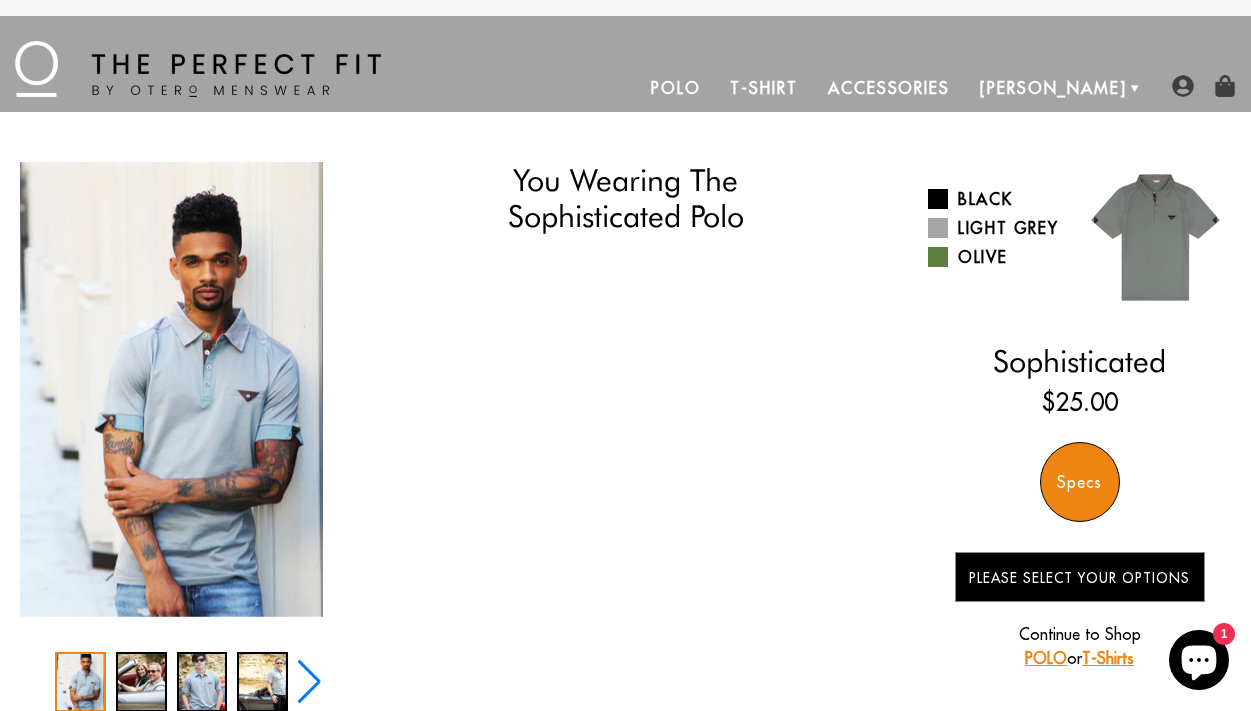 scroll, scrollTop: 0, scrollLeft: 0, axis: both 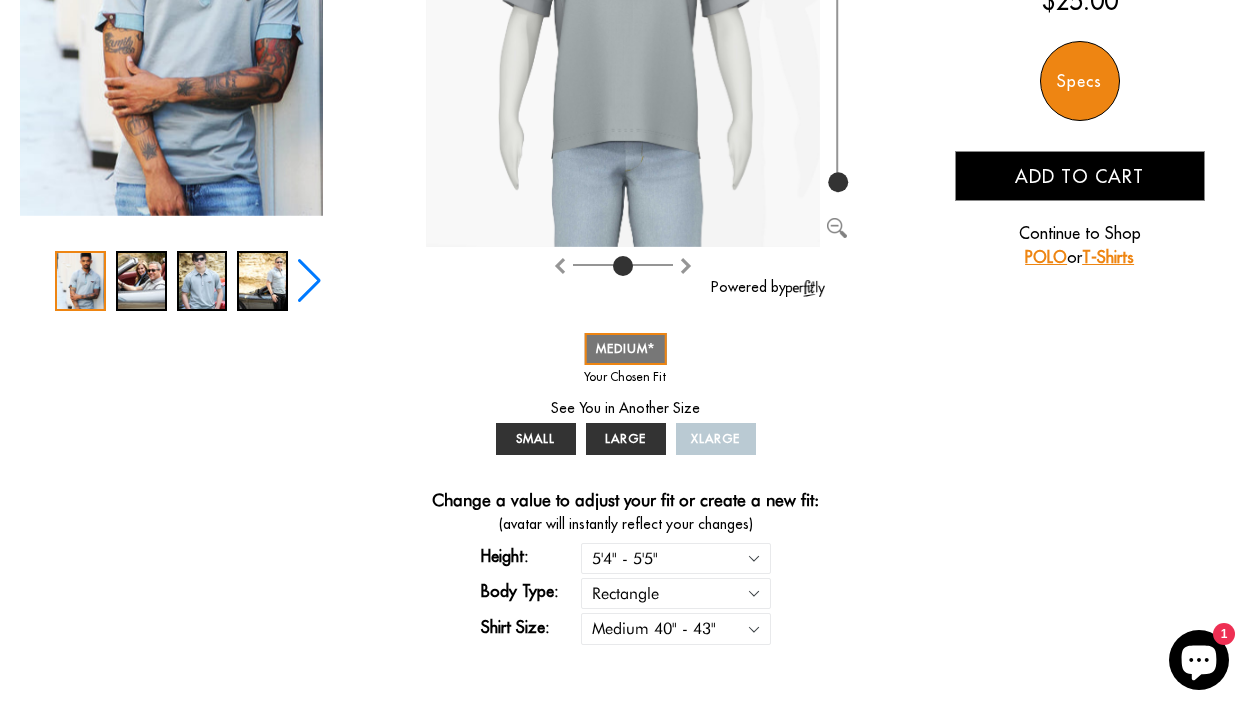 click on "POLO" at bounding box center (1046, 257) 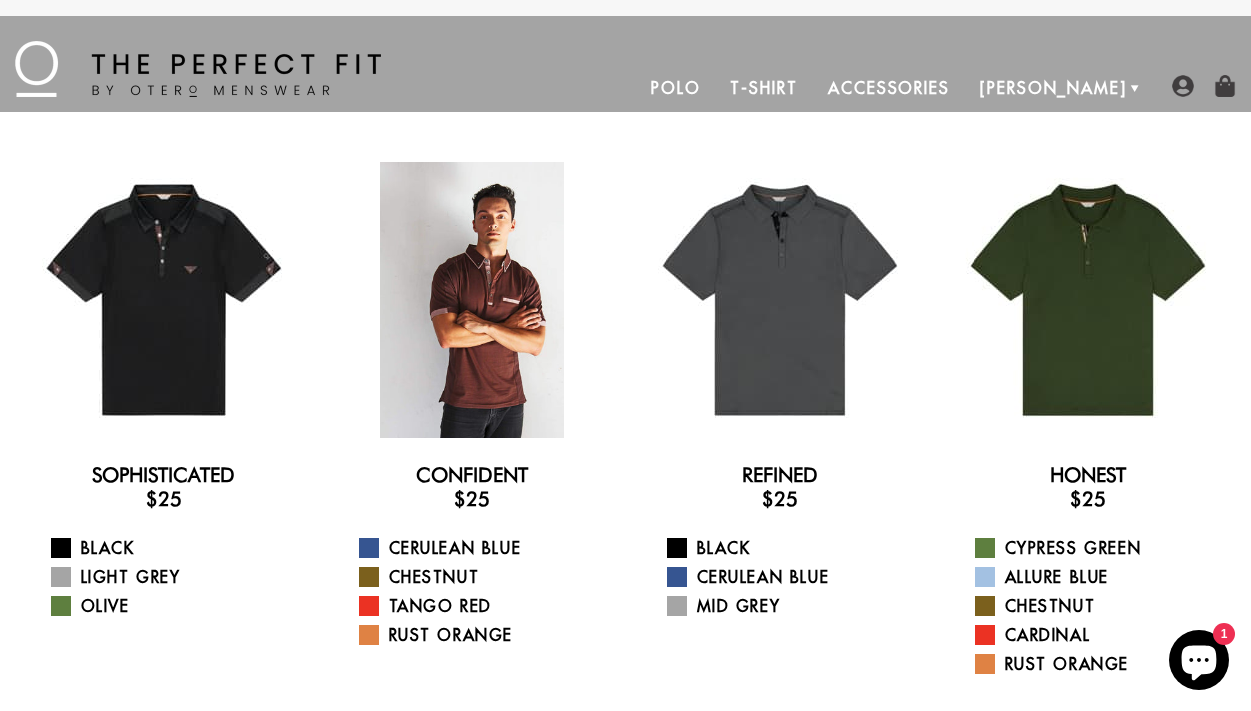 scroll, scrollTop: 0, scrollLeft: 0, axis: both 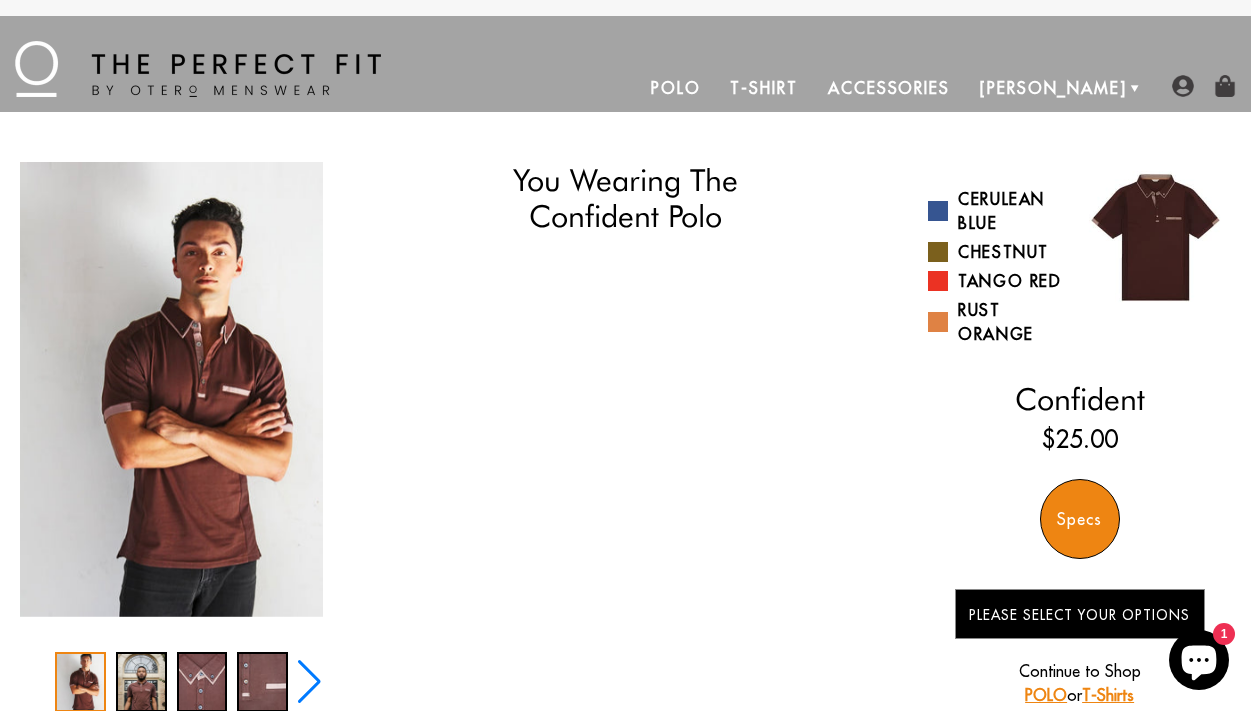 select on "M" 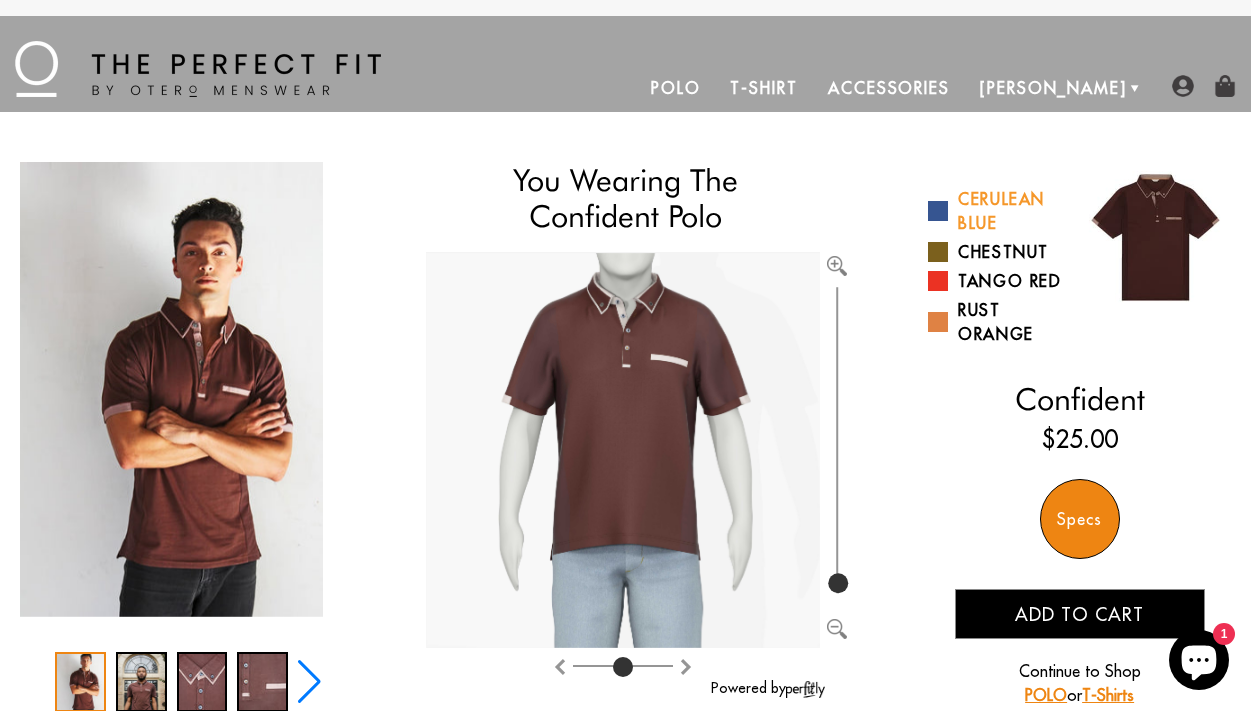 click on "Cerulean Blue" at bounding box center [996, 211] 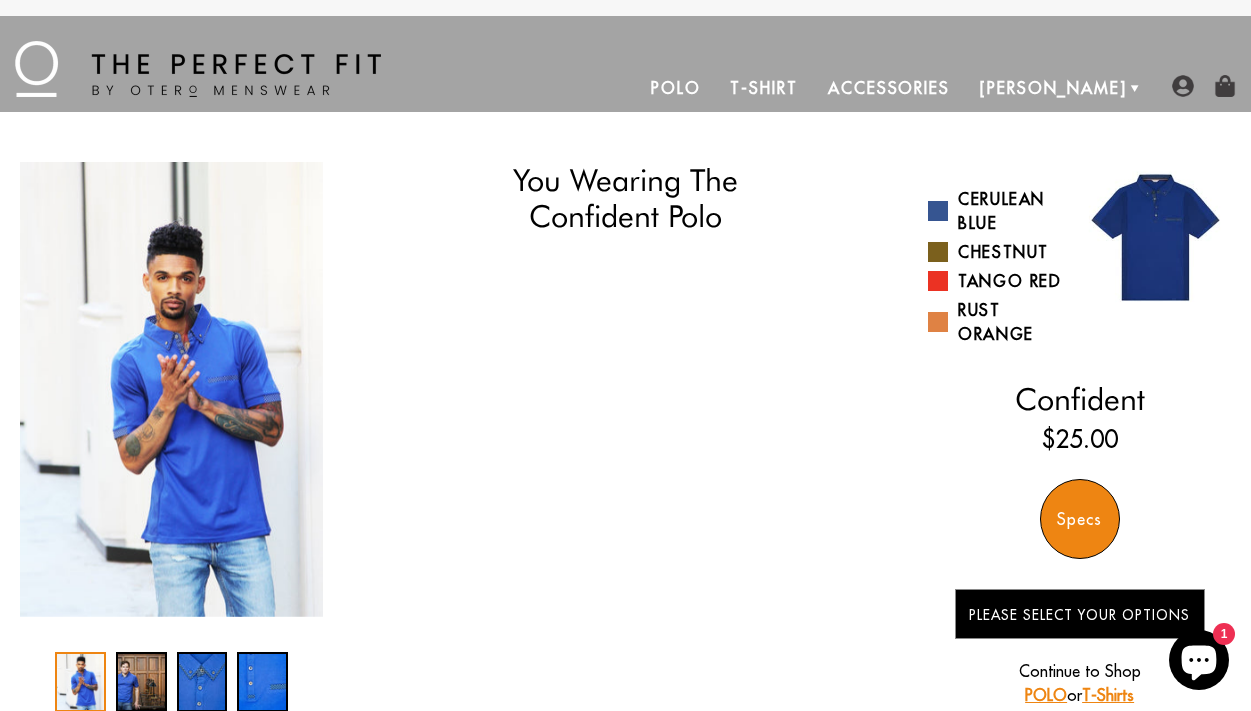 scroll, scrollTop: 0, scrollLeft: 0, axis: both 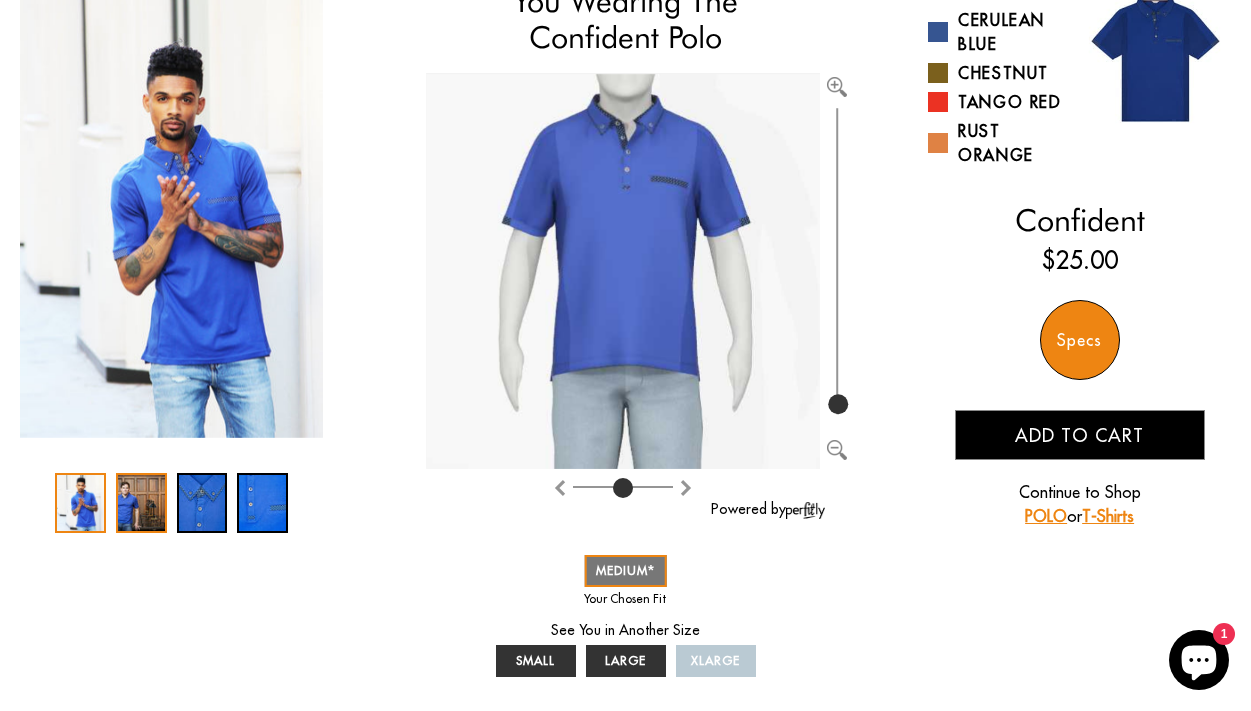 click at bounding box center (141, 503) 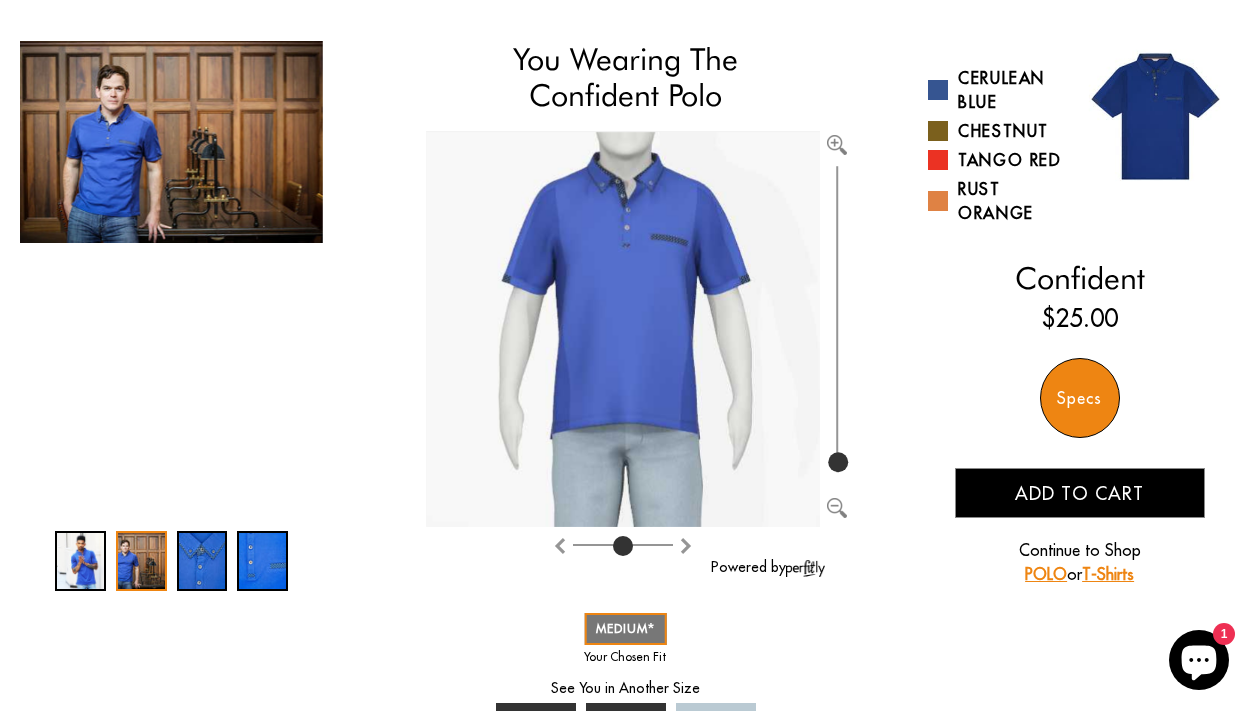 scroll, scrollTop: 123, scrollLeft: 0, axis: vertical 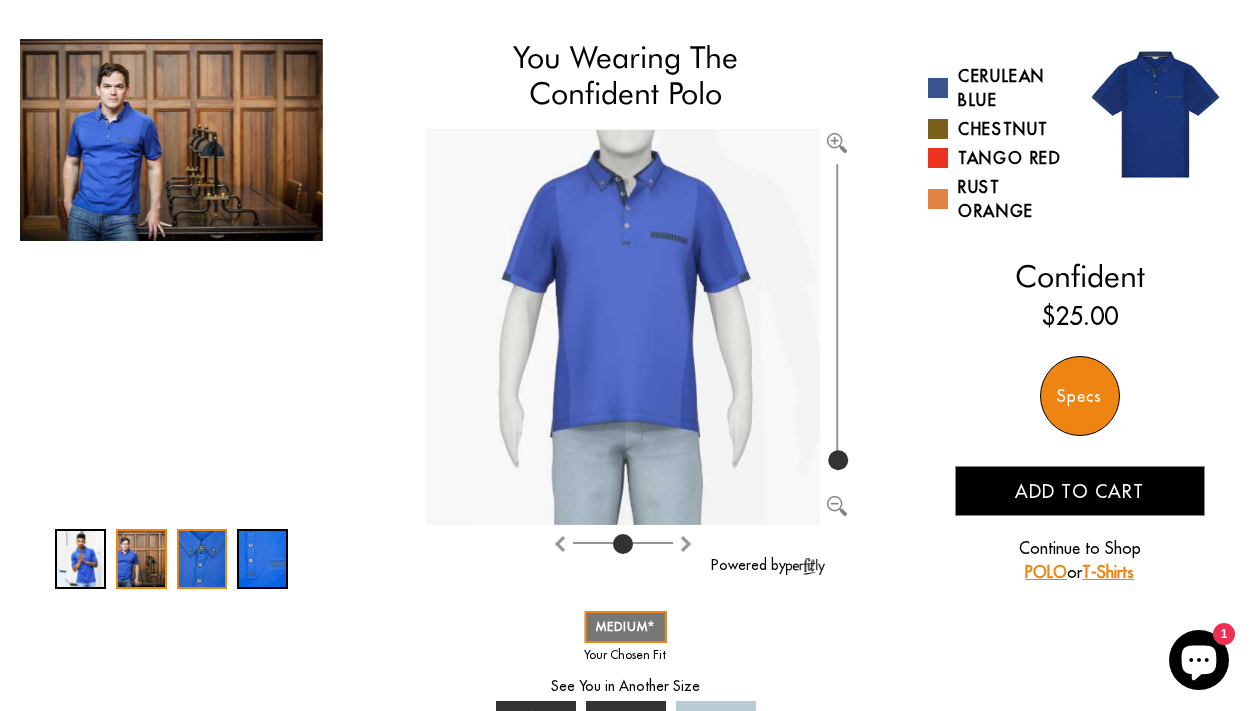 click at bounding box center [202, 559] 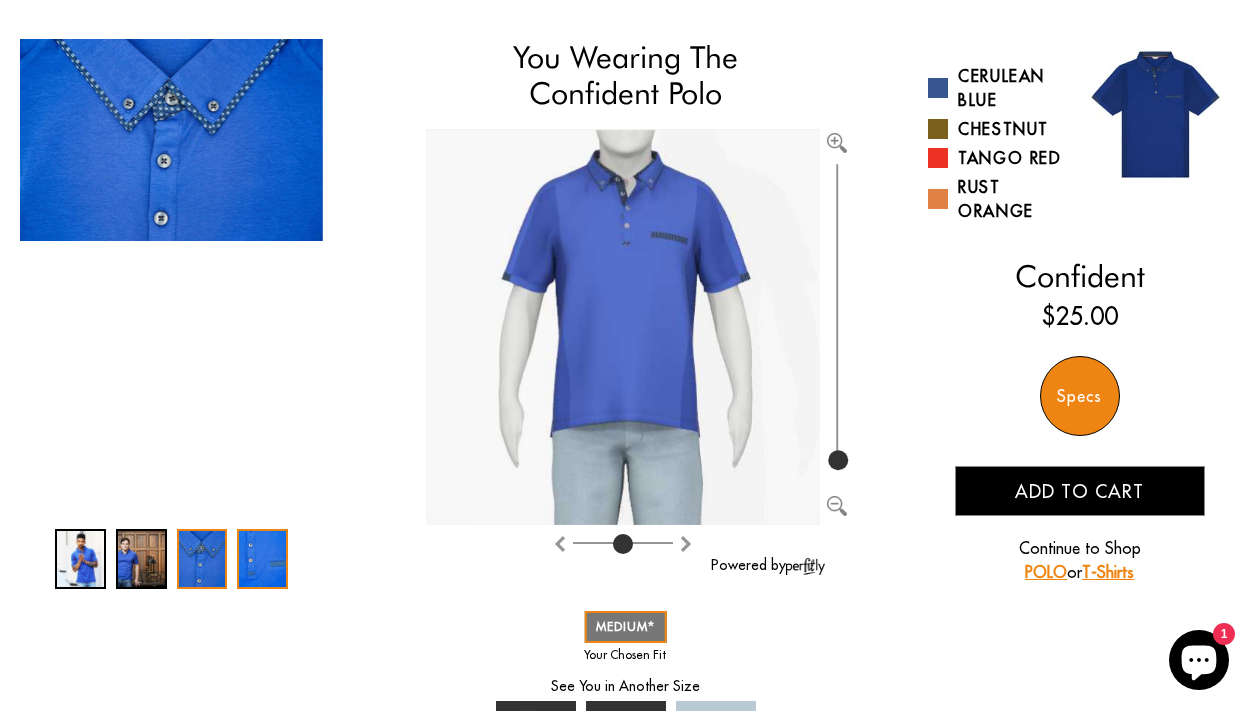 click at bounding box center [262, 559] 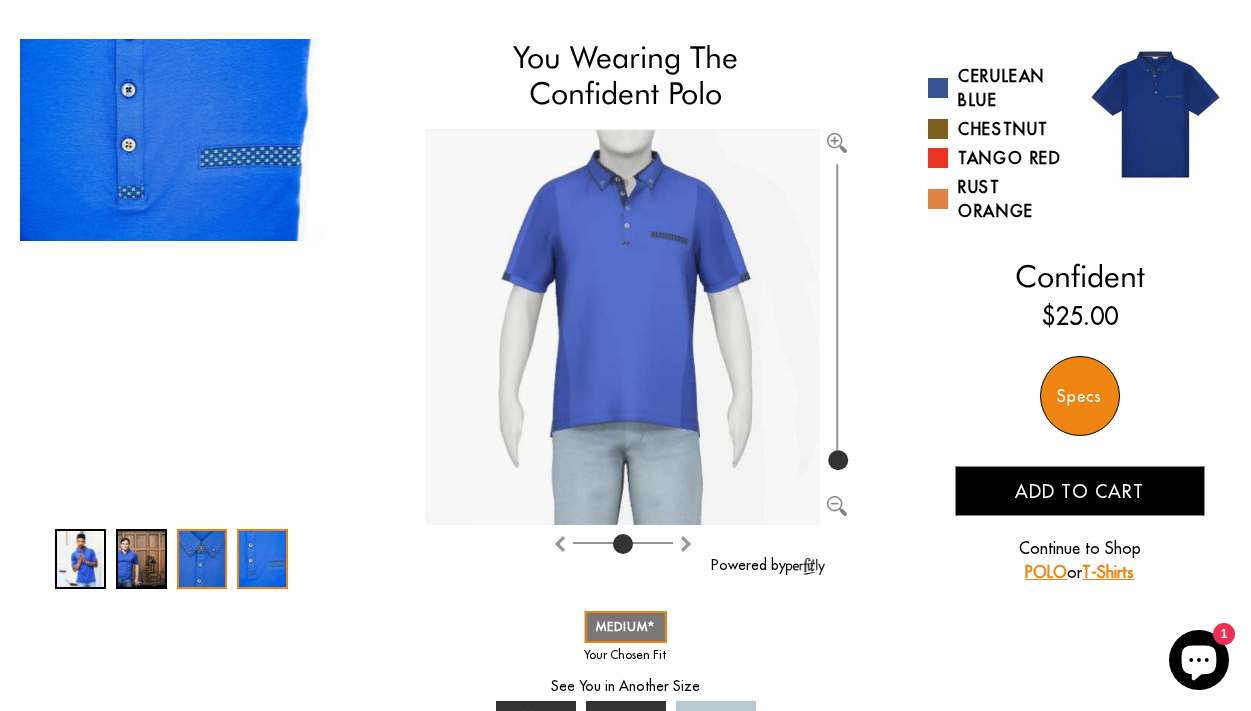 click at bounding box center [202, 559] 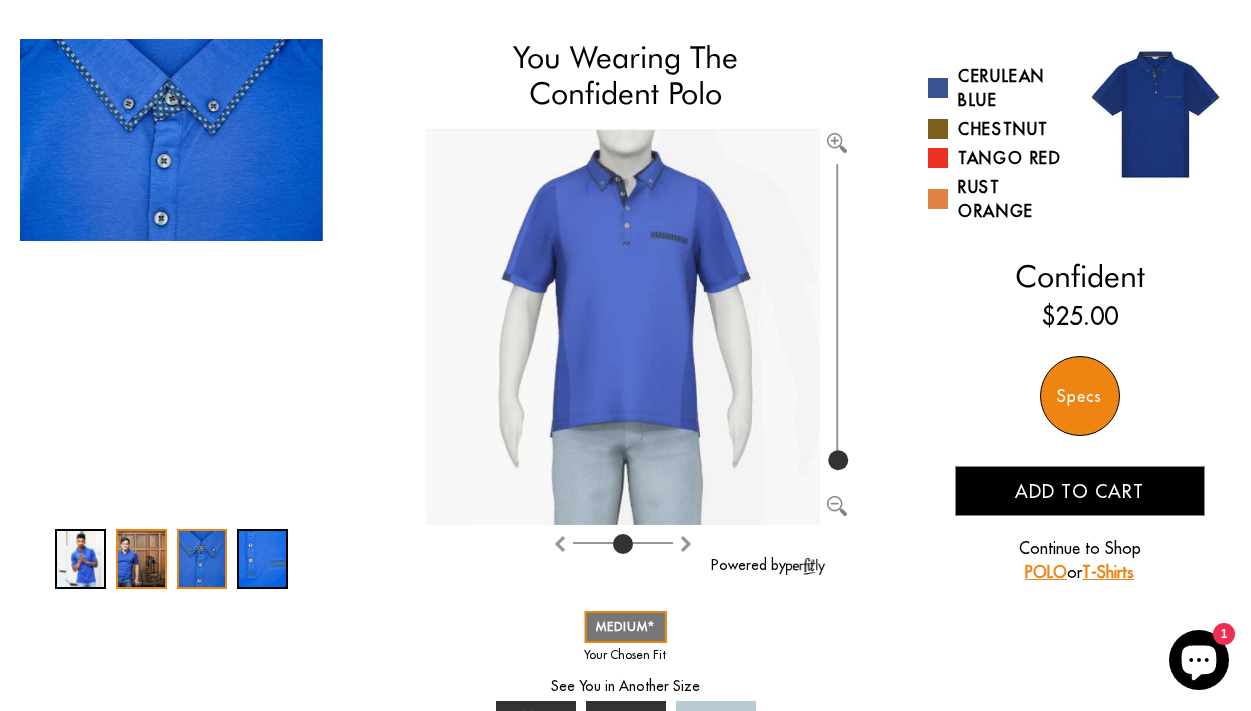 click at bounding box center (141, 559) 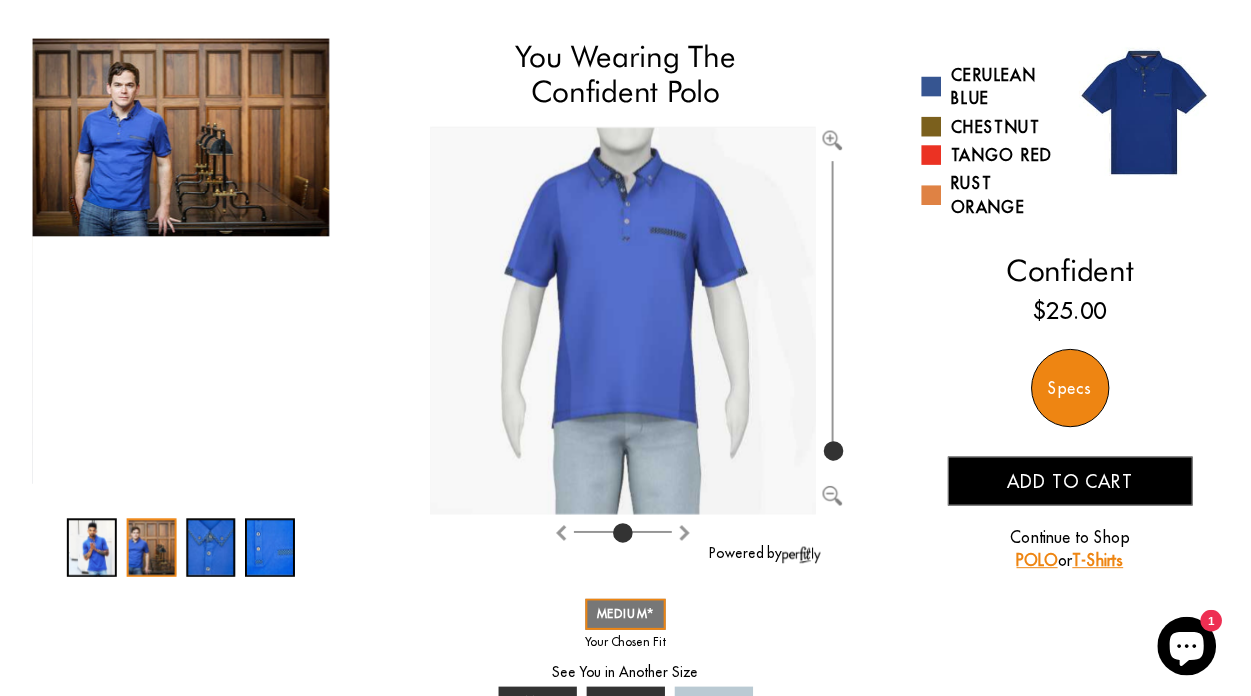 scroll, scrollTop: 41, scrollLeft: 0, axis: vertical 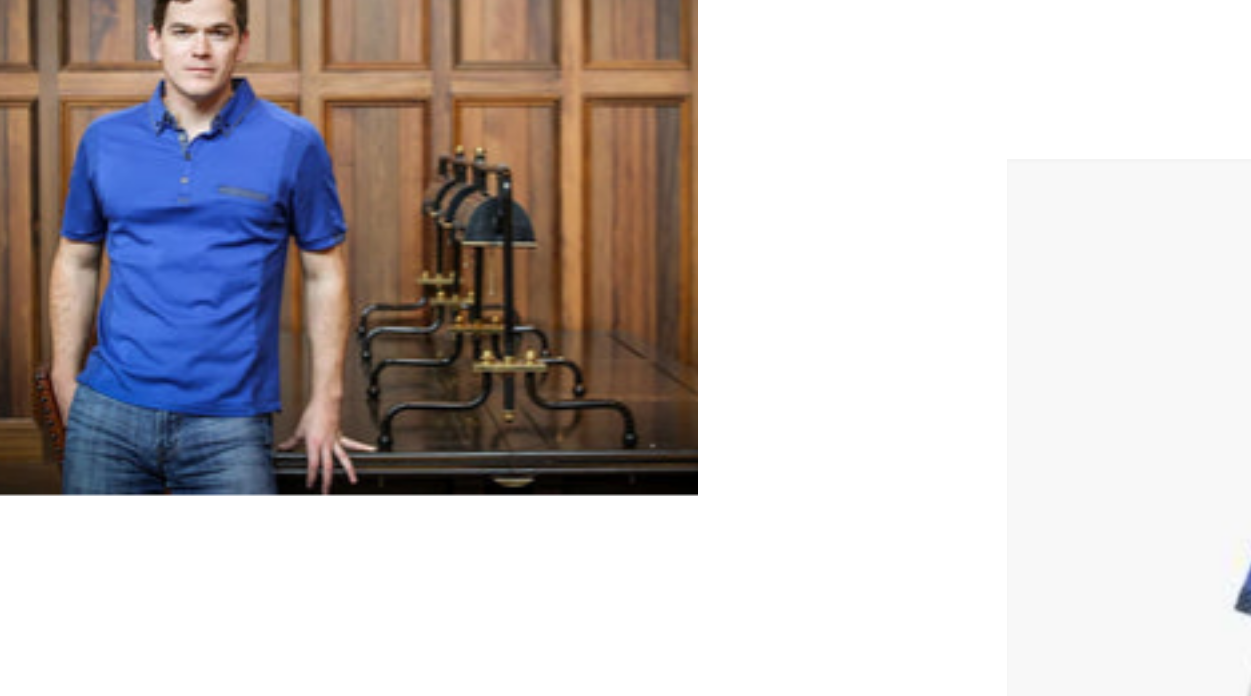 click at bounding box center [215, 222] 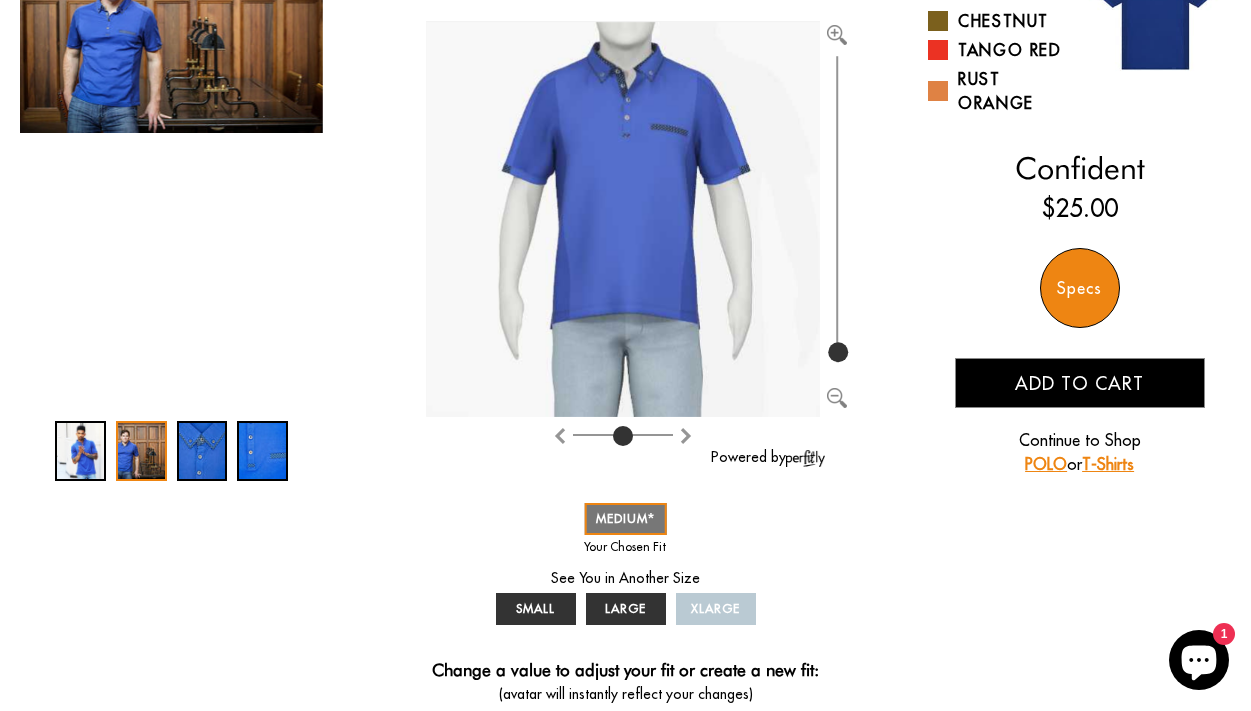 scroll, scrollTop: 237, scrollLeft: 0, axis: vertical 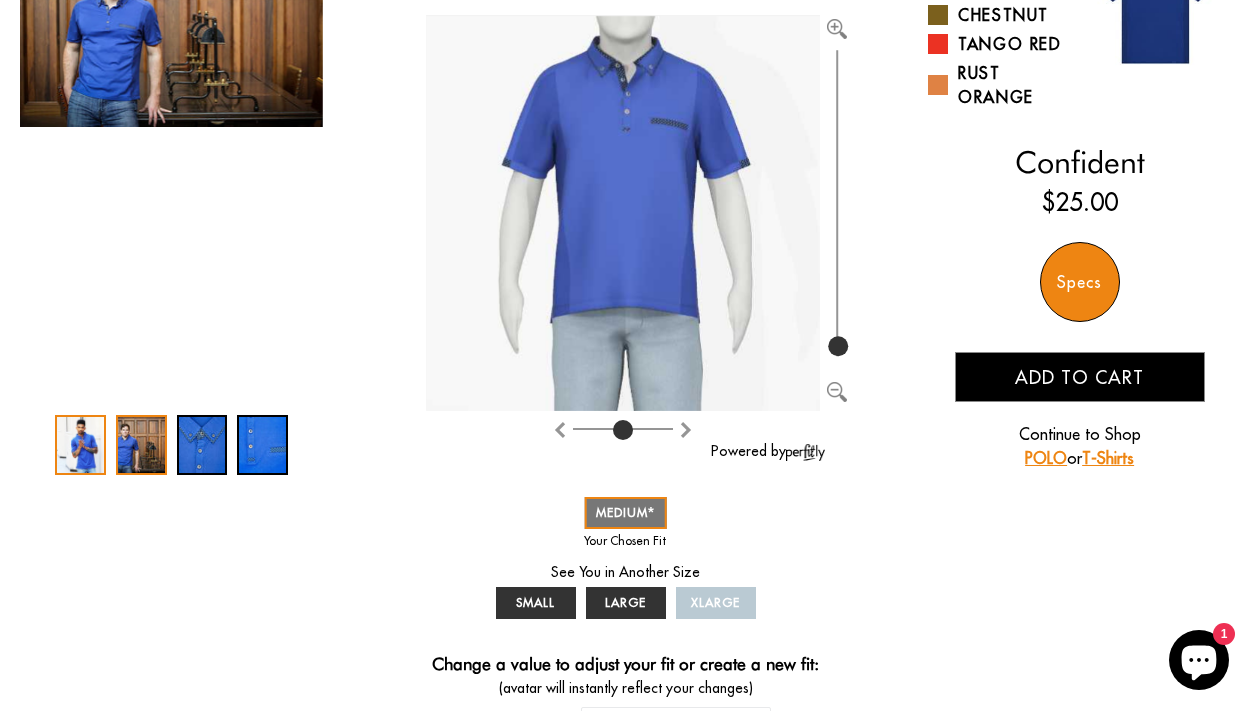 click at bounding box center [80, 445] 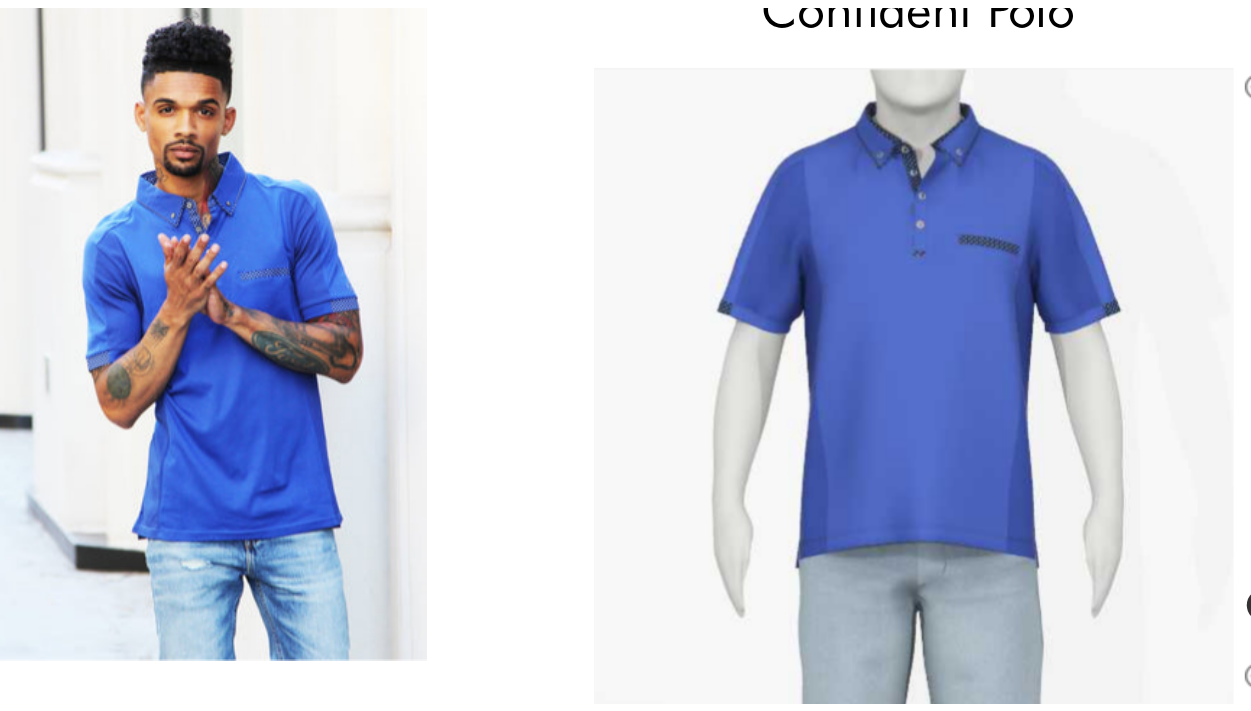 scroll, scrollTop: 137, scrollLeft: 0, axis: vertical 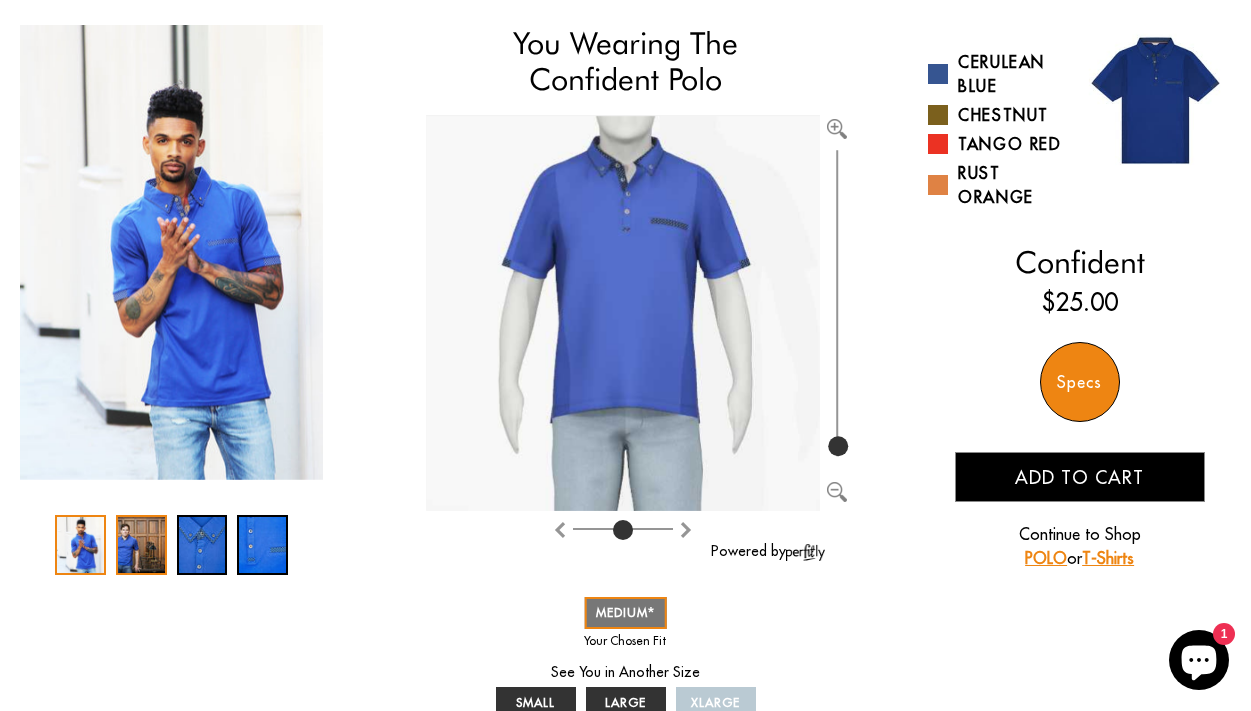 click at bounding box center (141, 545) 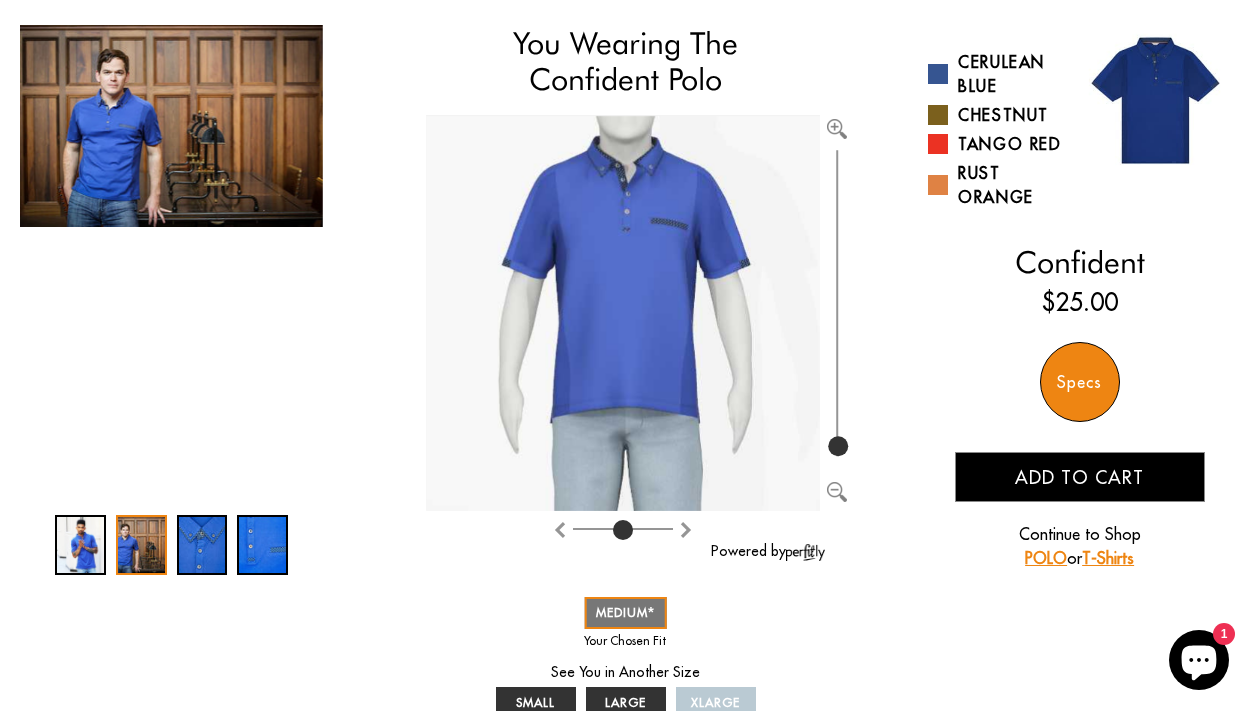 click at bounding box center [837, 129] 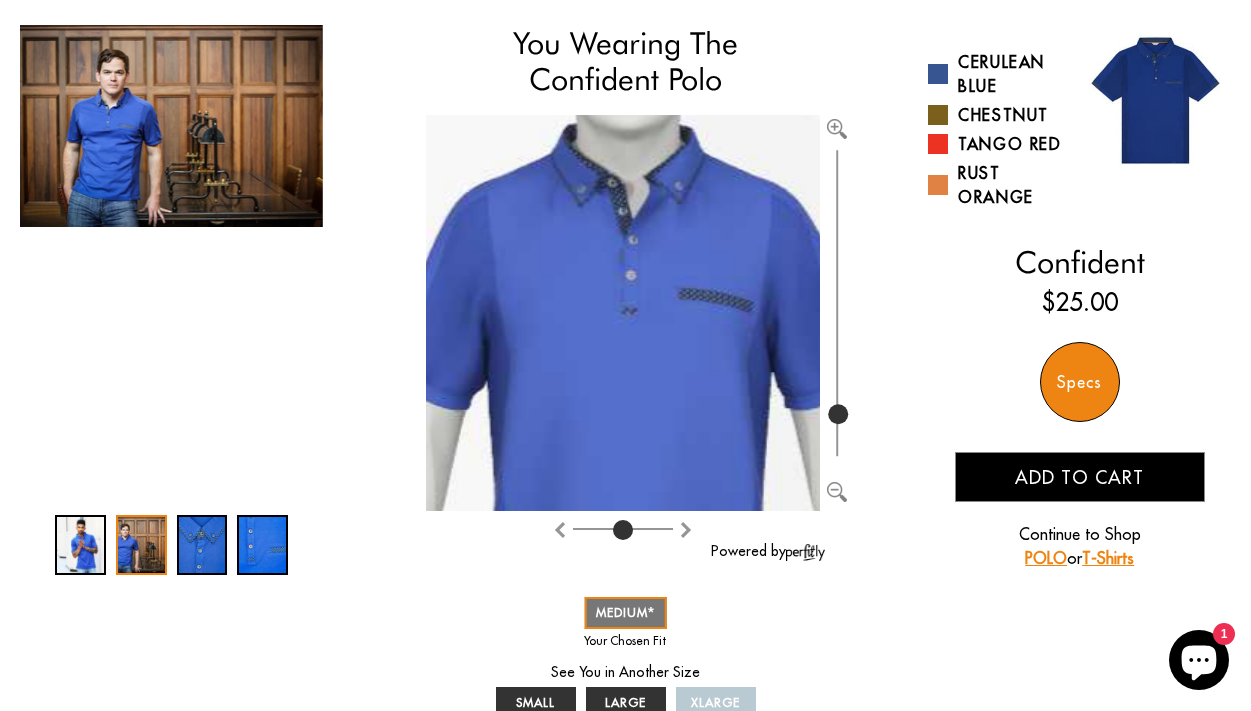 click at bounding box center (837, 129) 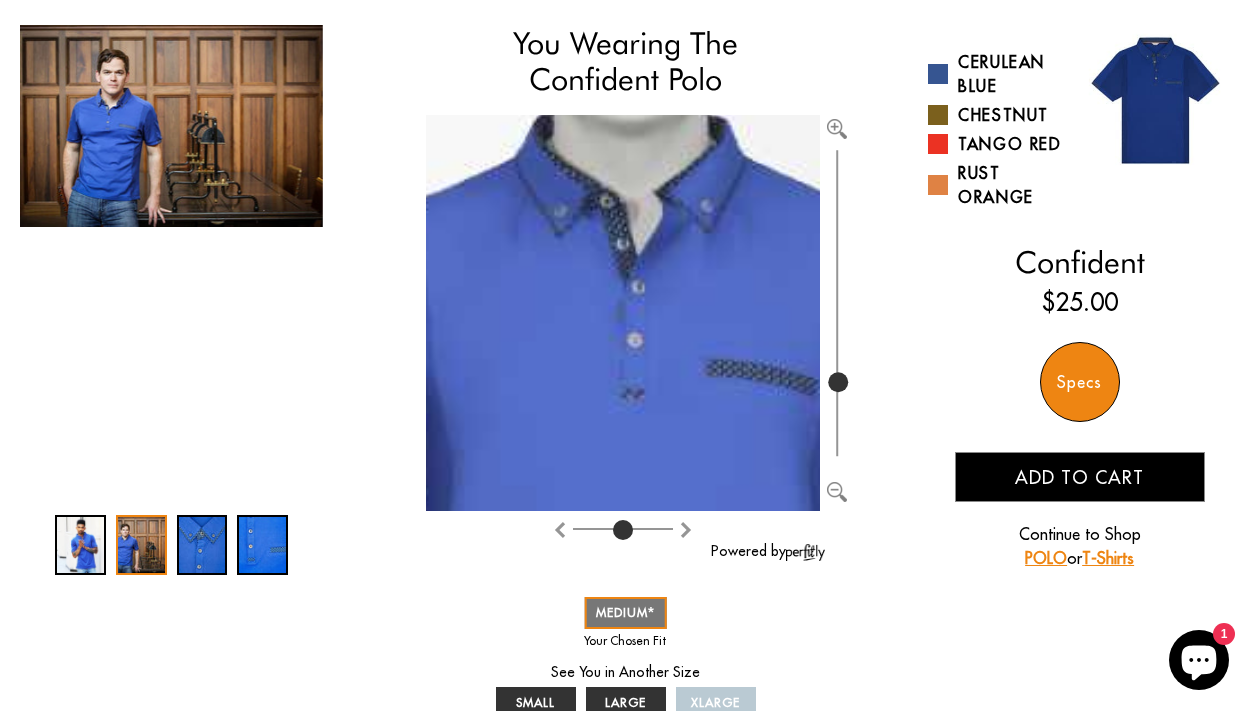 click at bounding box center [837, 129] 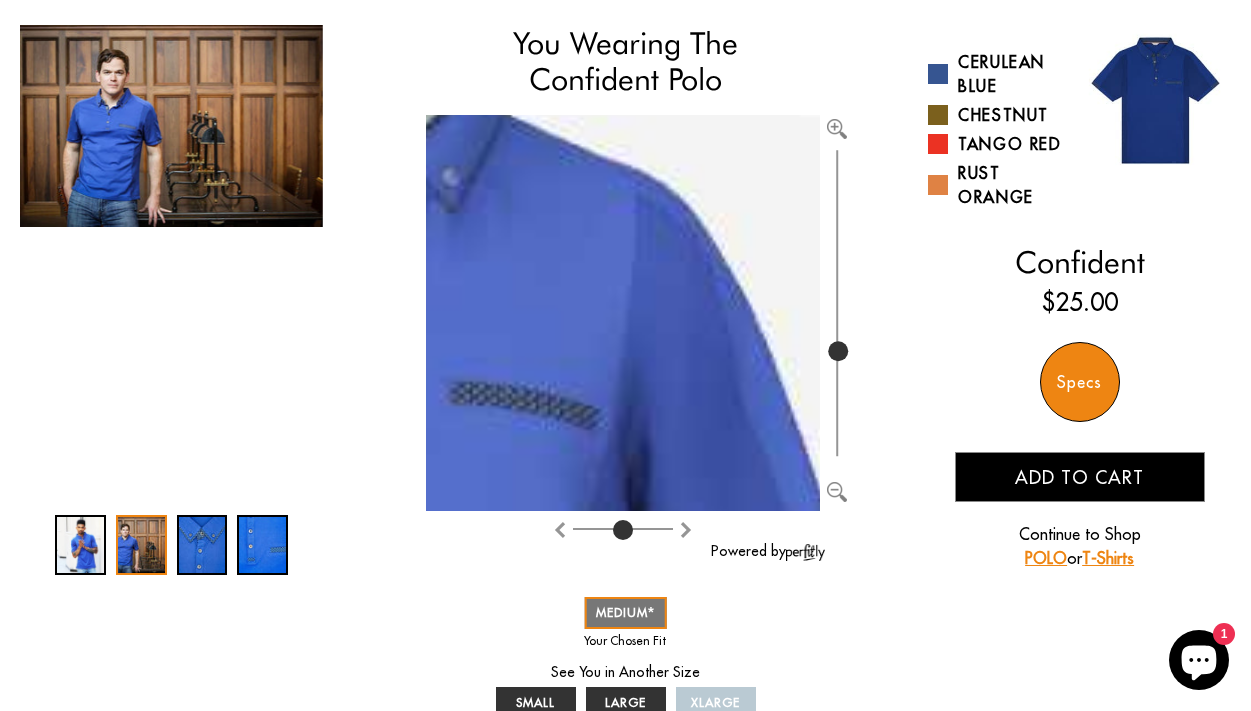drag, startPoint x: 760, startPoint y: 376, endPoint x: 424, endPoint y: 330, distance: 339.1342 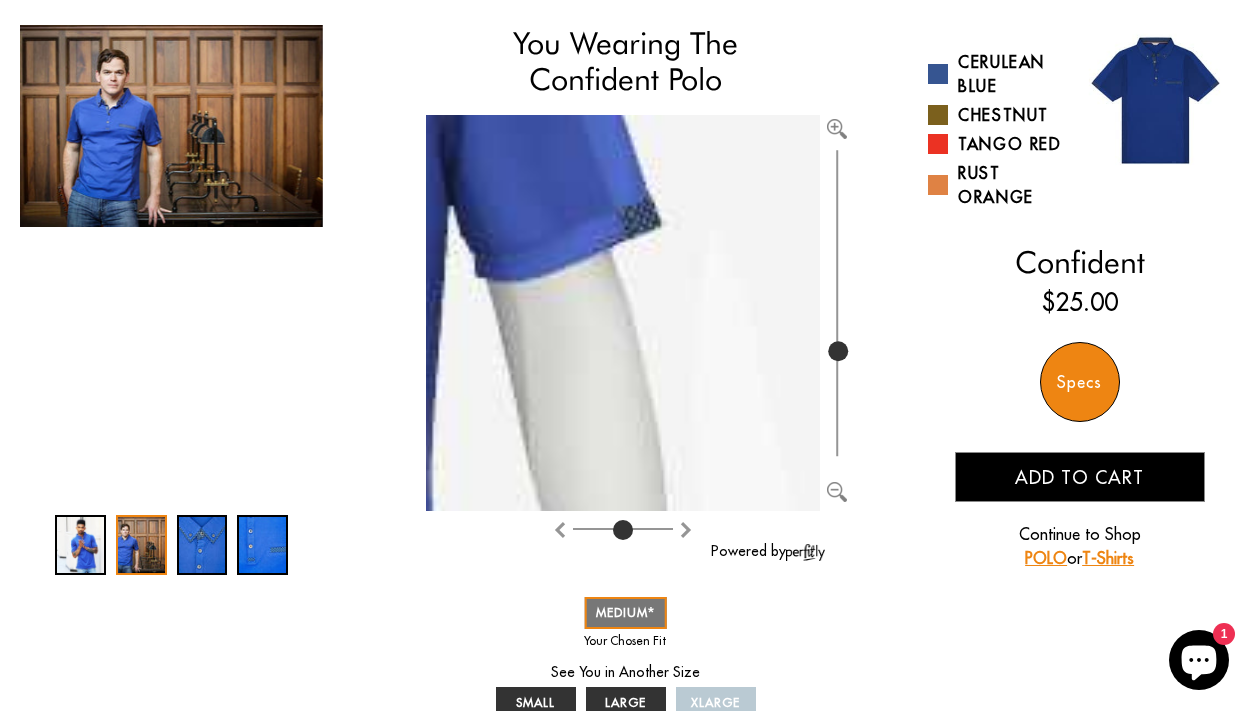 drag, startPoint x: 575, startPoint y: 340, endPoint x: 433, endPoint y: -18, distance: 385.13373 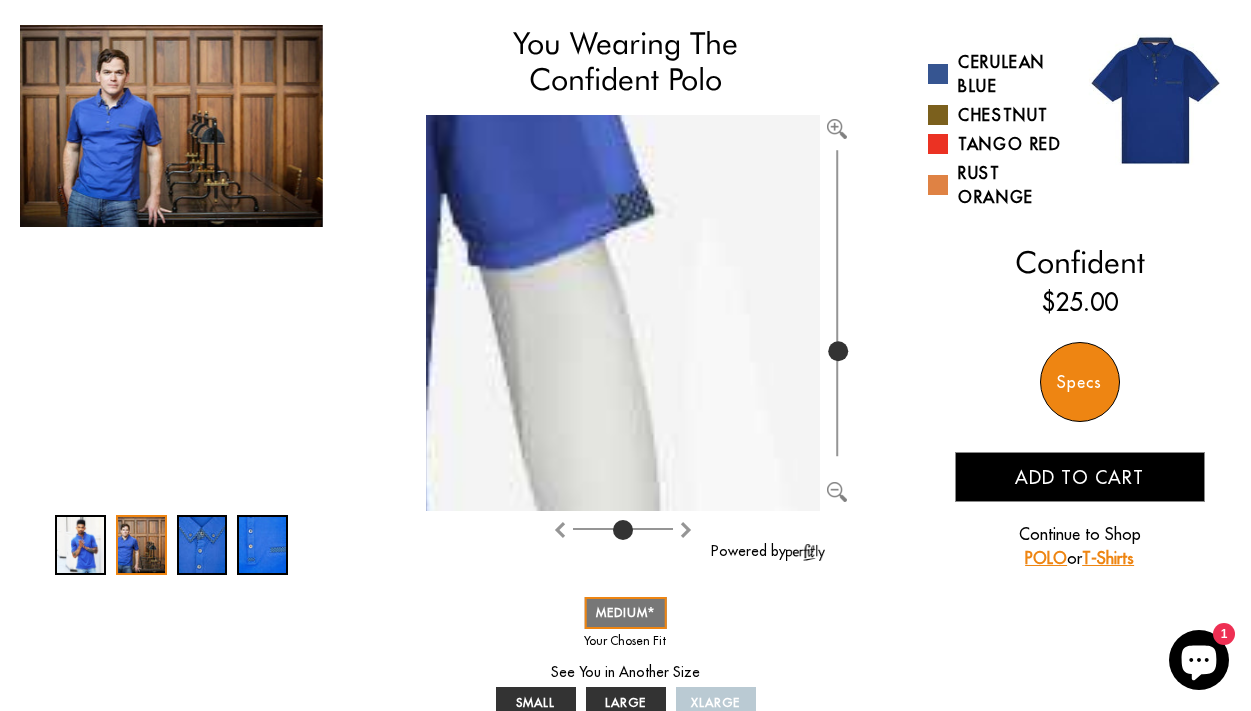 click at bounding box center (171, 126) 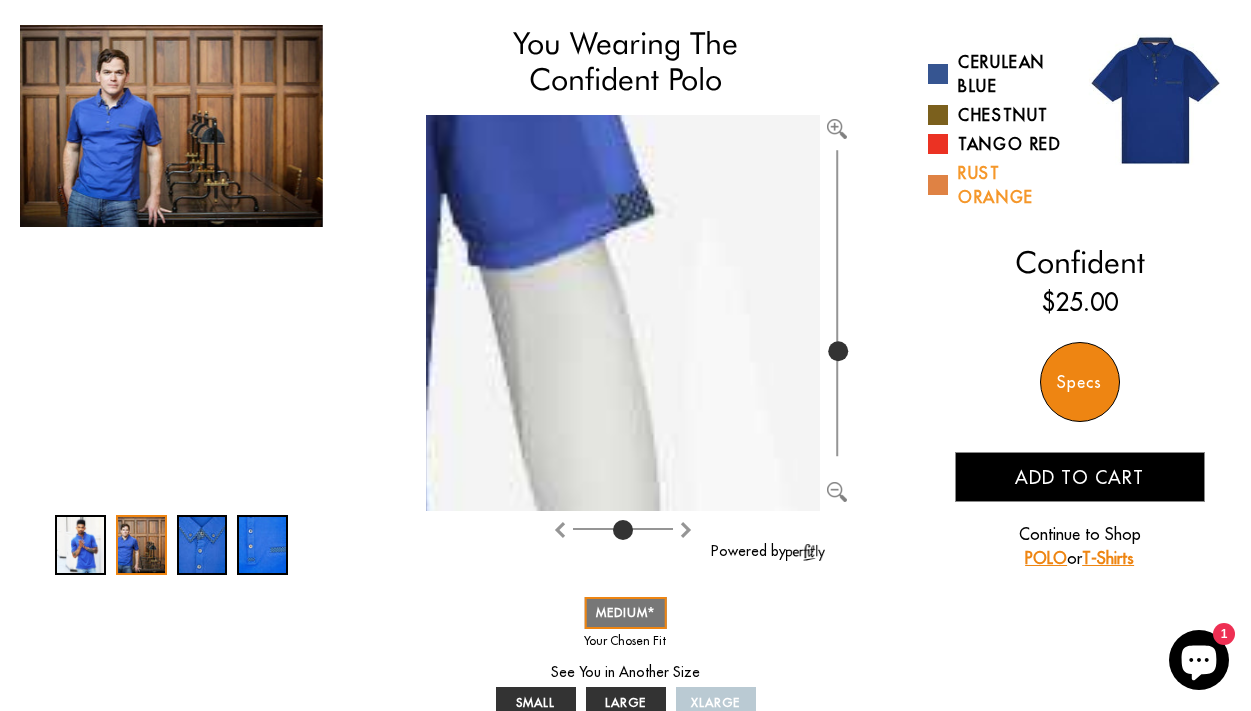 click on "Rust Orange" at bounding box center [996, 185] 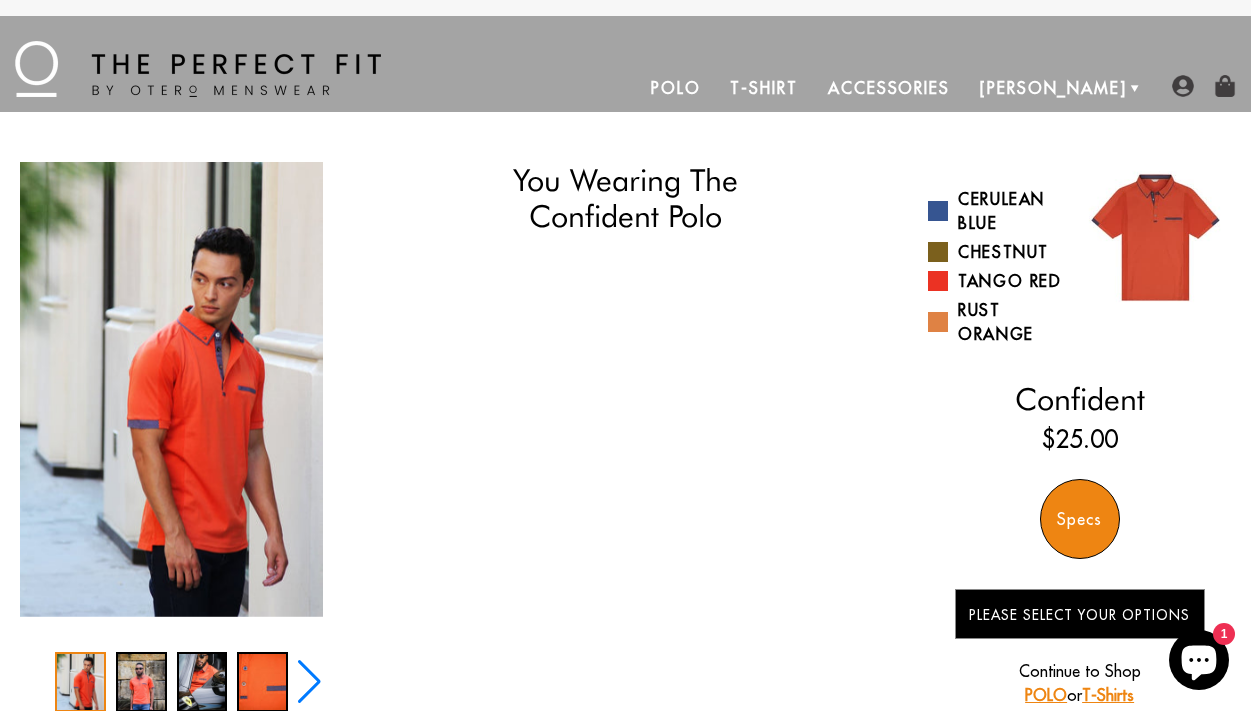 scroll, scrollTop: 0, scrollLeft: 0, axis: both 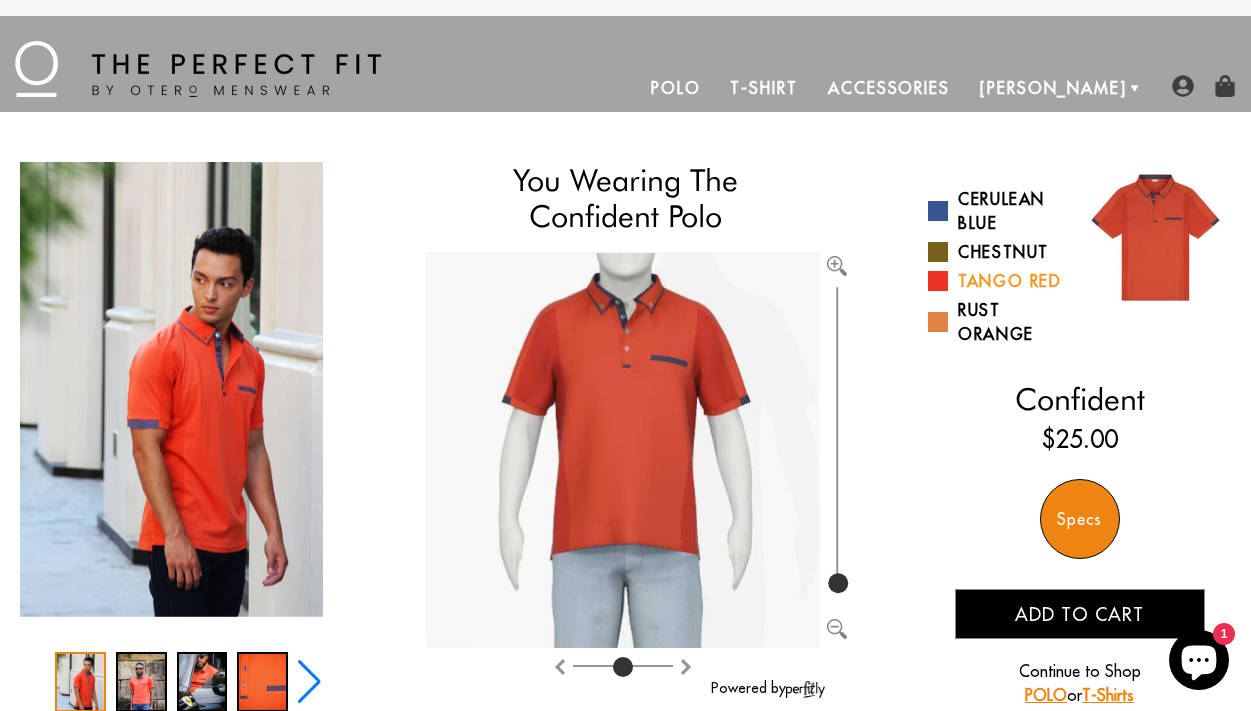 click on "Tango Red" at bounding box center [996, 281] 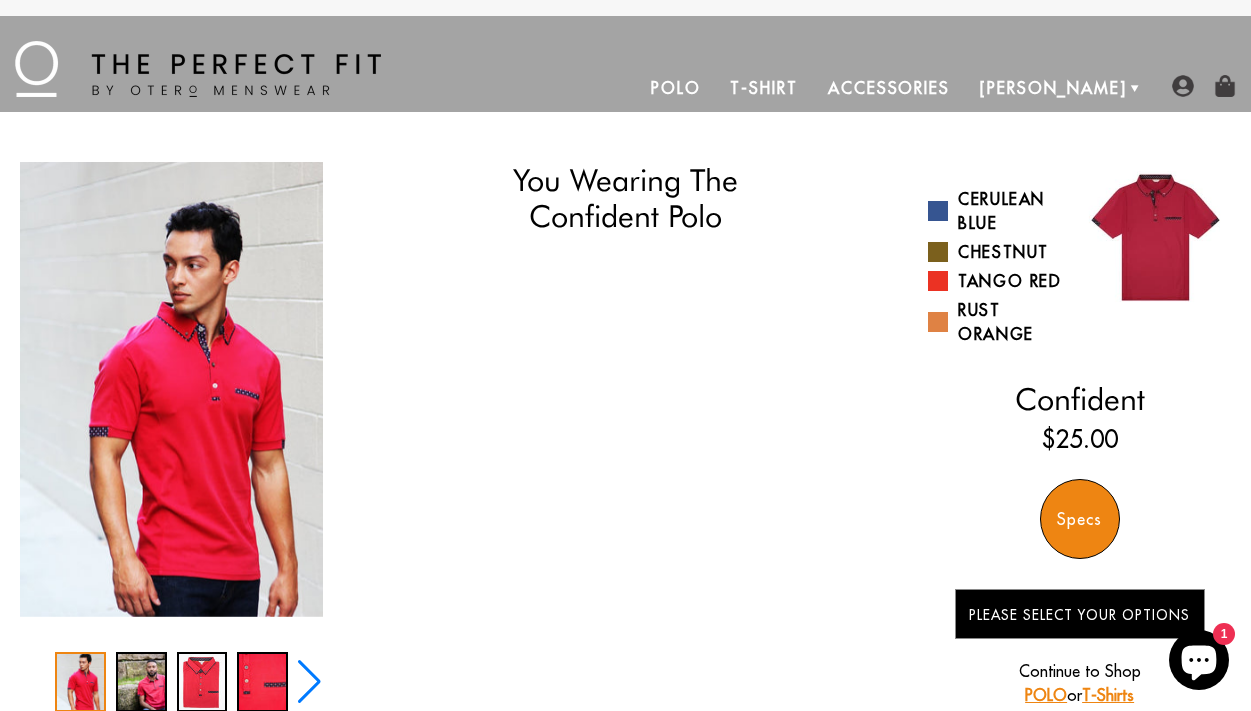 scroll, scrollTop: 0, scrollLeft: 0, axis: both 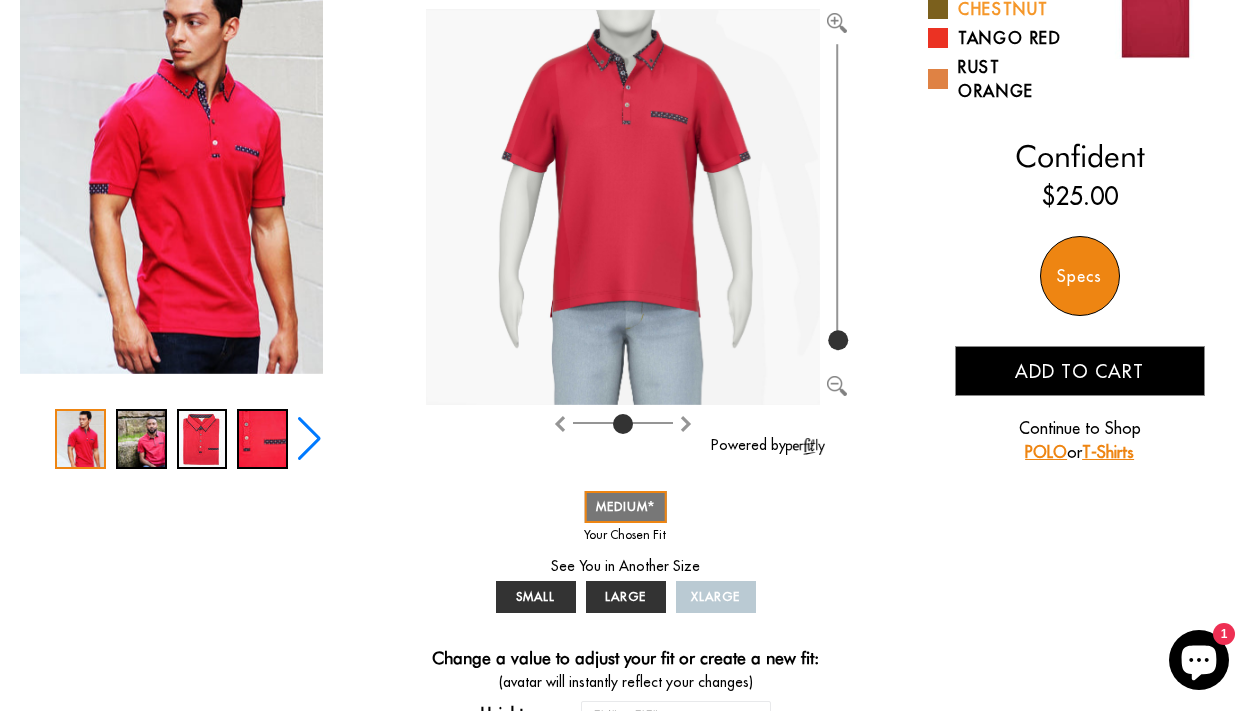 click on "Chestnut" at bounding box center [996, 9] 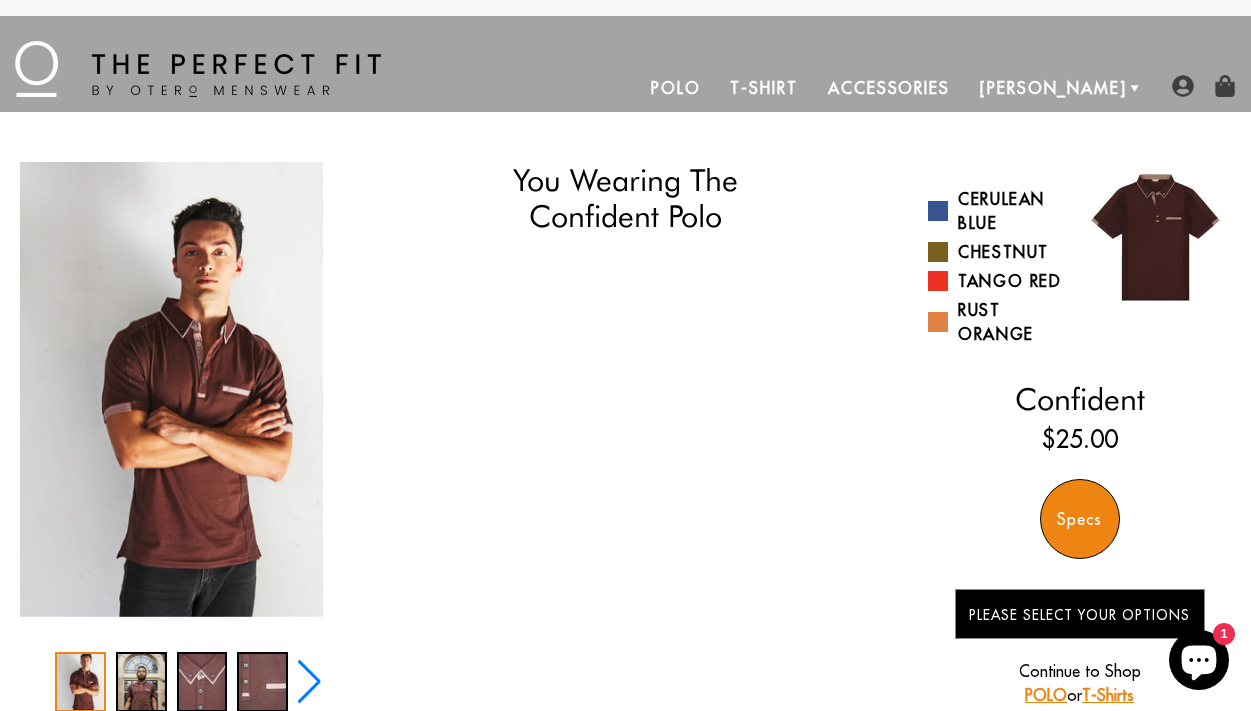 scroll, scrollTop: 0, scrollLeft: 0, axis: both 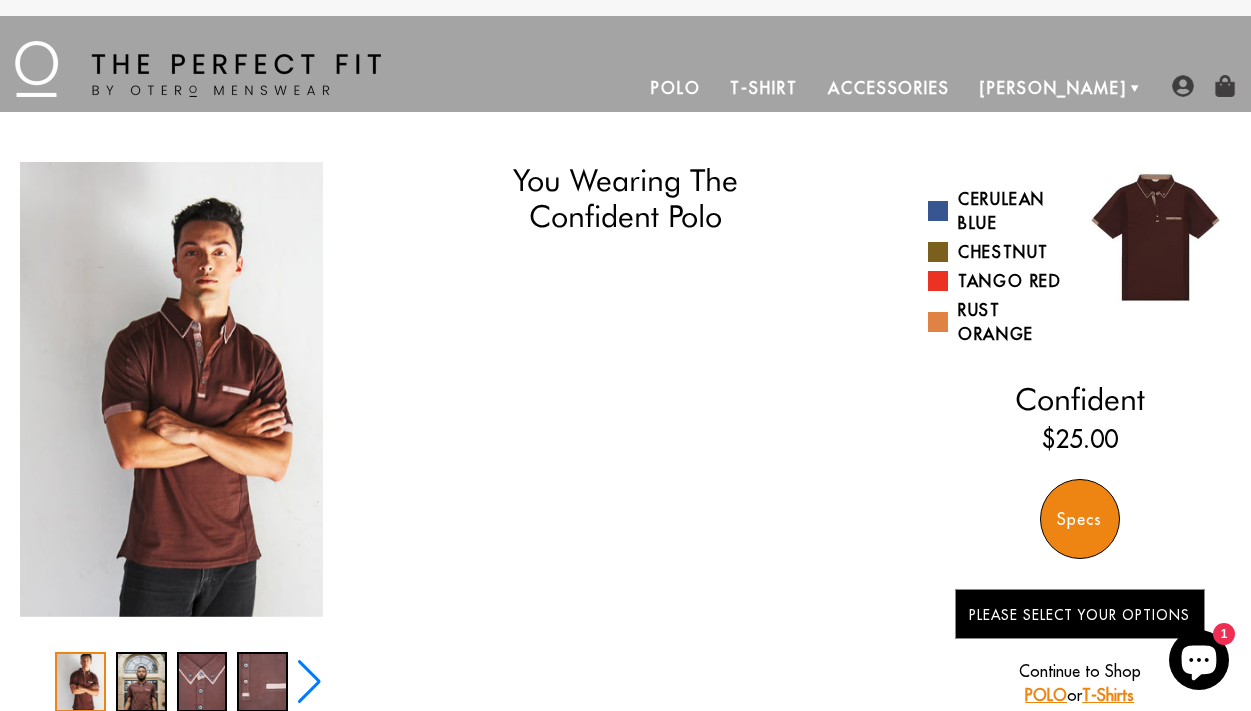select on "M" 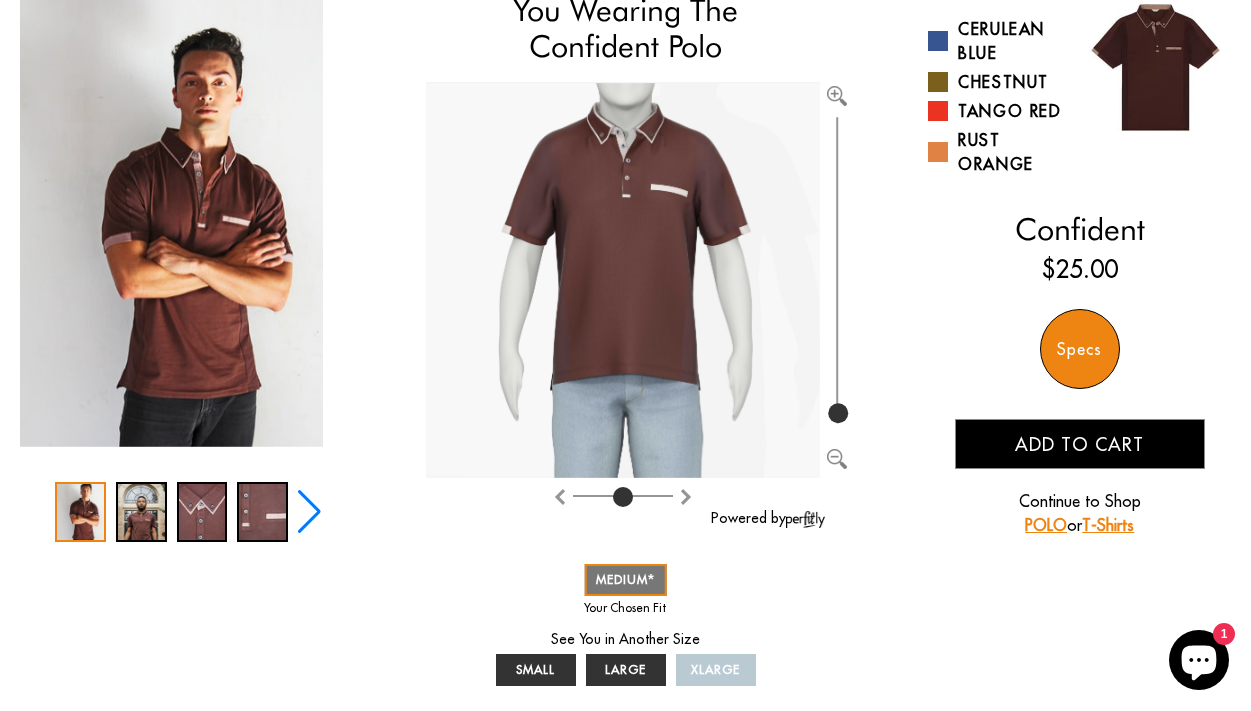 scroll, scrollTop: 171, scrollLeft: 0, axis: vertical 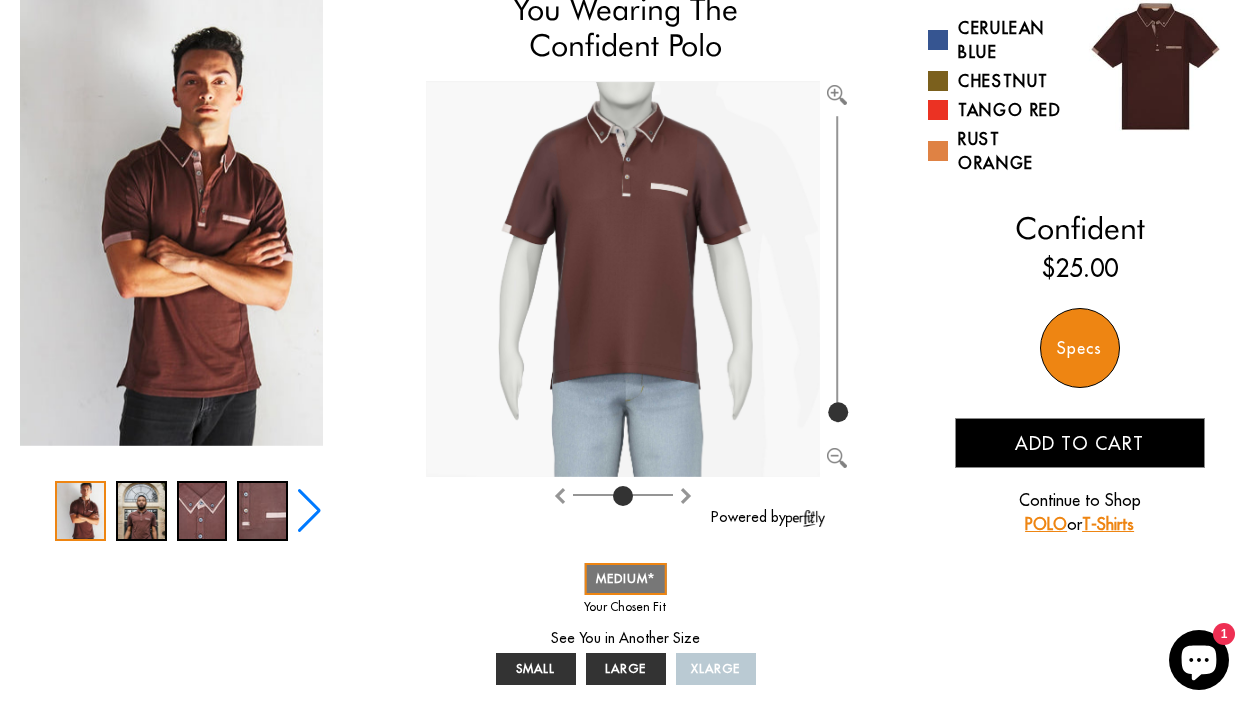 click on "T-Shirts" at bounding box center (1108, 524) 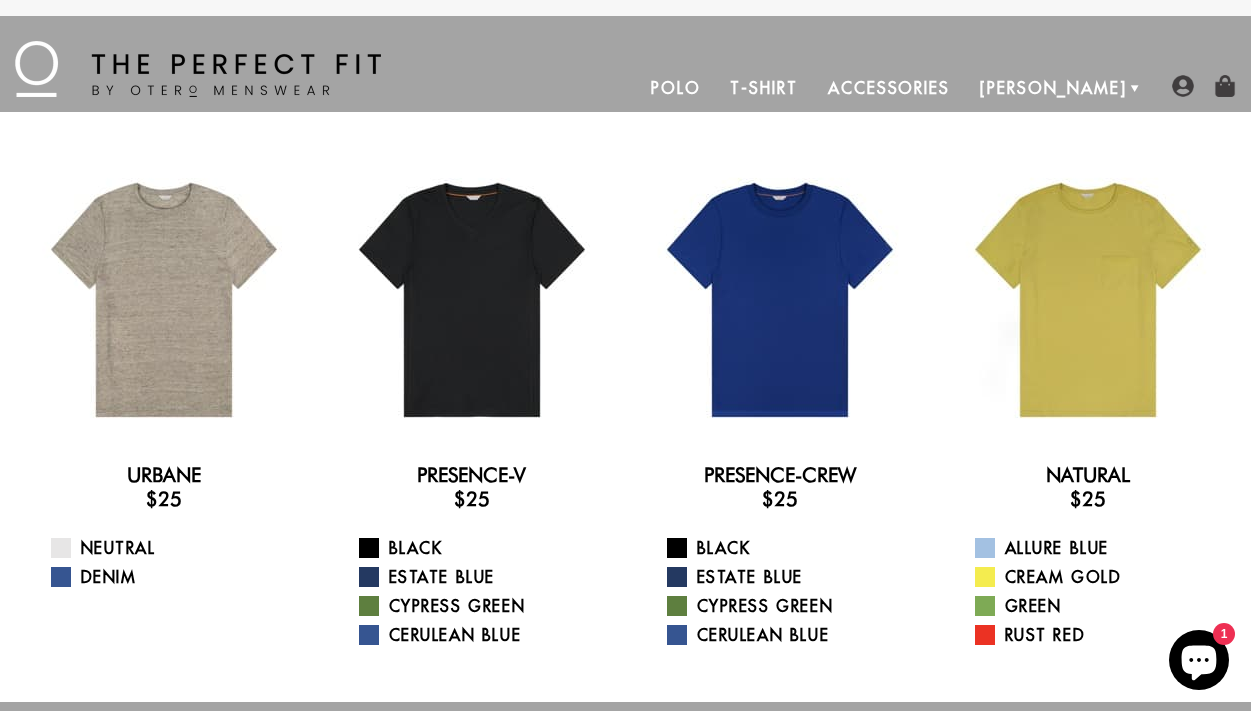 scroll, scrollTop: 0, scrollLeft: 0, axis: both 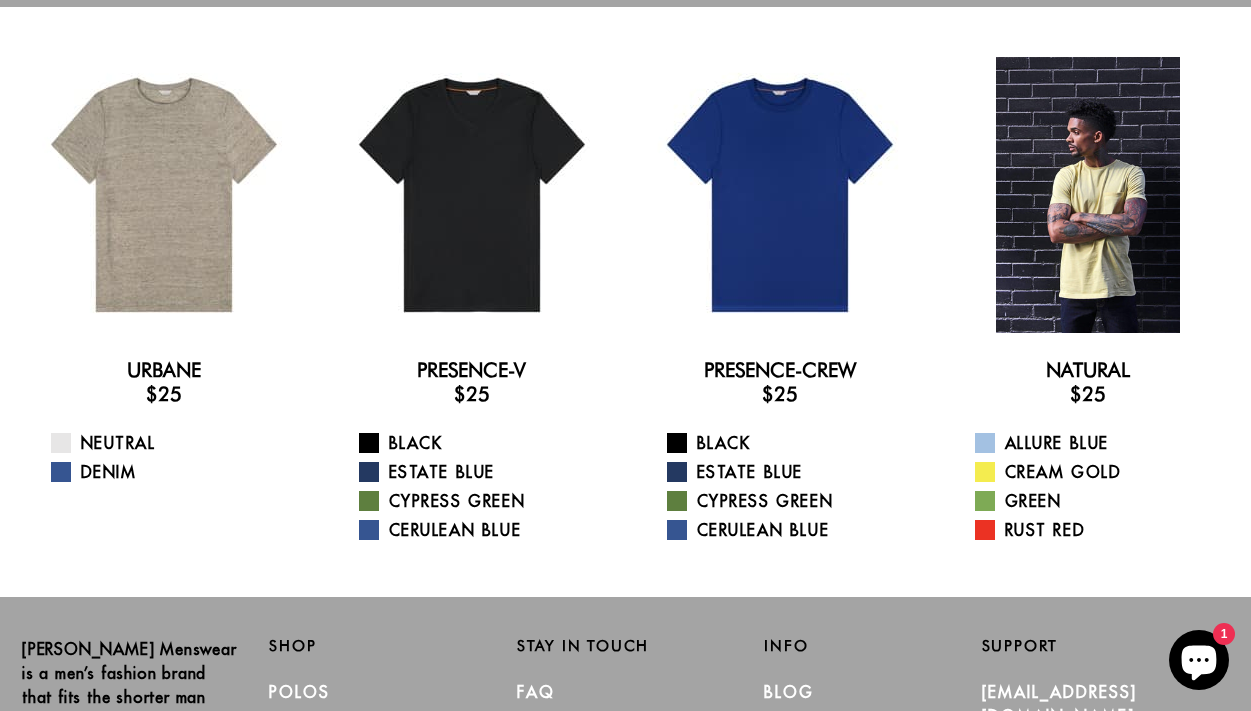 click at bounding box center (1088, 195) 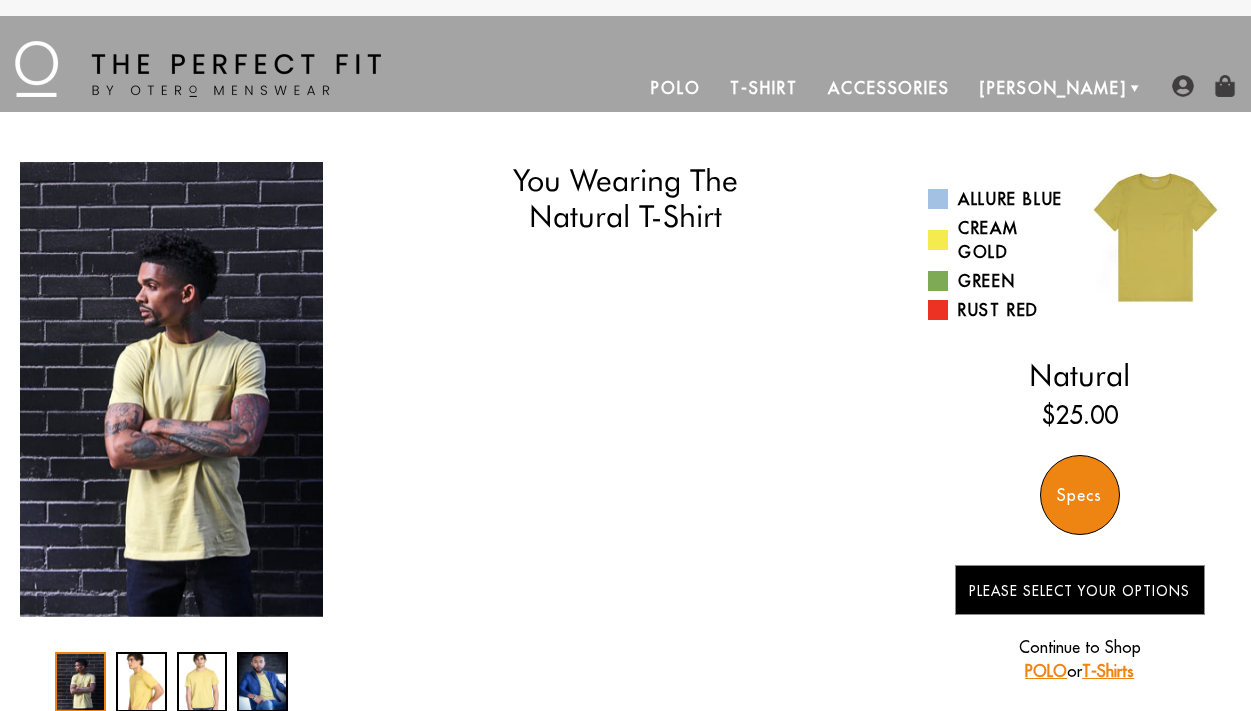 scroll, scrollTop: 0, scrollLeft: 0, axis: both 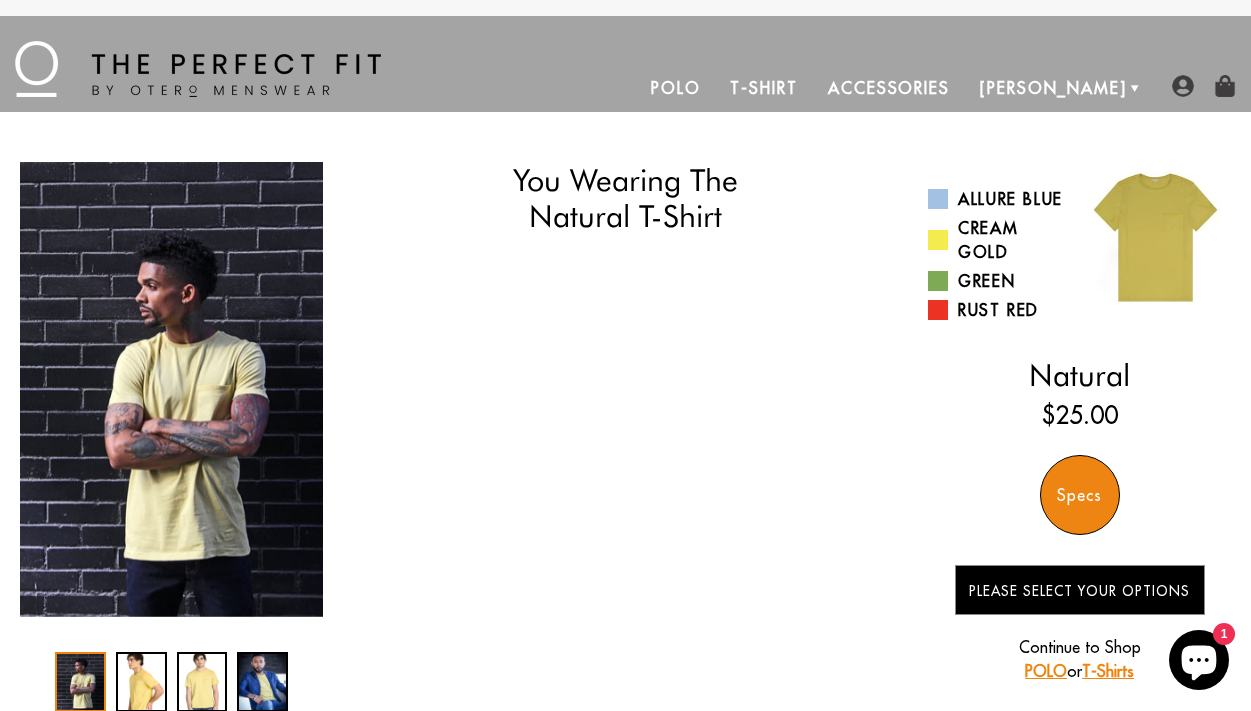 select on "M" 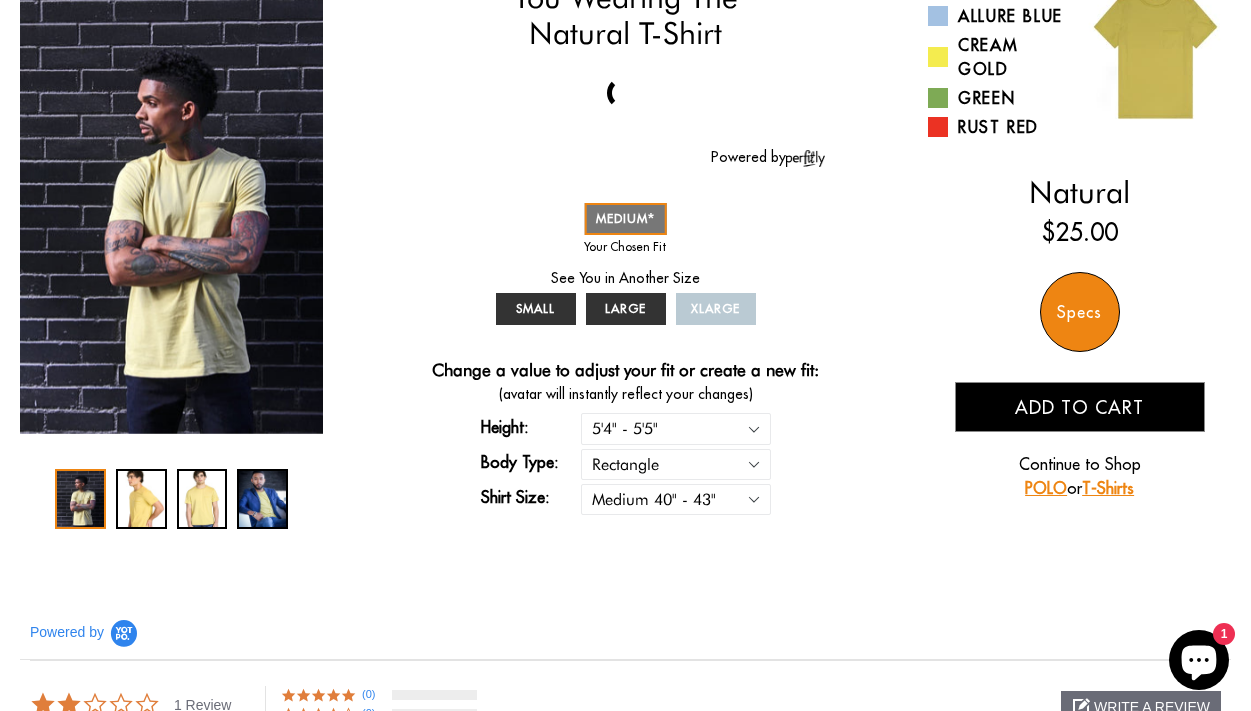 scroll, scrollTop: 185, scrollLeft: 0, axis: vertical 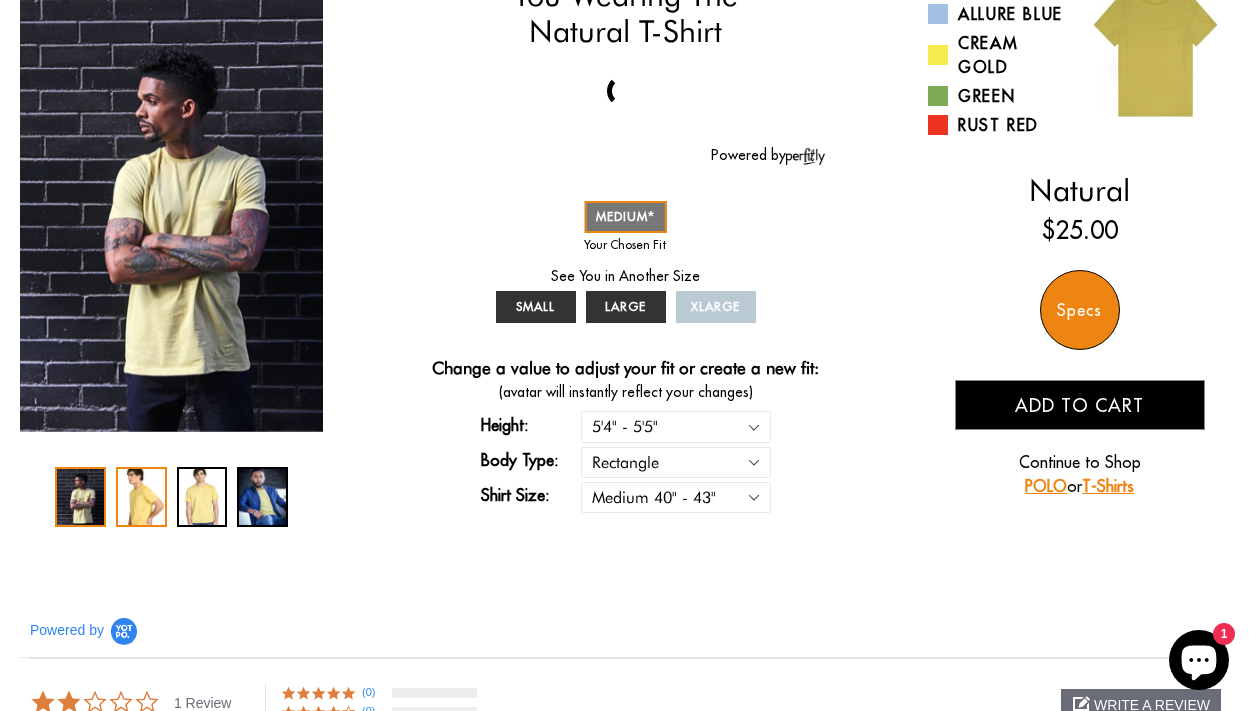 click at bounding box center (141, 497) 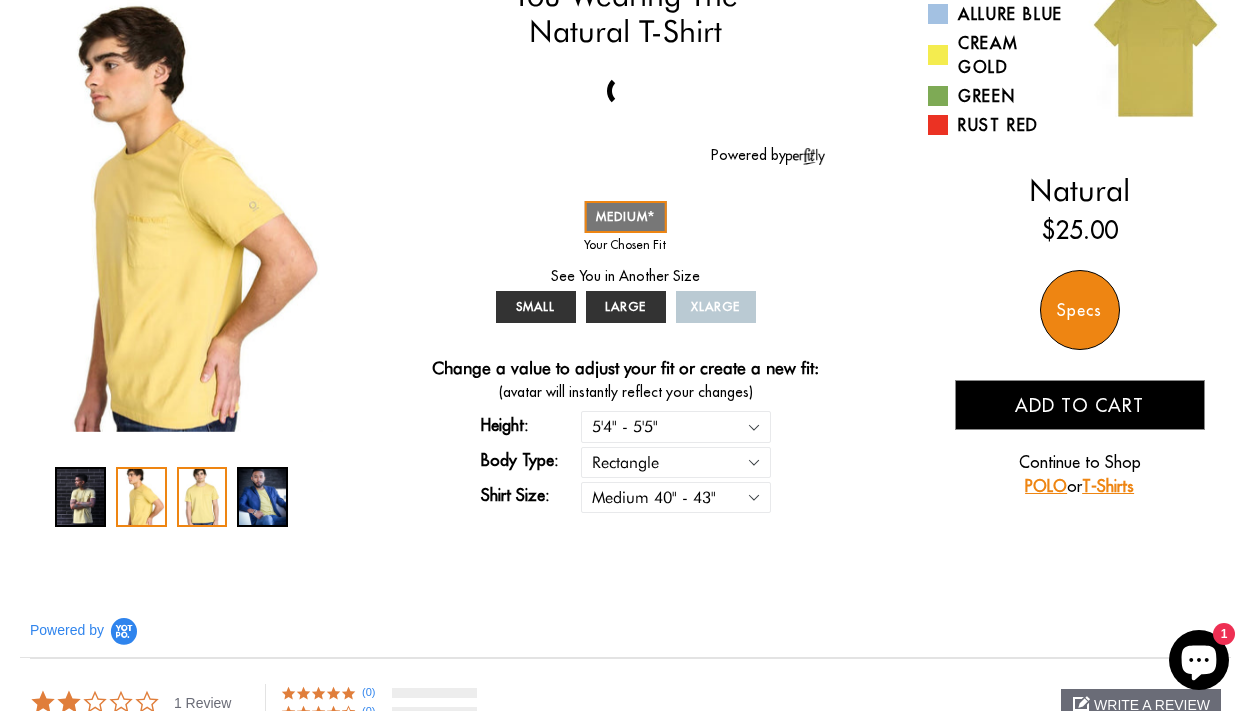 click at bounding box center [202, 497] 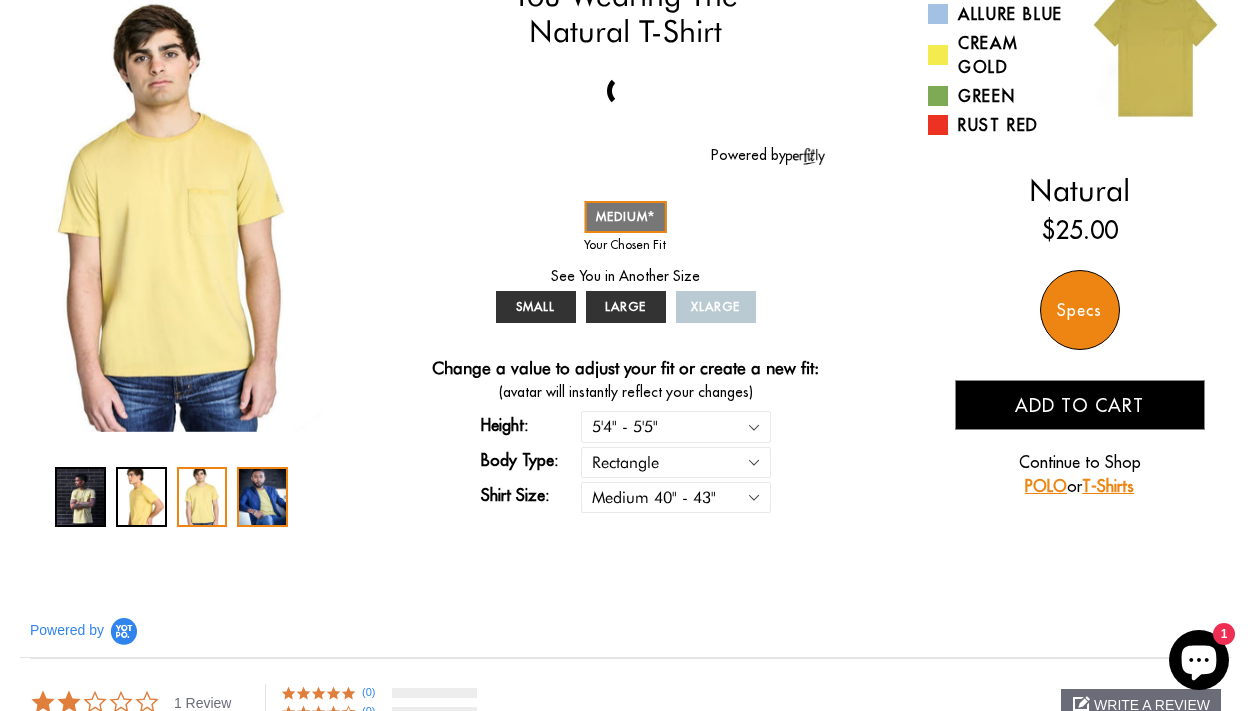 click at bounding box center [262, 497] 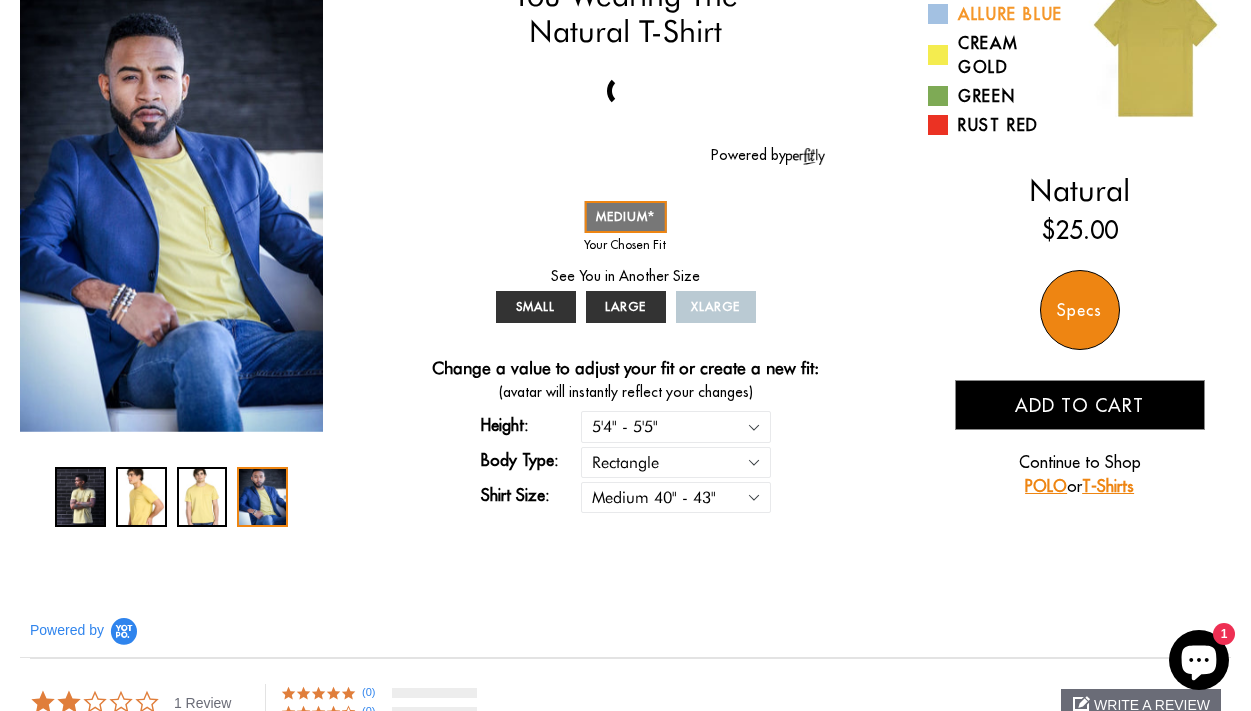 click on "Allure Blue" at bounding box center (996, 14) 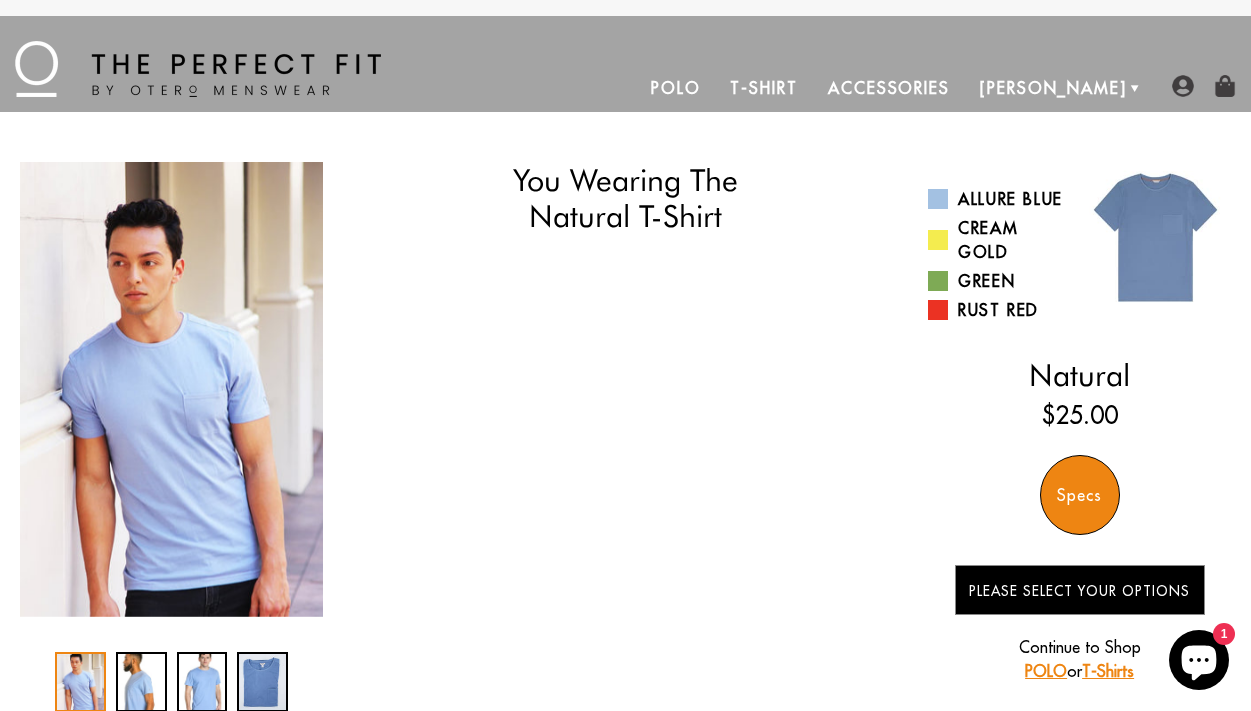 scroll, scrollTop: 0, scrollLeft: 0, axis: both 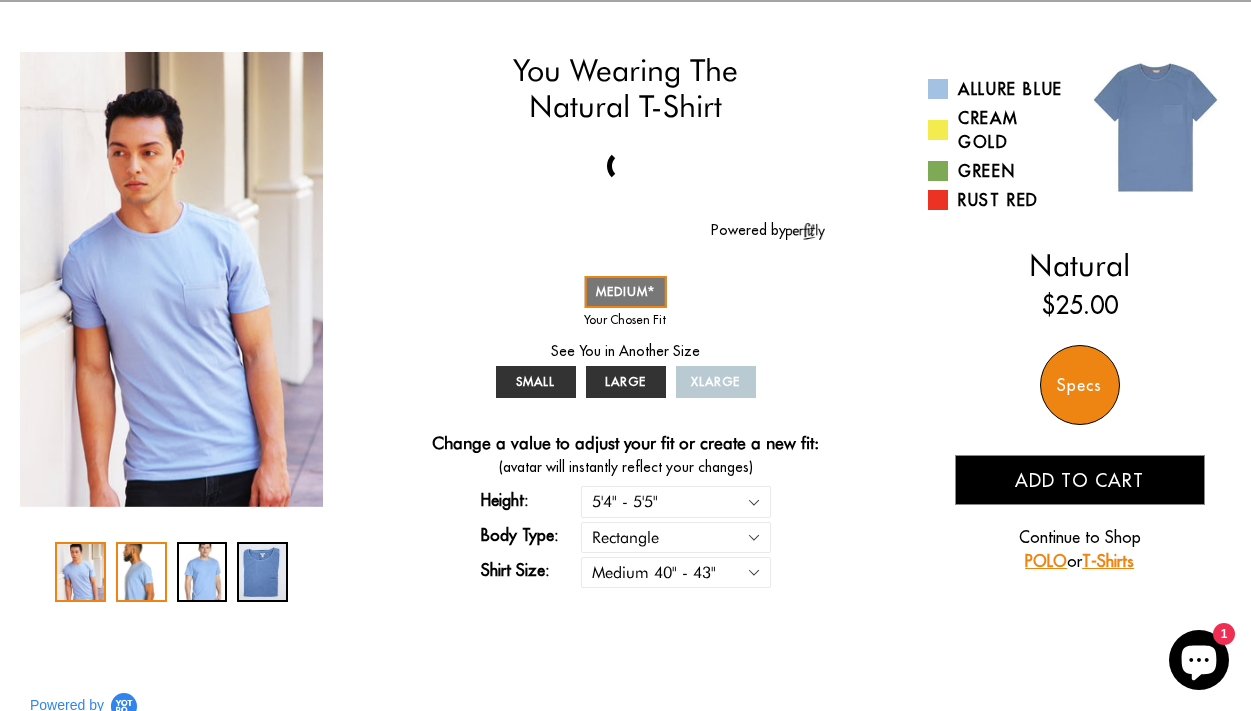 click at bounding box center (141, 572) 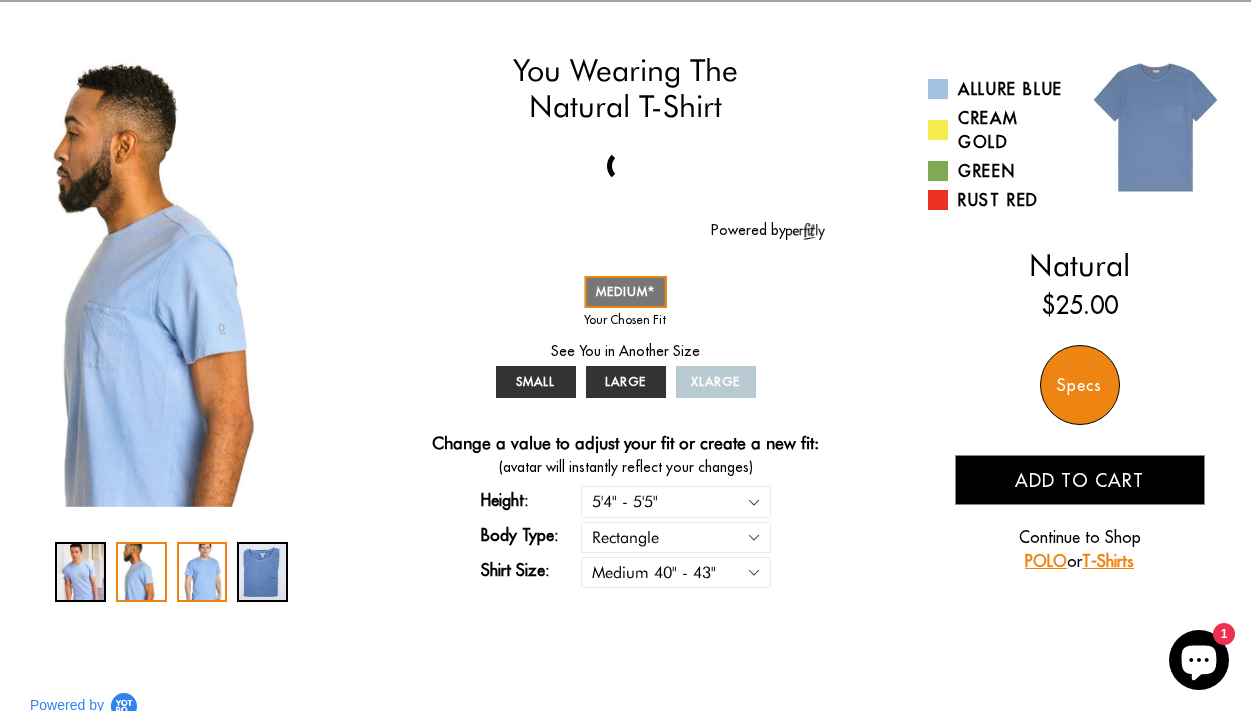 click at bounding box center (202, 572) 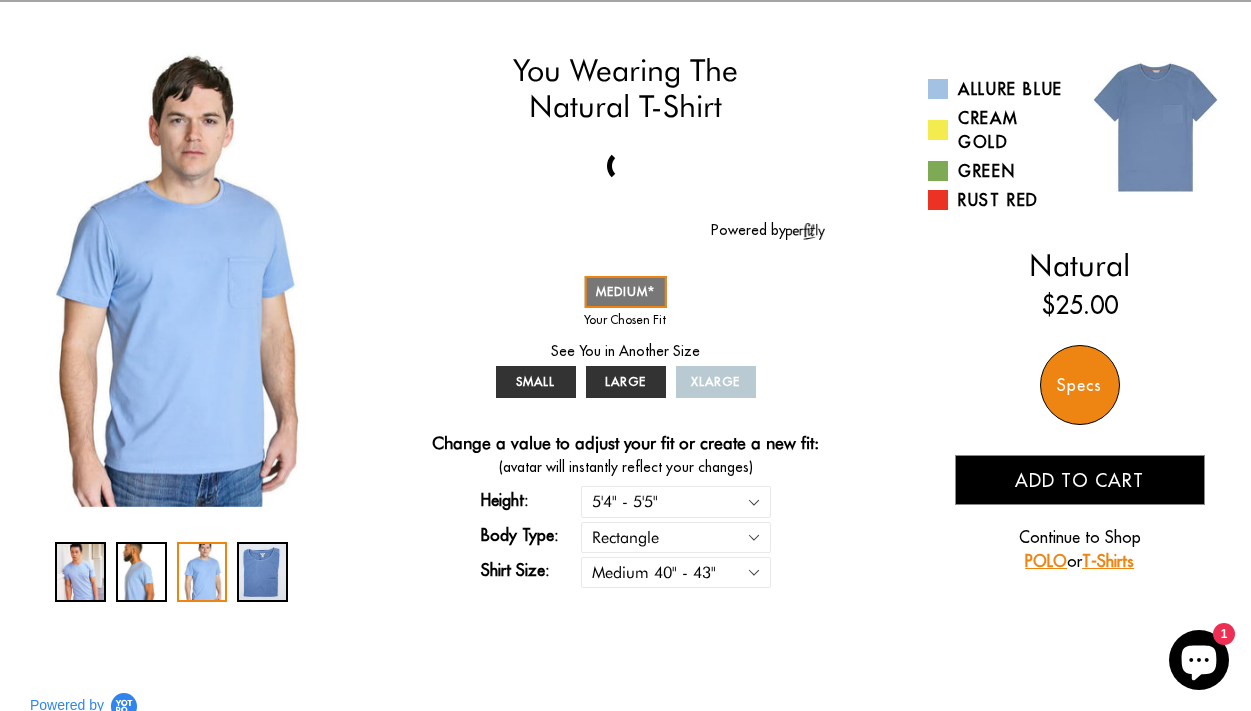 click on "T-Shirts" at bounding box center (1108, 561) 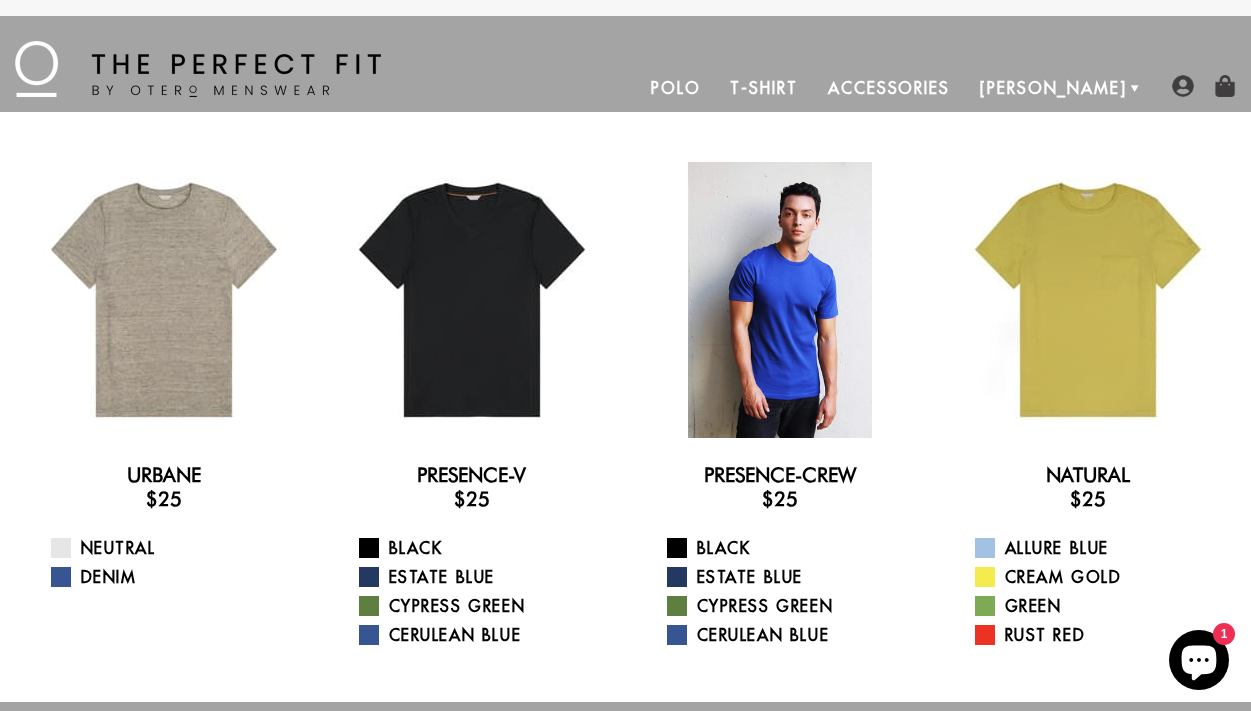scroll, scrollTop: 0, scrollLeft: 0, axis: both 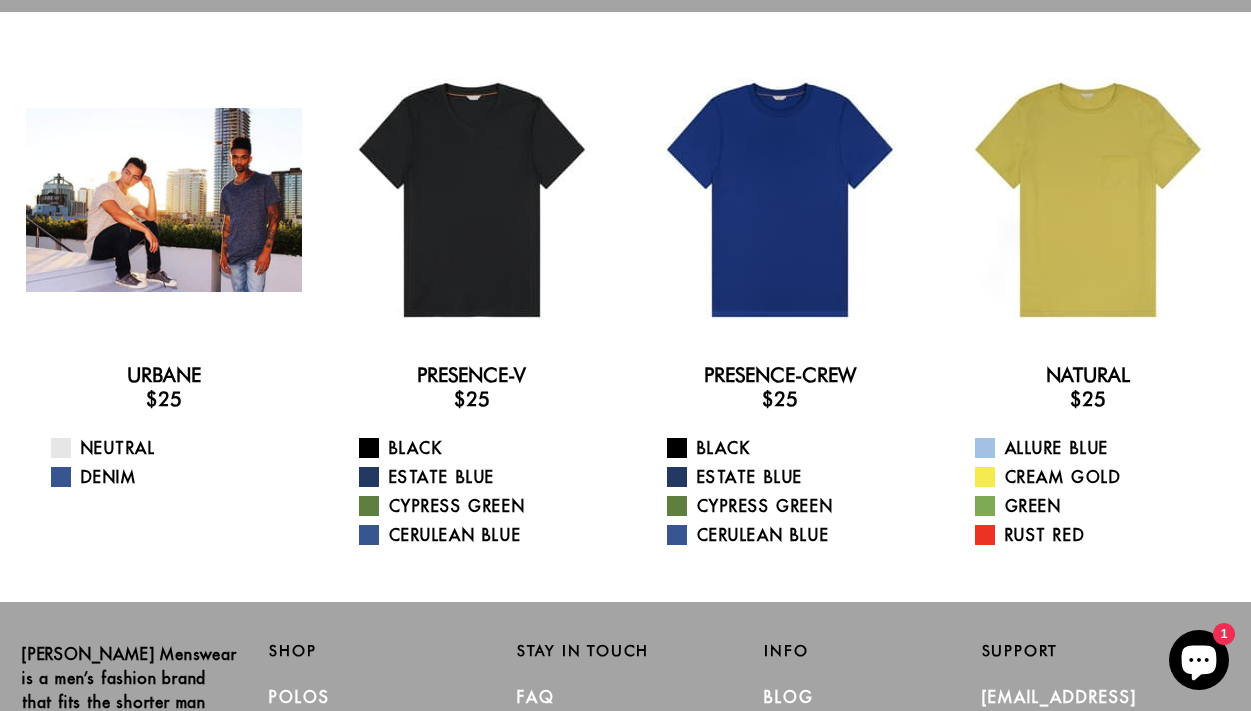 click at bounding box center [164, 200] 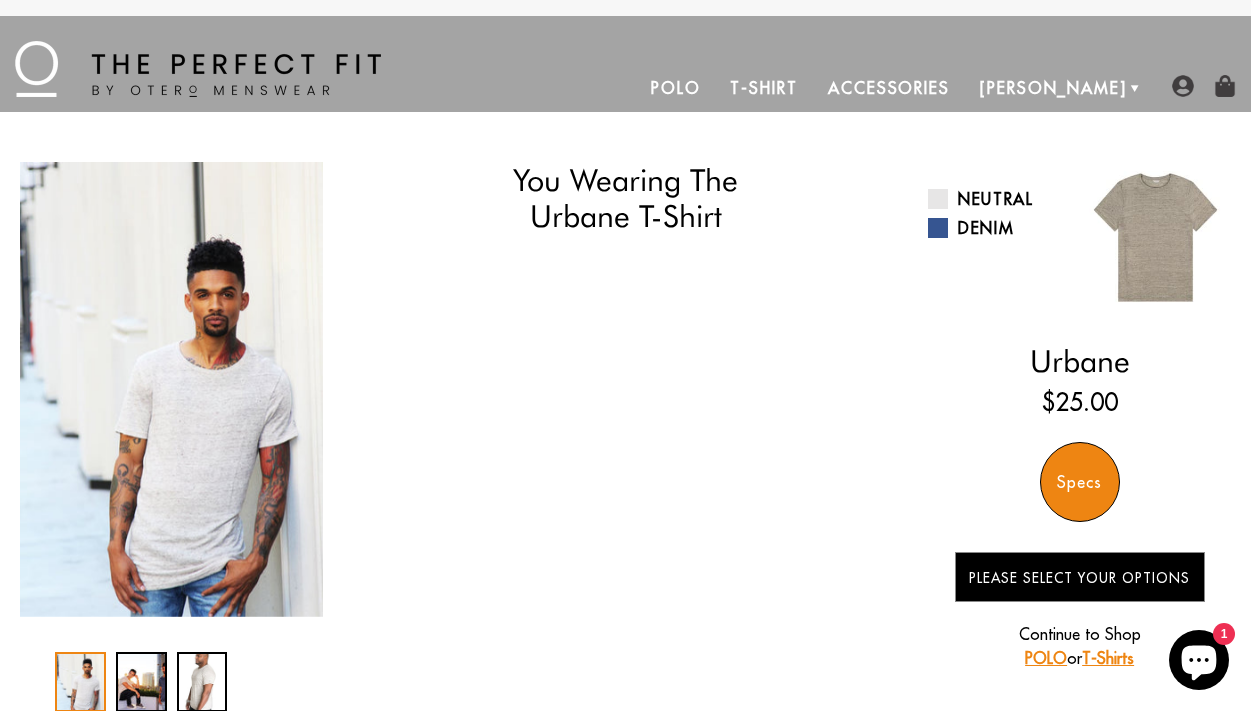 scroll, scrollTop: 0, scrollLeft: 0, axis: both 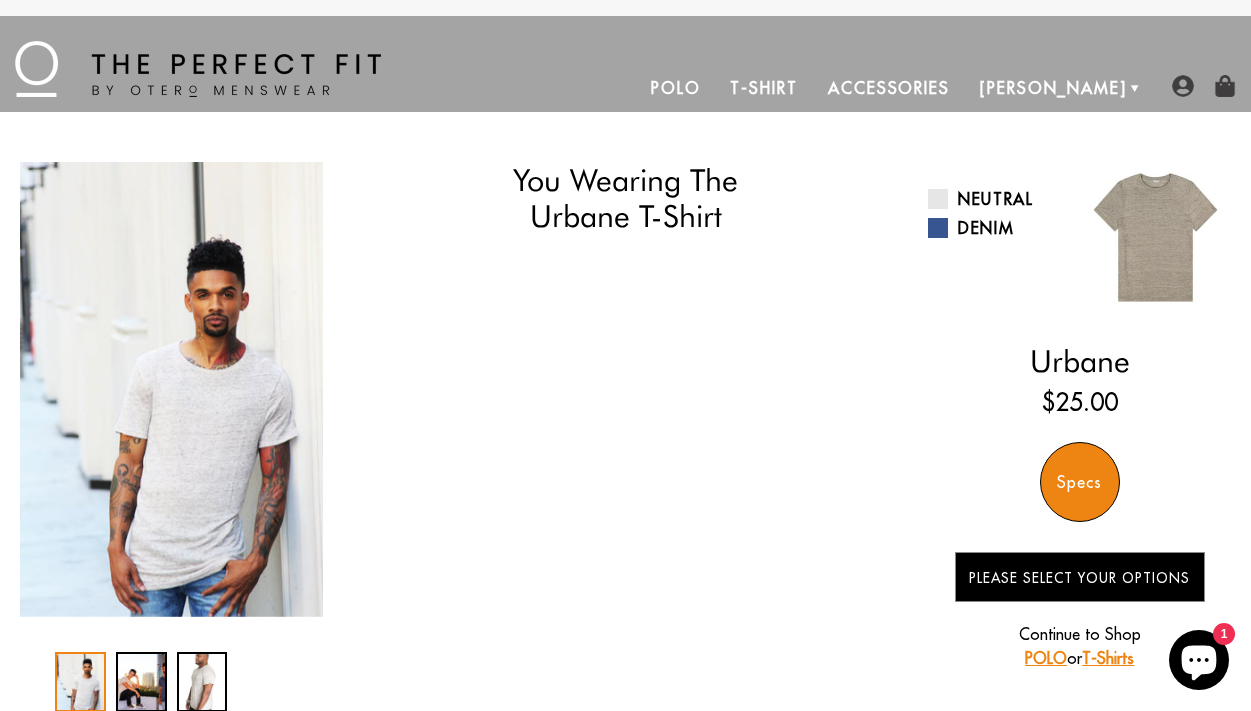 select on "M" 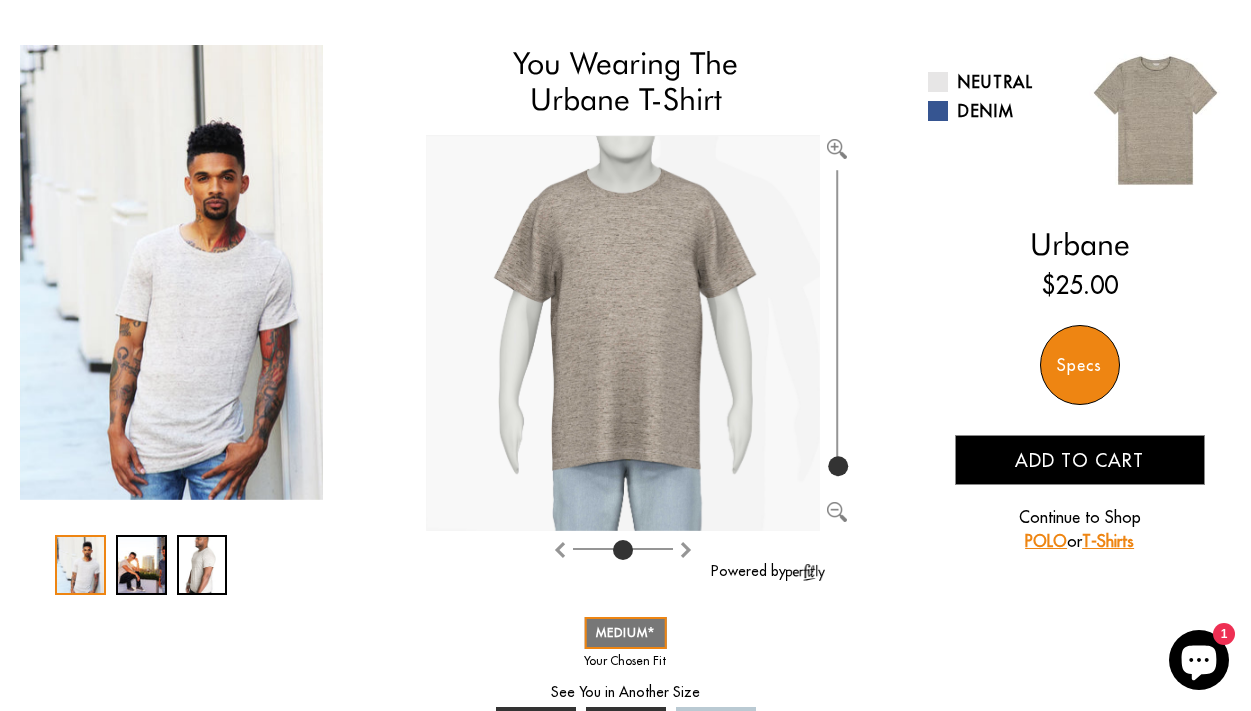 scroll, scrollTop: 103, scrollLeft: 0, axis: vertical 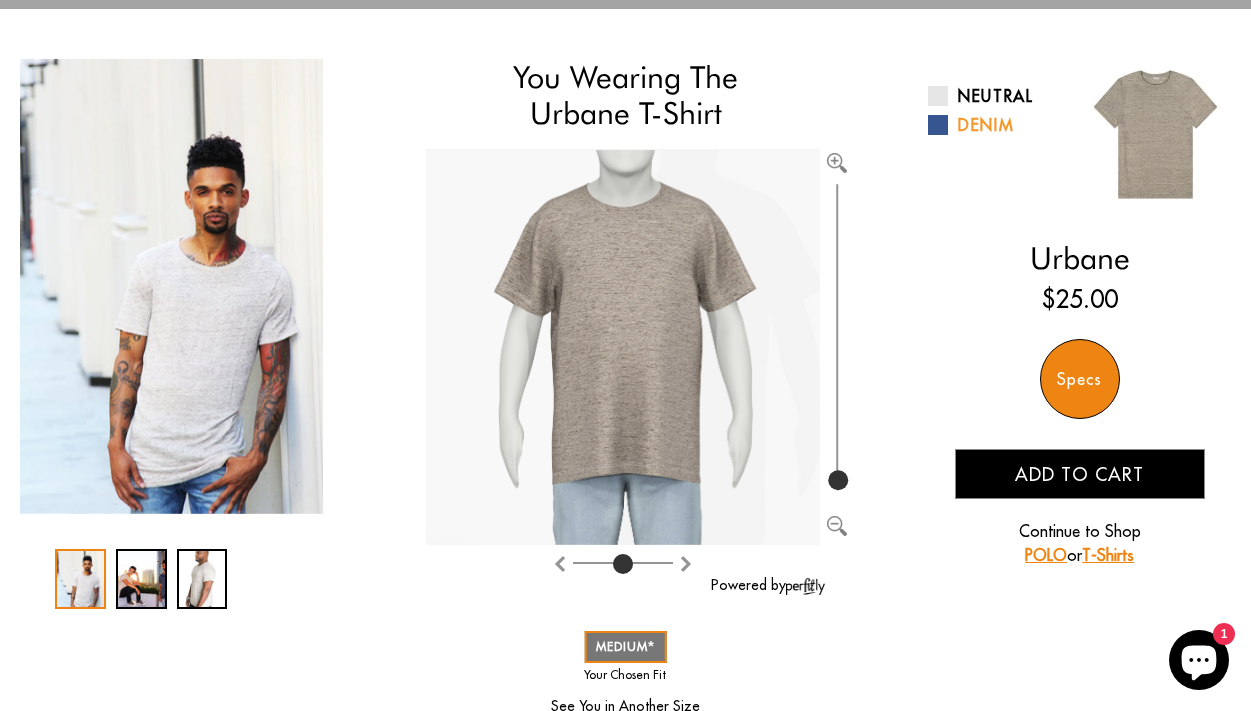click on "Denim" at bounding box center [996, 125] 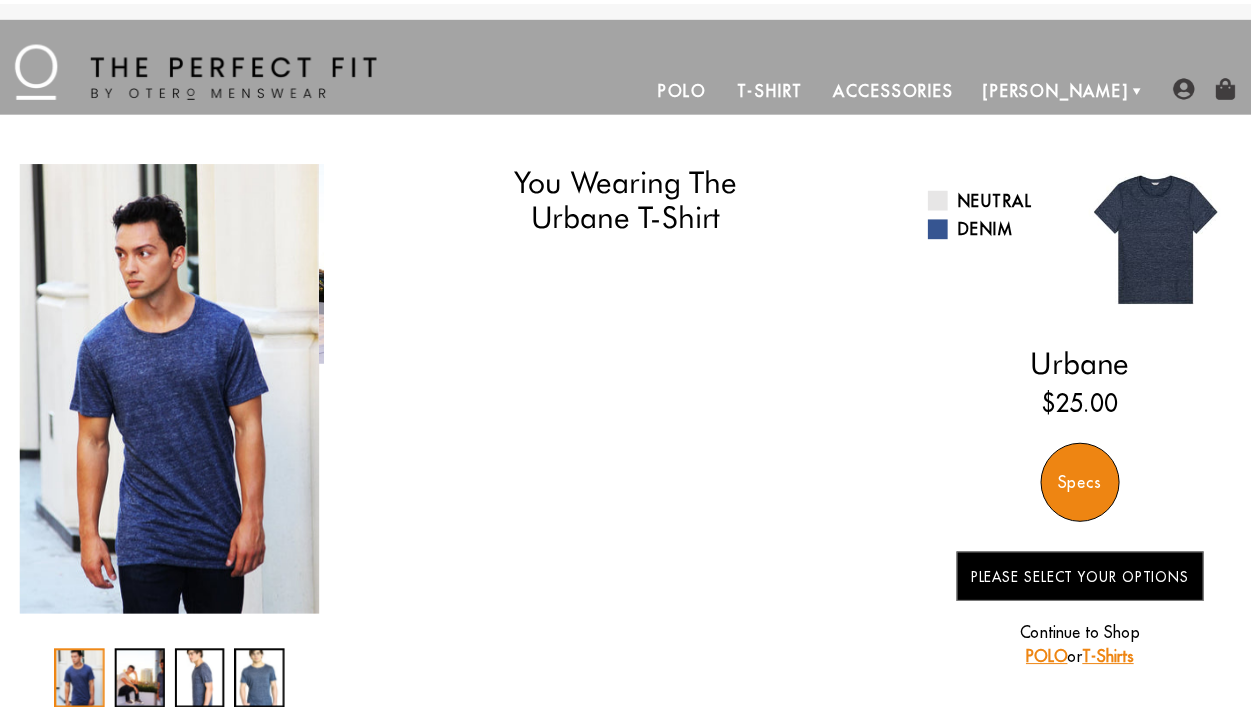 scroll, scrollTop: 0, scrollLeft: 0, axis: both 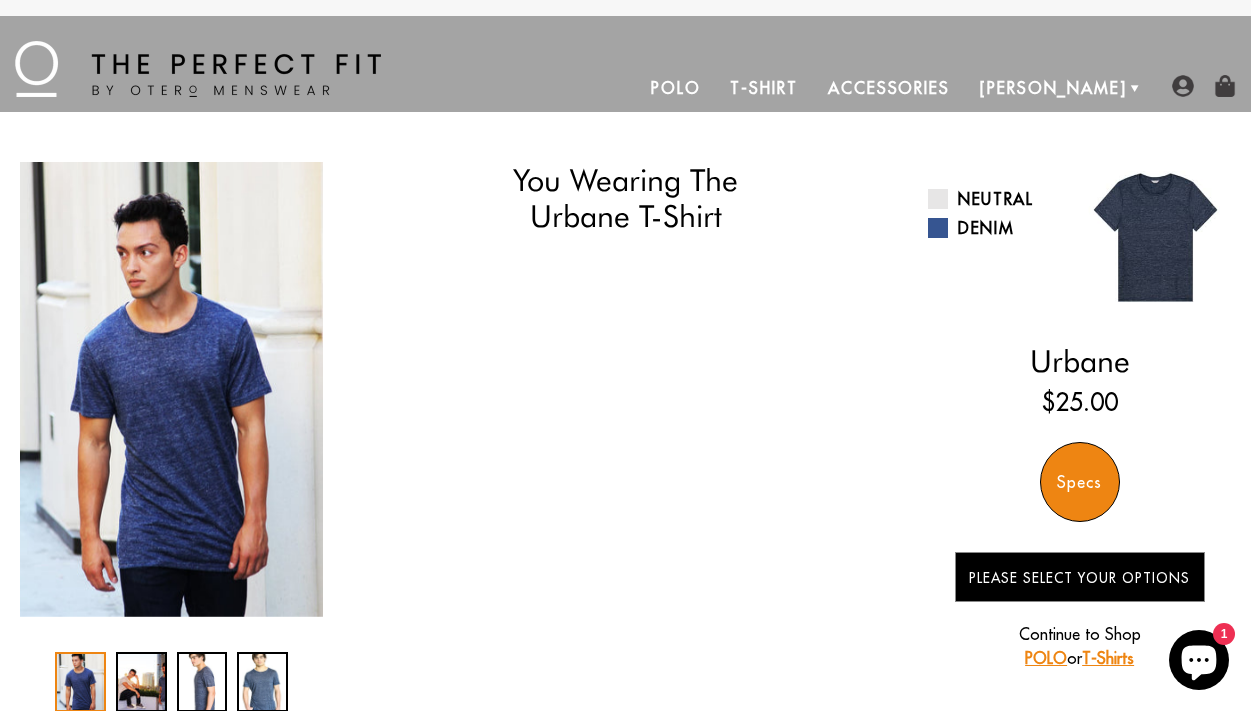 select on "M" 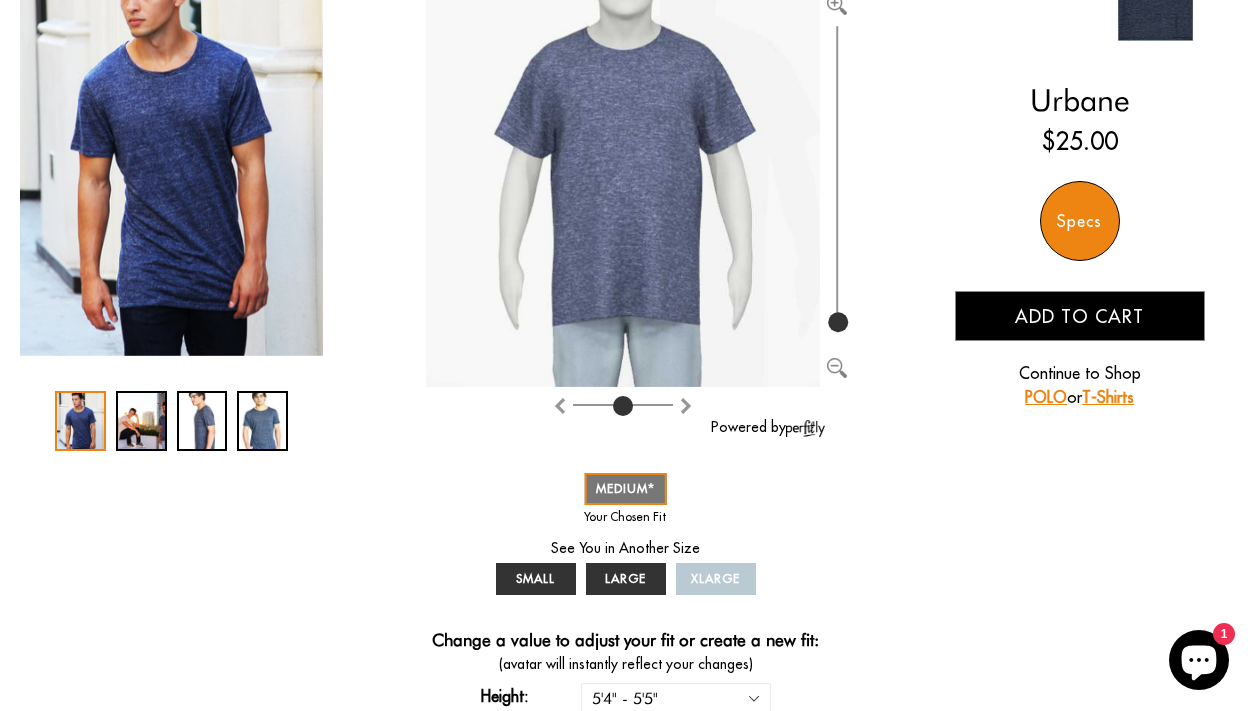scroll, scrollTop: 265, scrollLeft: 0, axis: vertical 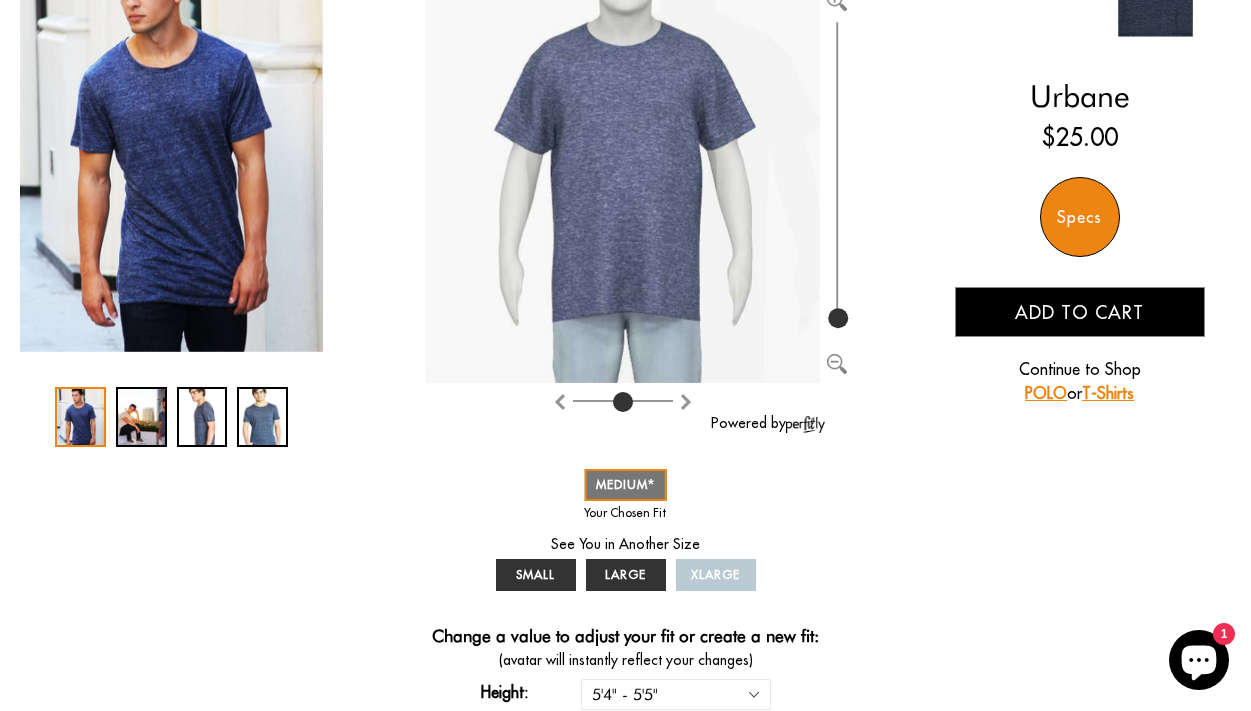 click on "T-Shirts" at bounding box center [1108, 393] 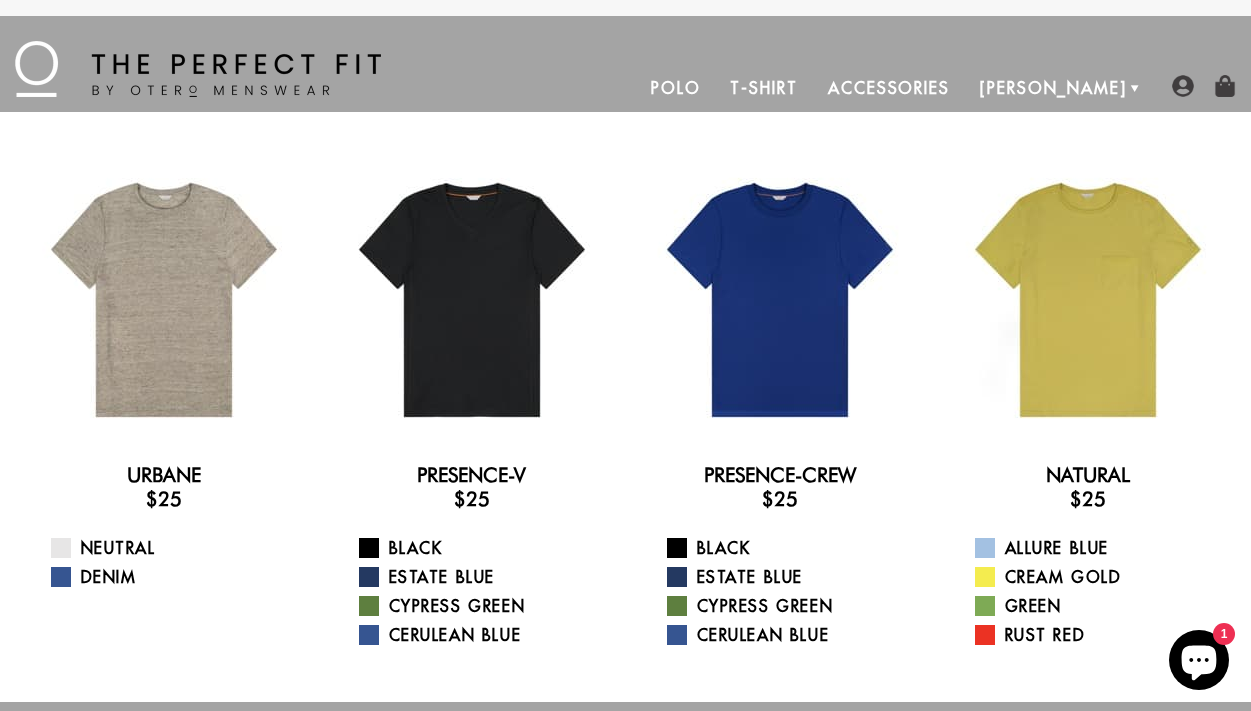 scroll, scrollTop: 0, scrollLeft: 0, axis: both 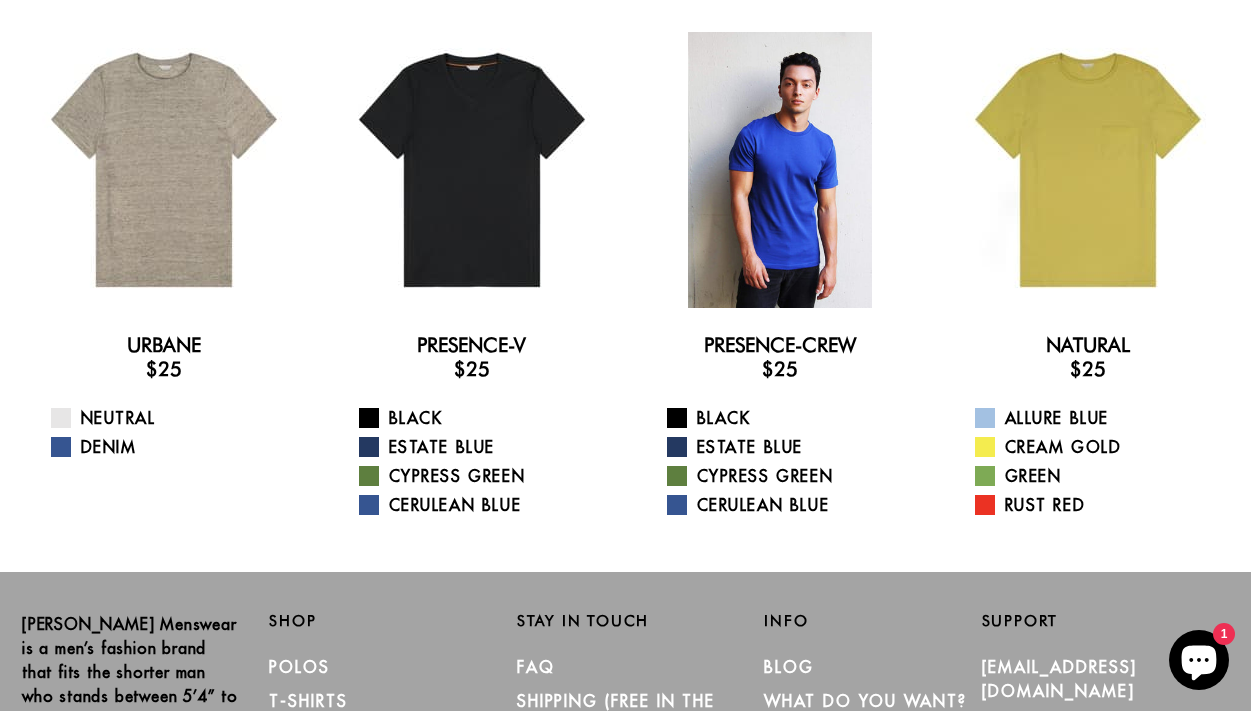 click at bounding box center (780, 170) 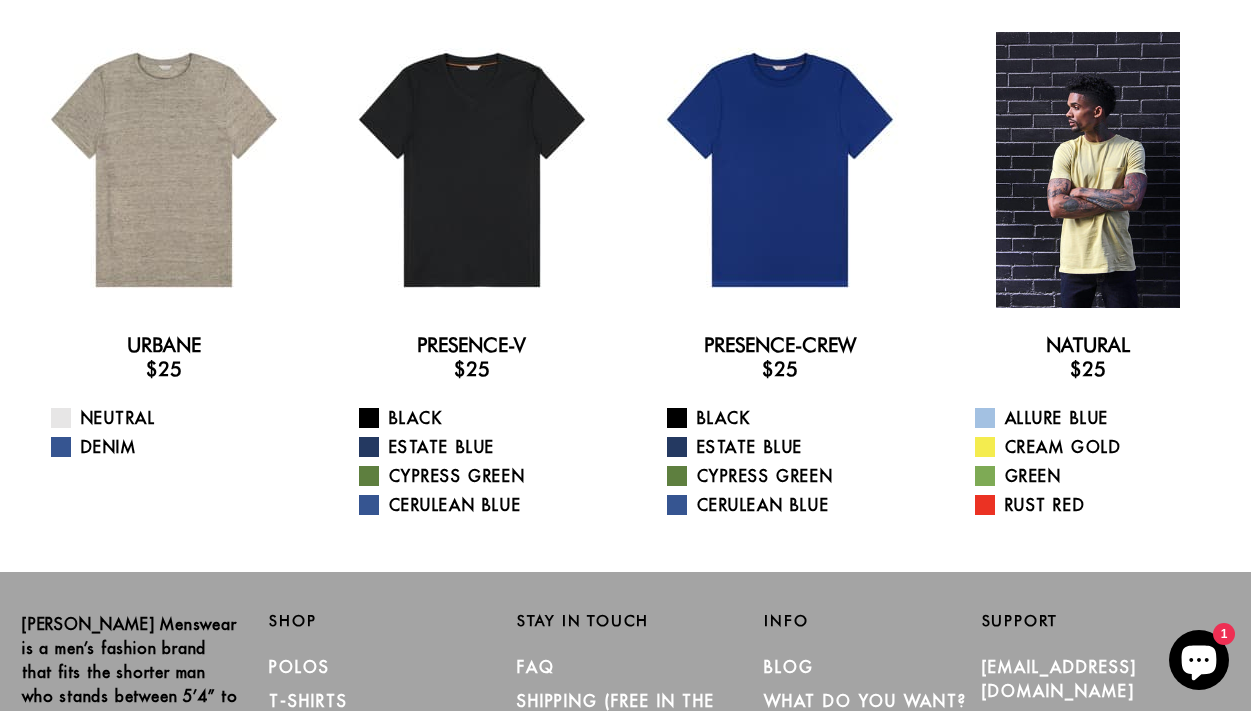 click at bounding box center (1088, 170) 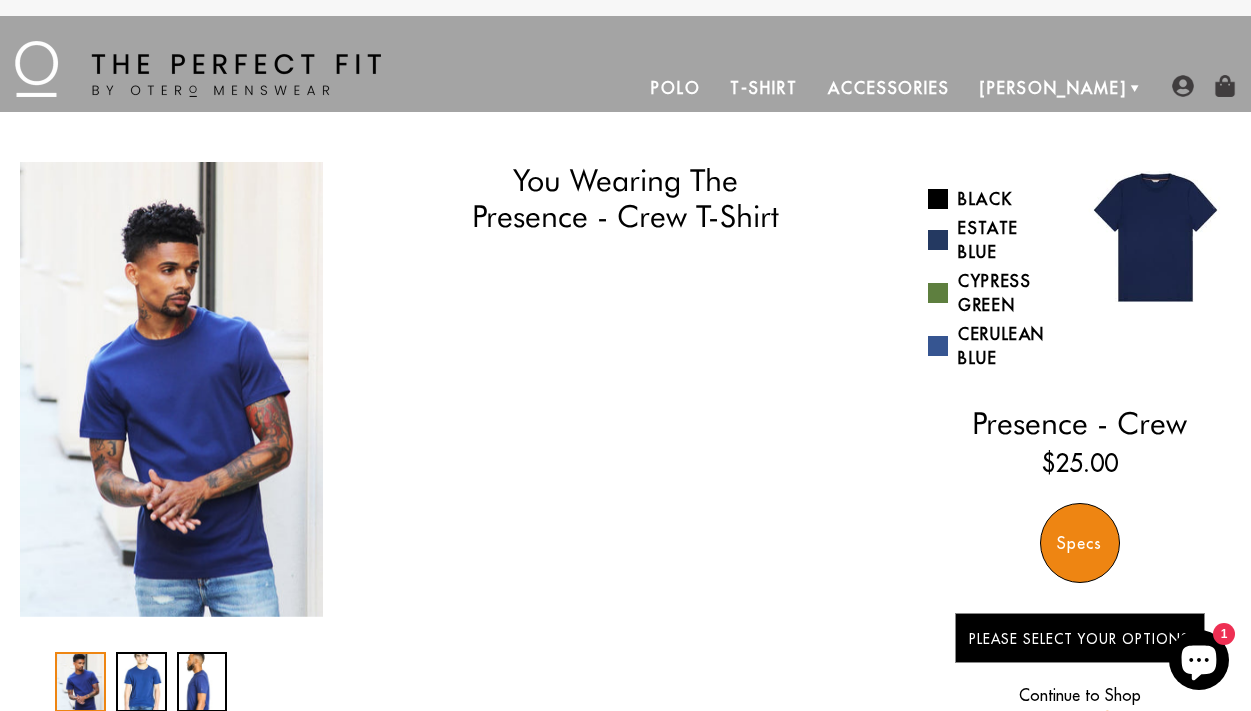 scroll, scrollTop: 0, scrollLeft: 0, axis: both 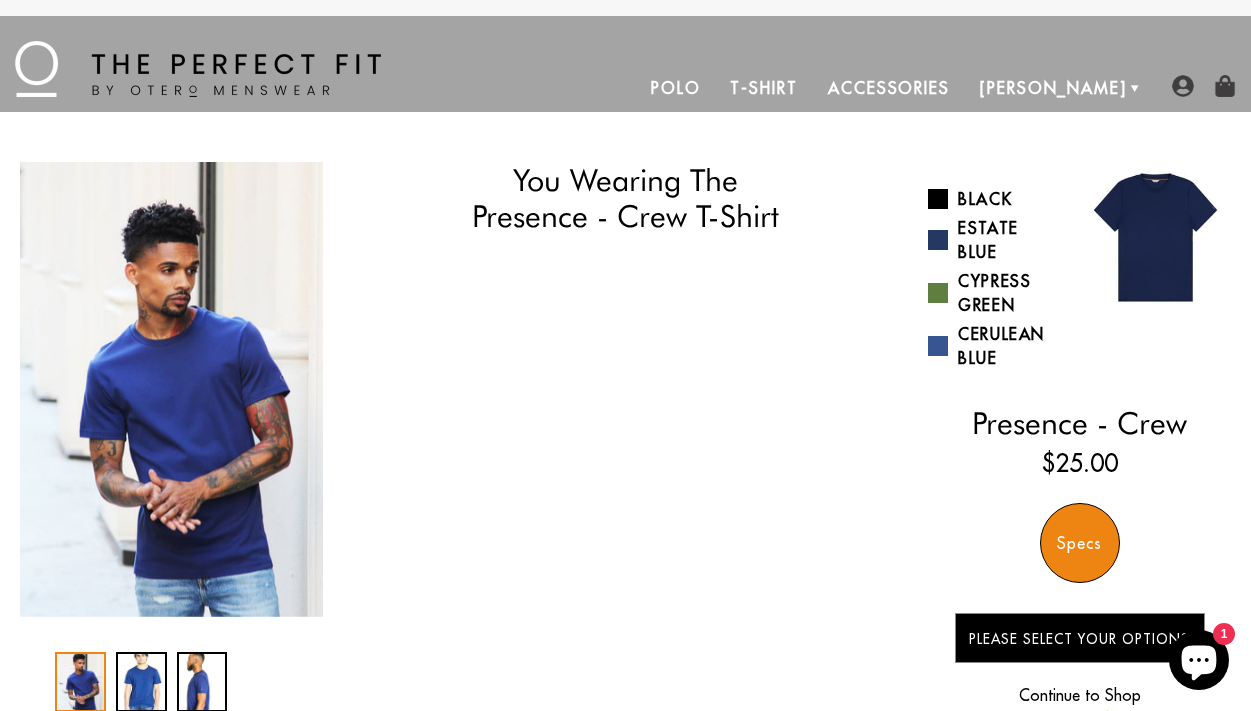select on "M" 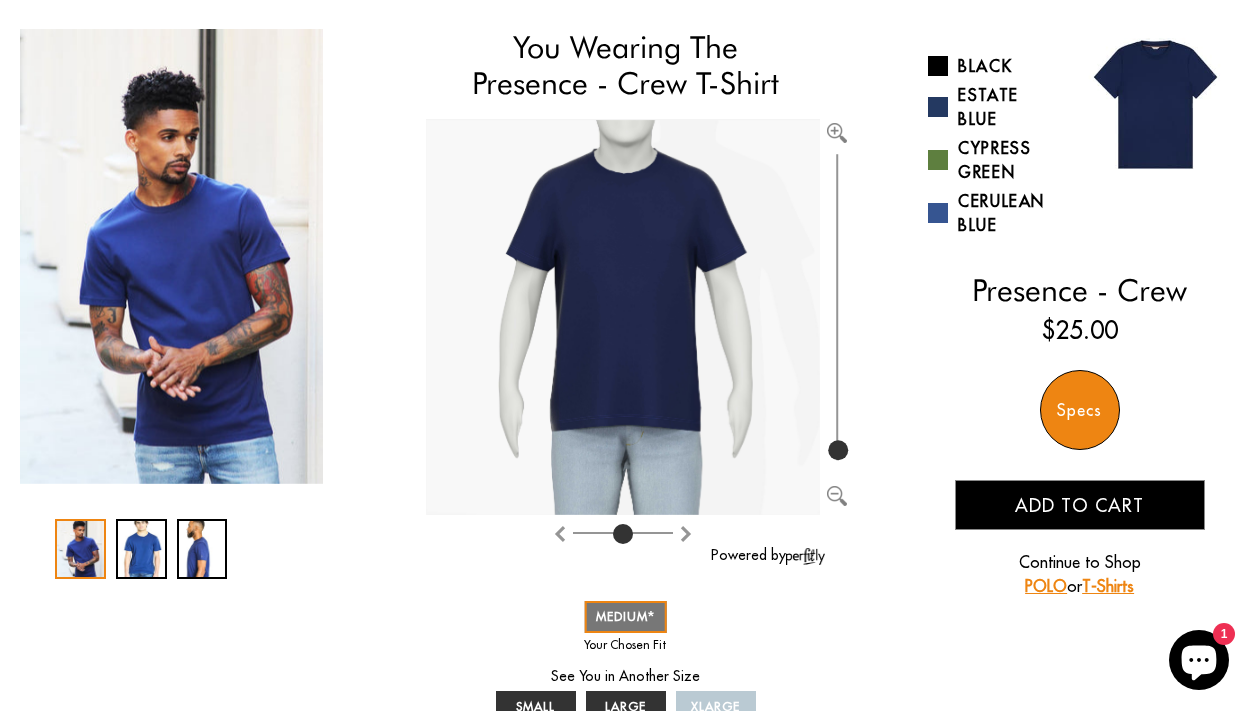 scroll, scrollTop: 135, scrollLeft: 0, axis: vertical 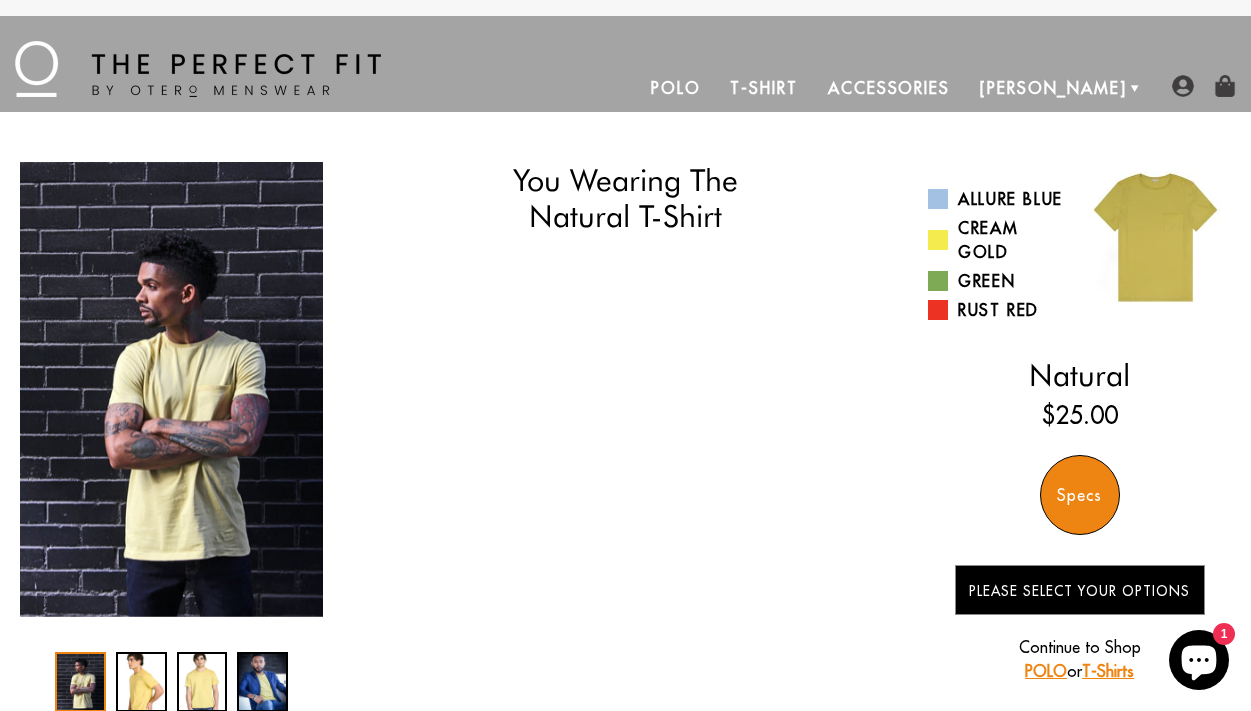 select on "M" 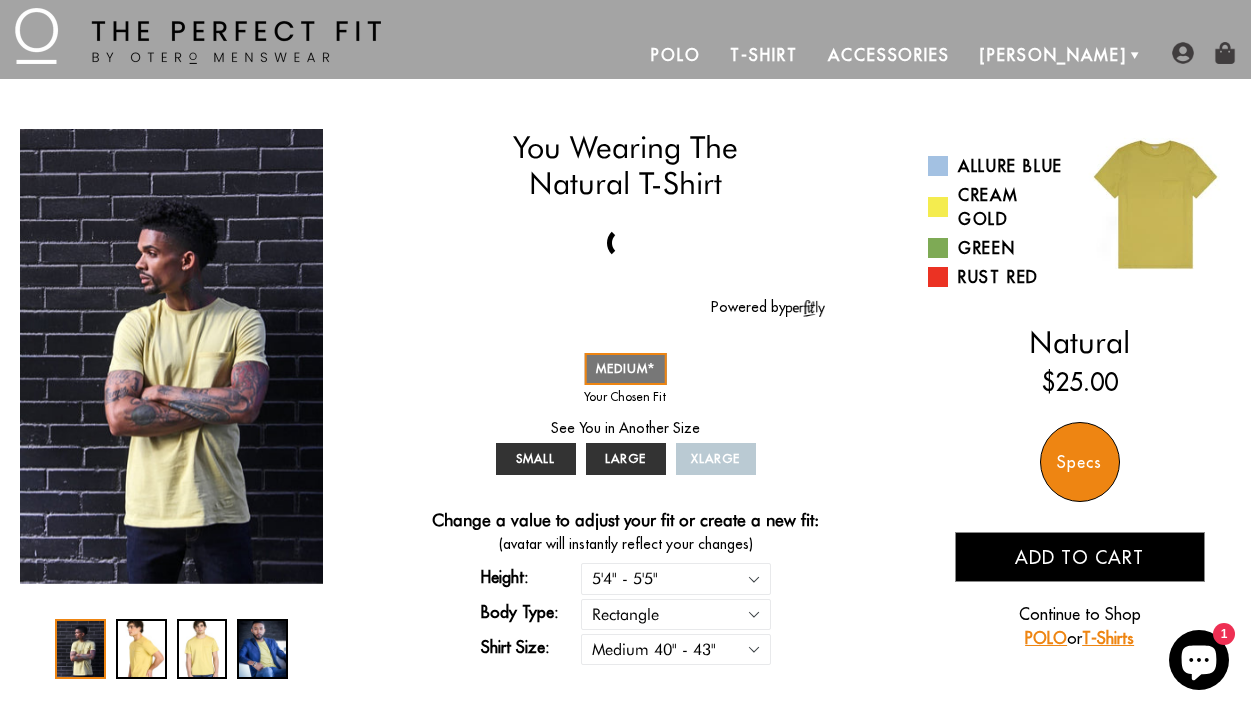 scroll, scrollTop: 101, scrollLeft: 0, axis: vertical 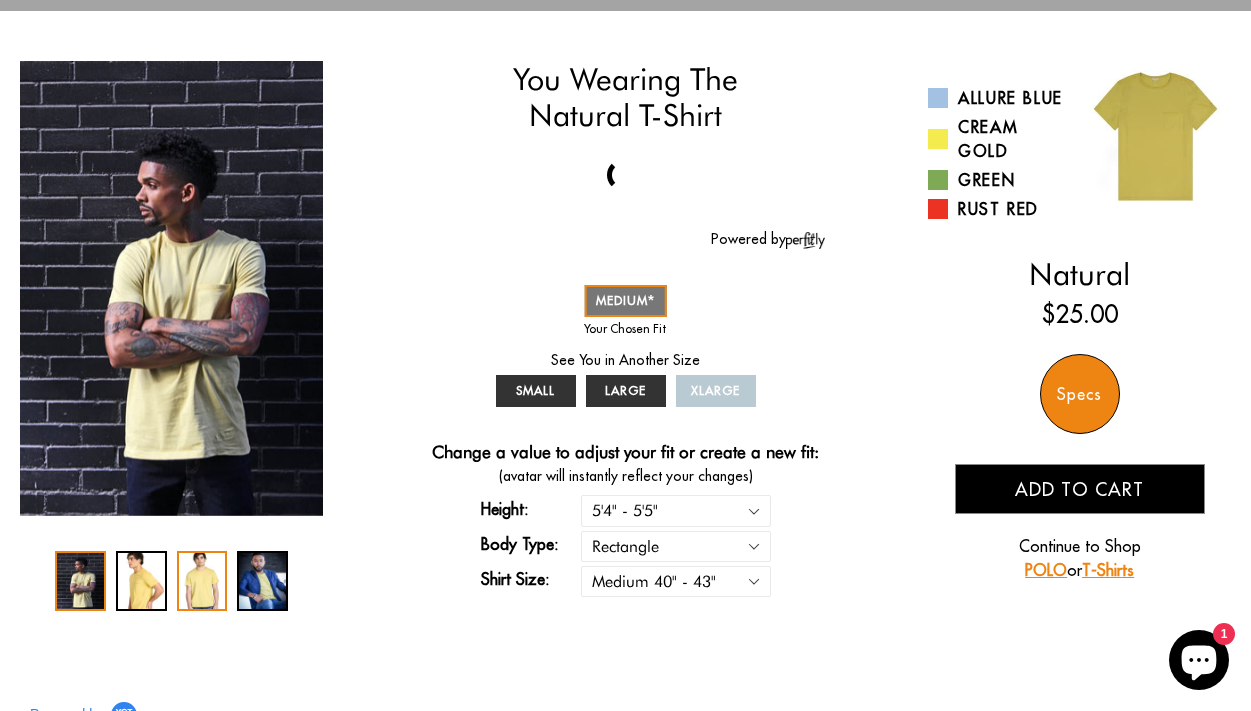 click at bounding box center [202, 581] 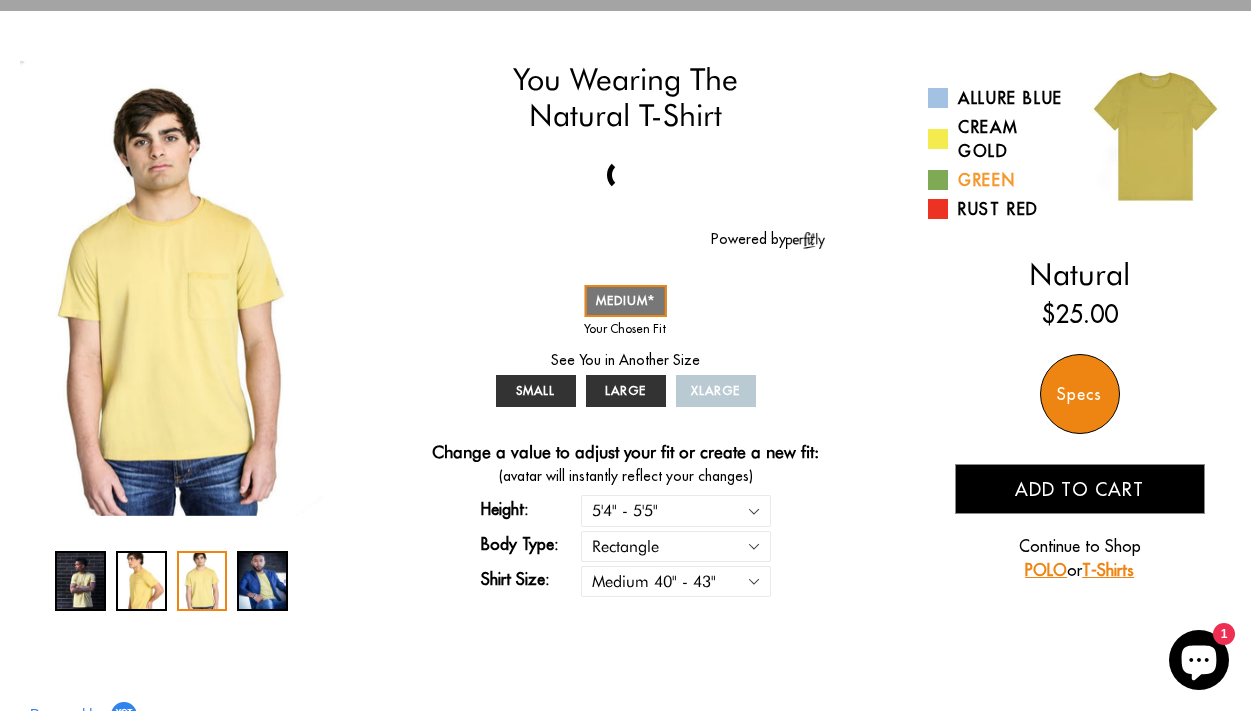 click on "Green" at bounding box center (996, 180) 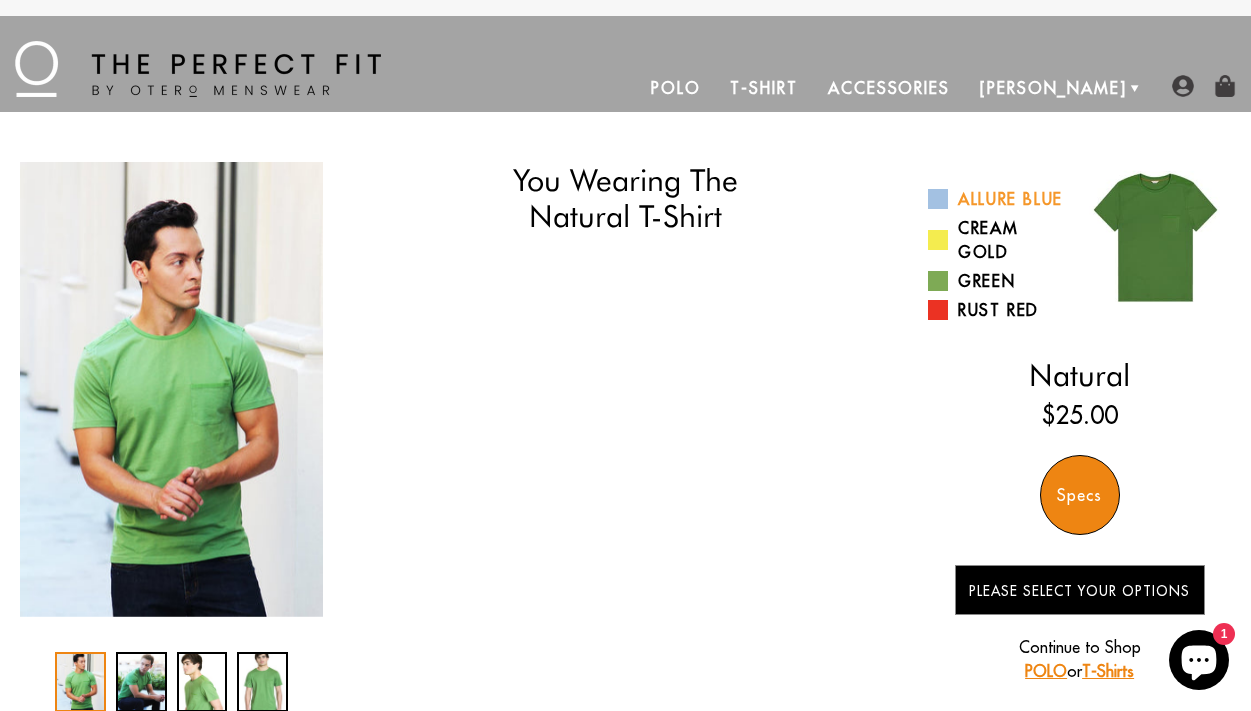scroll, scrollTop: 0, scrollLeft: 0, axis: both 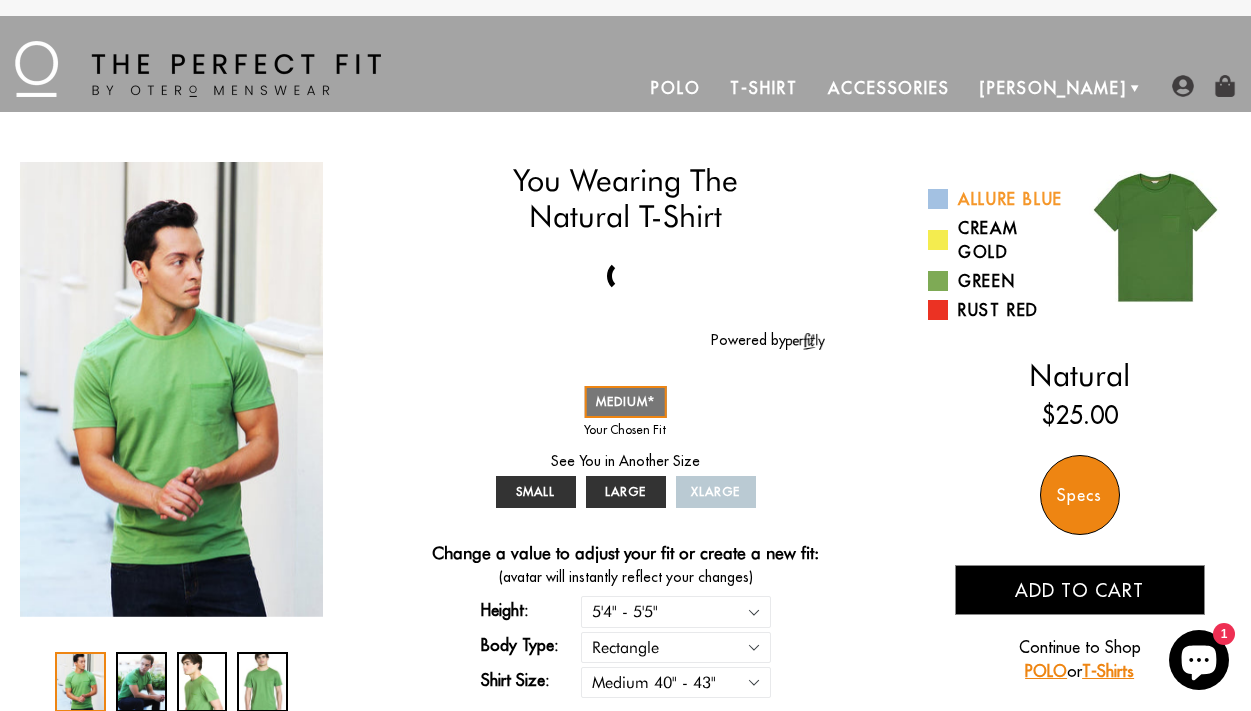 click on "Allure Blue" at bounding box center (996, 199) 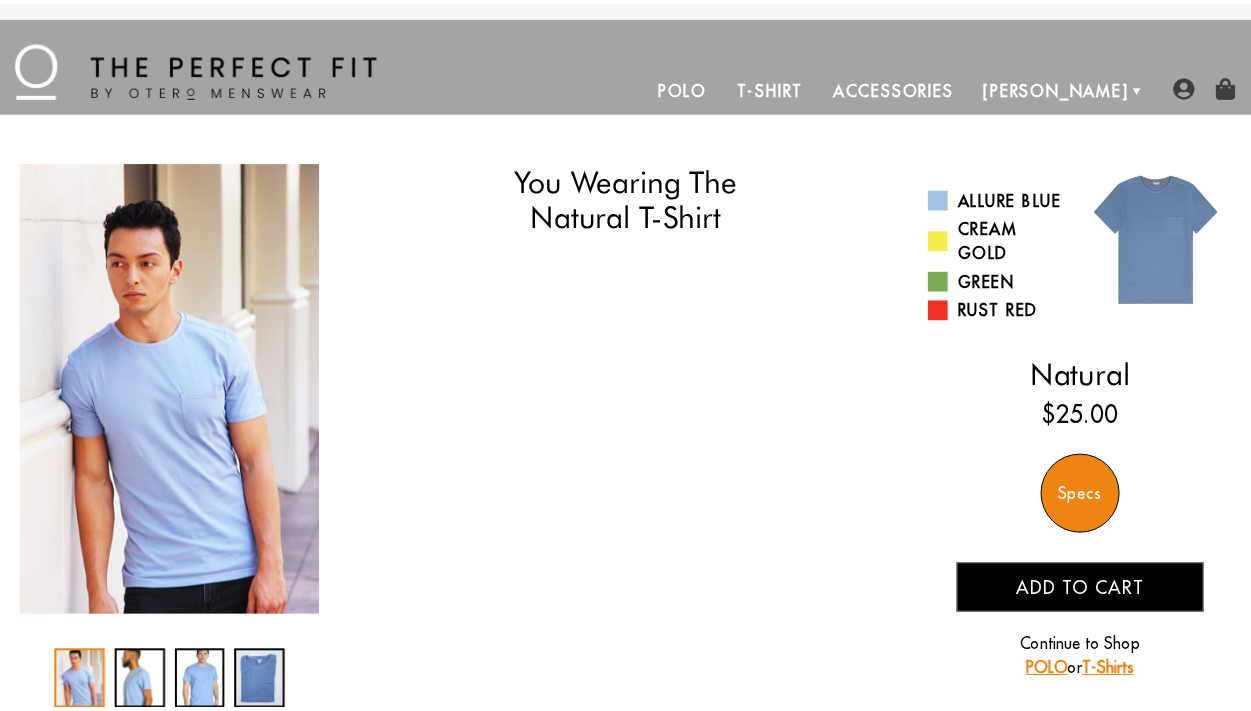 scroll, scrollTop: 0, scrollLeft: 0, axis: both 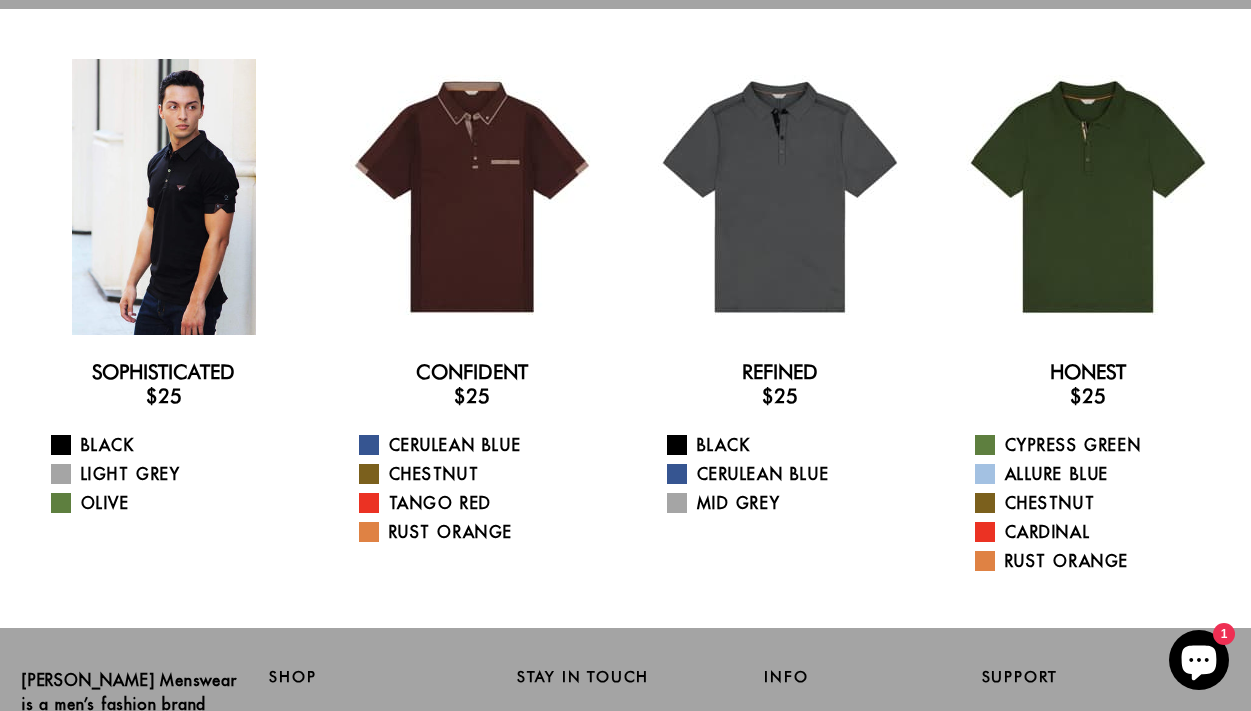 click at bounding box center (164, 197) 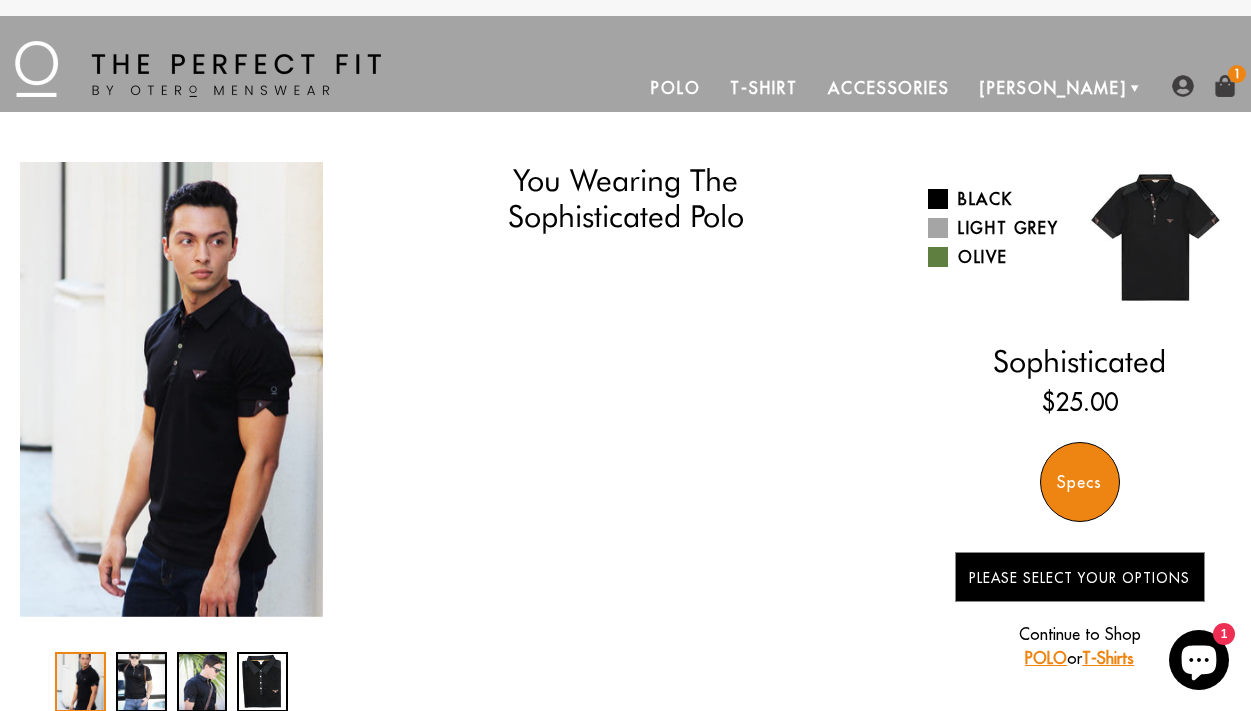 scroll, scrollTop: 0, scrollLeft: 0, axis: both 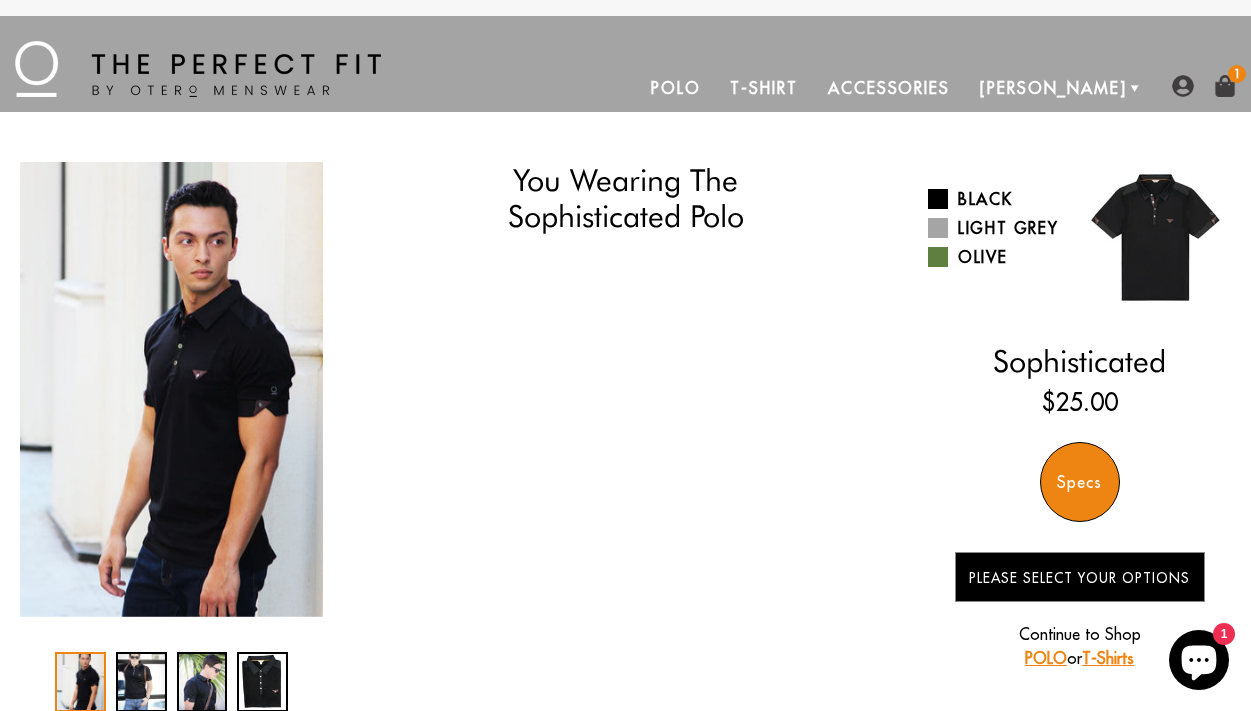 select on "M" 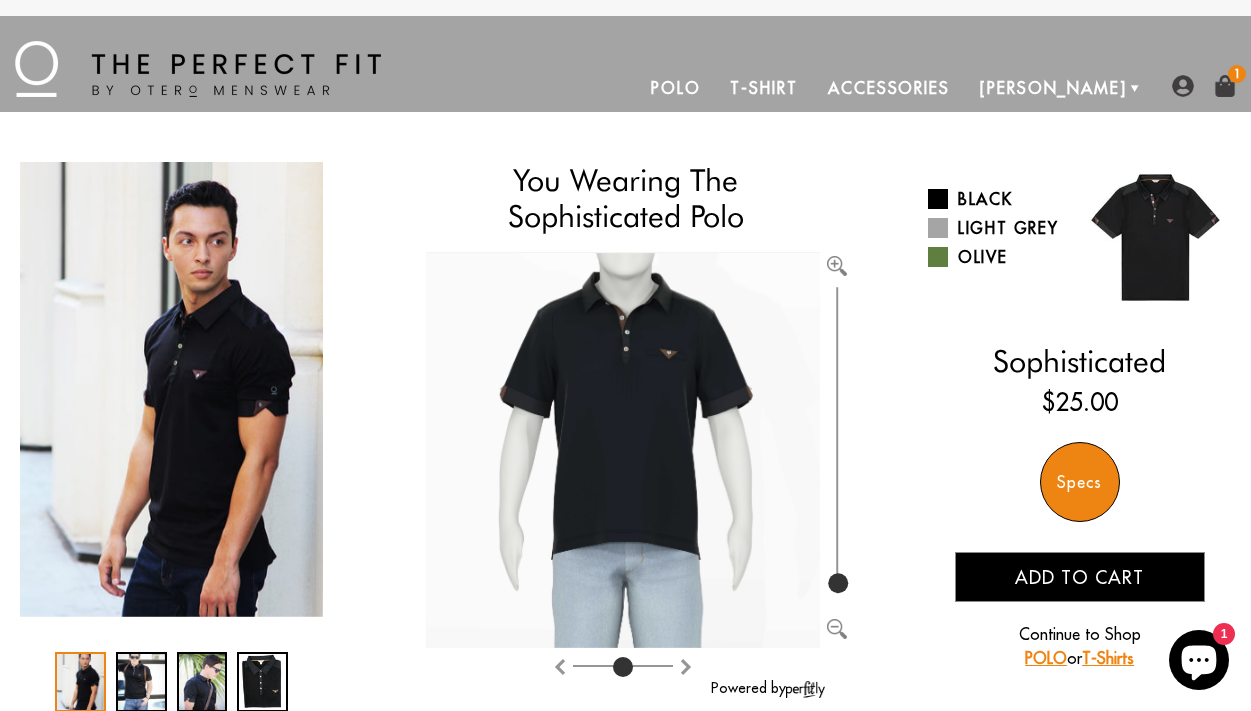 scroll, scrollTop: 88, scrollLeft: 0, axis: vertical 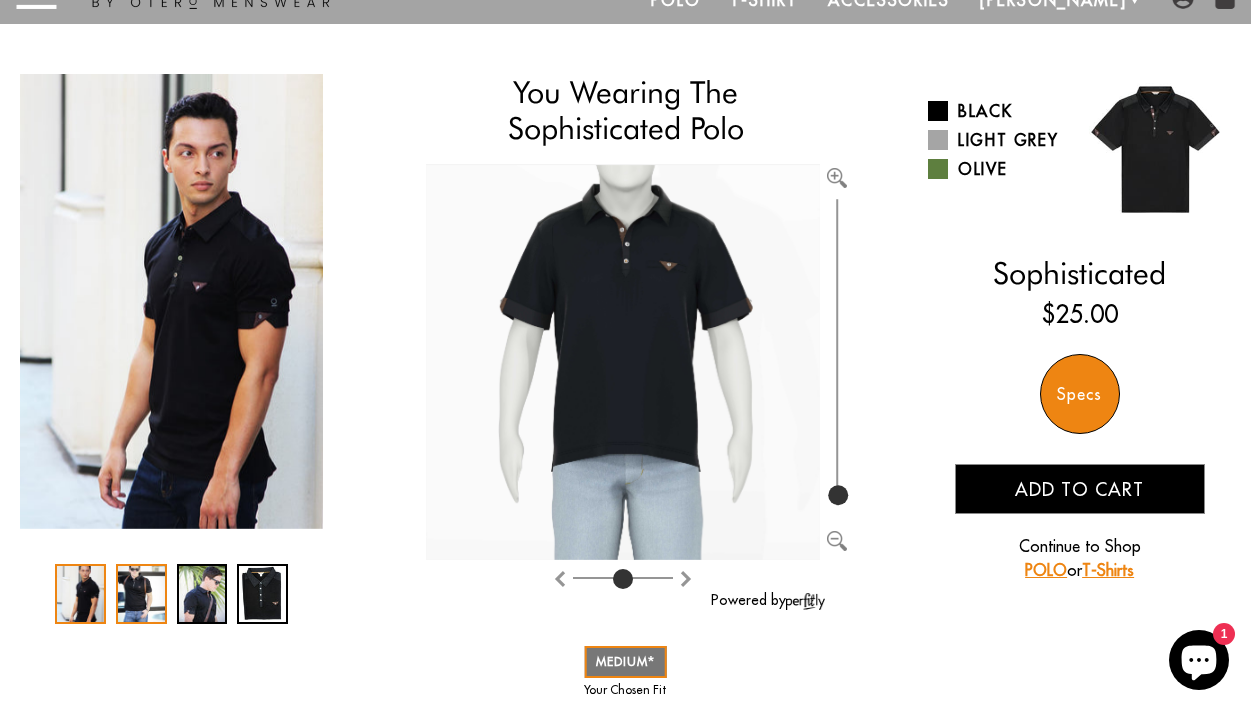 click at bounding box center [141, 594] 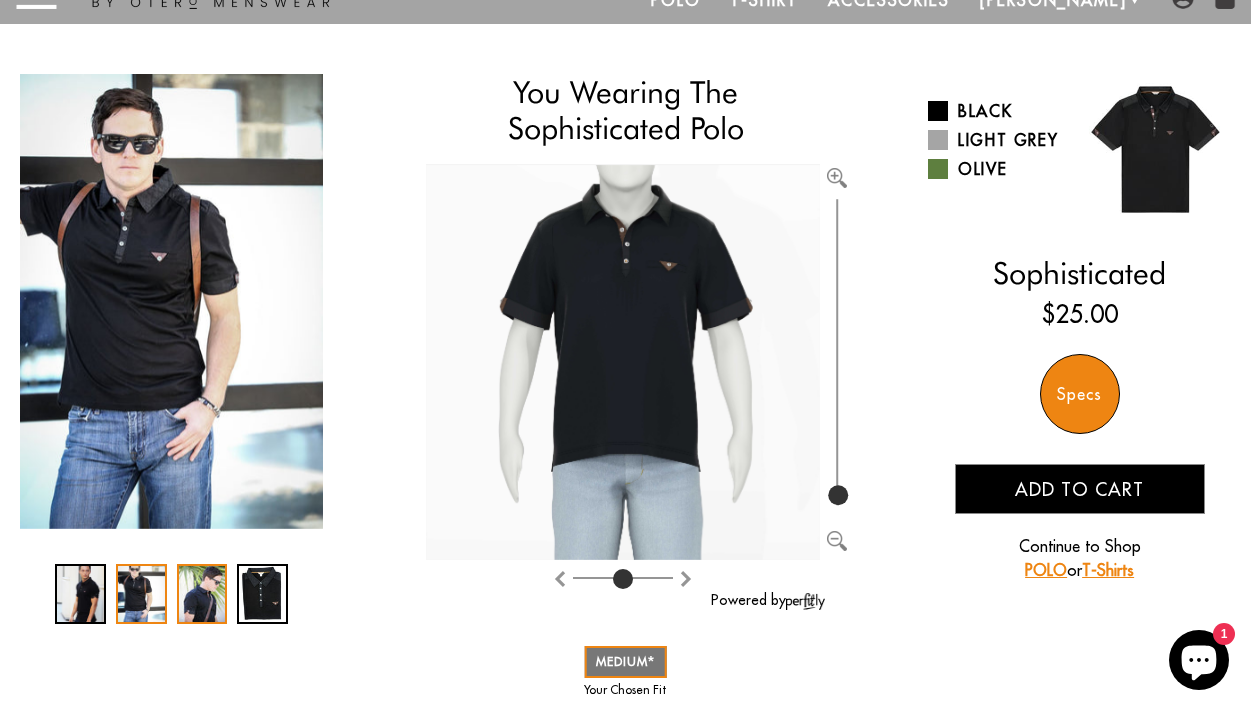 click at bounding box center [202, 594] 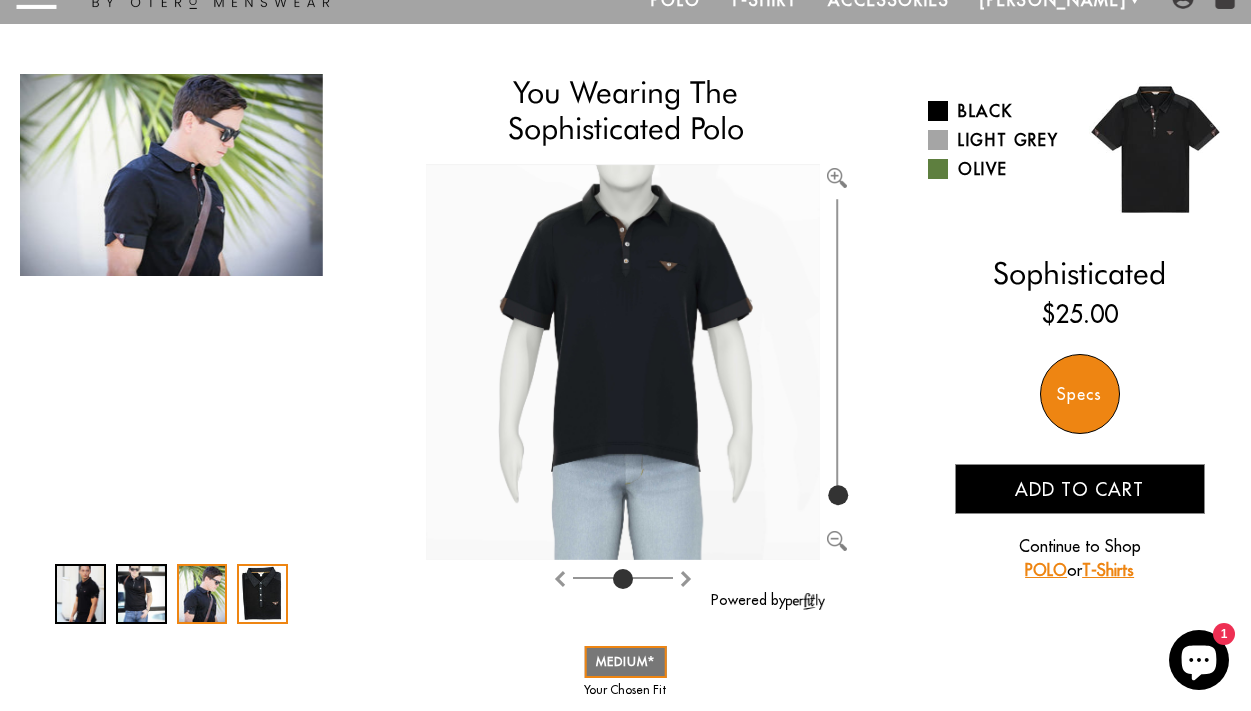 click at bounding box center (262, 594) 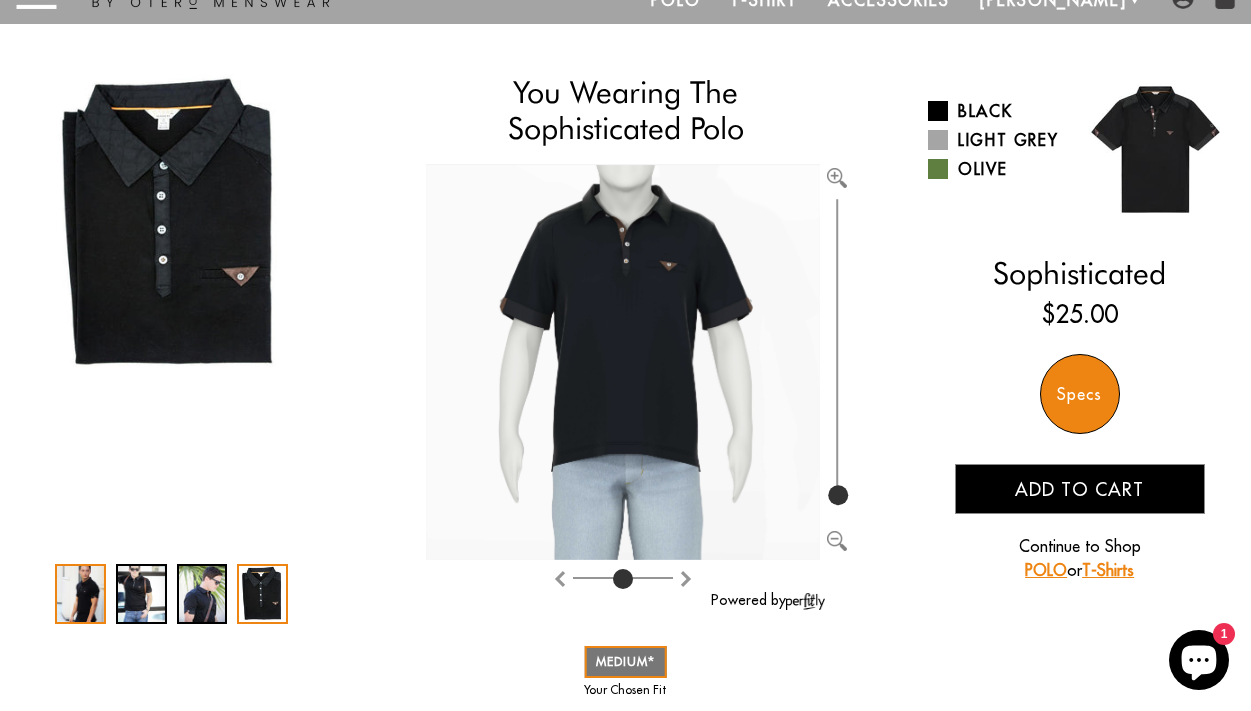click at bounding box center [80, 594] 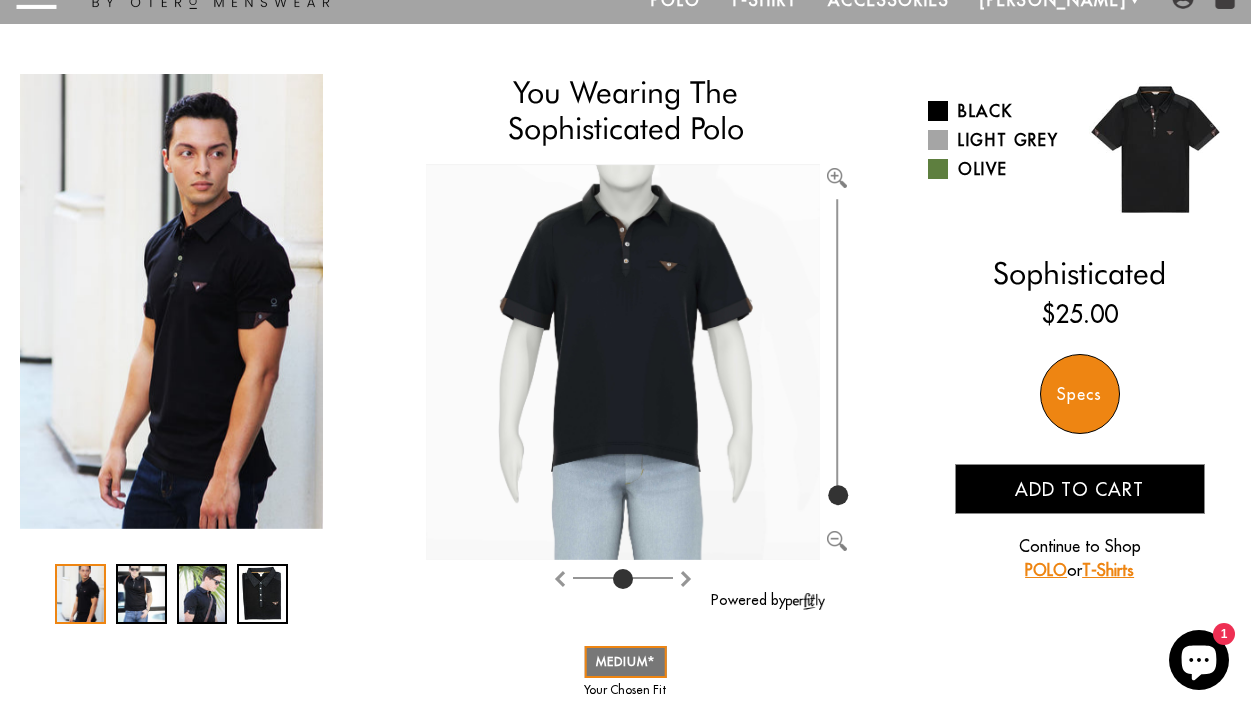 click on "POLO" at bounding box center (1046, 570) 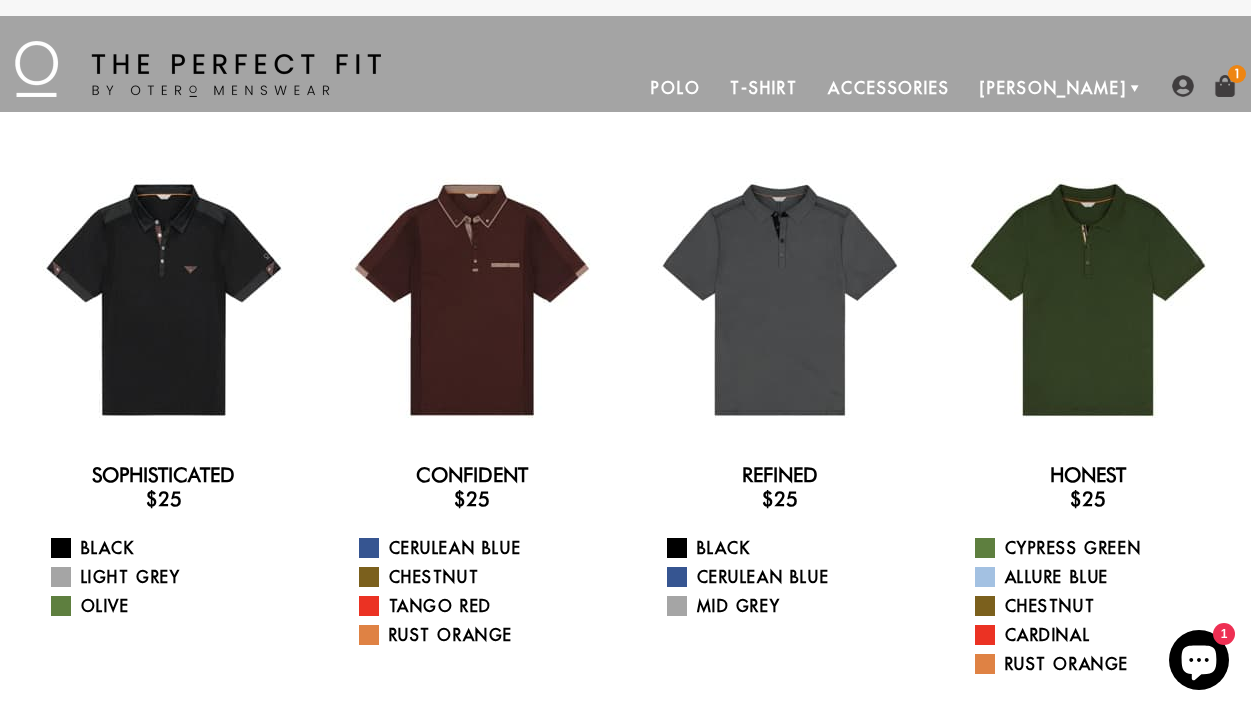 scroll, scrollTop: 0, scrollLeft: 0, axis: both 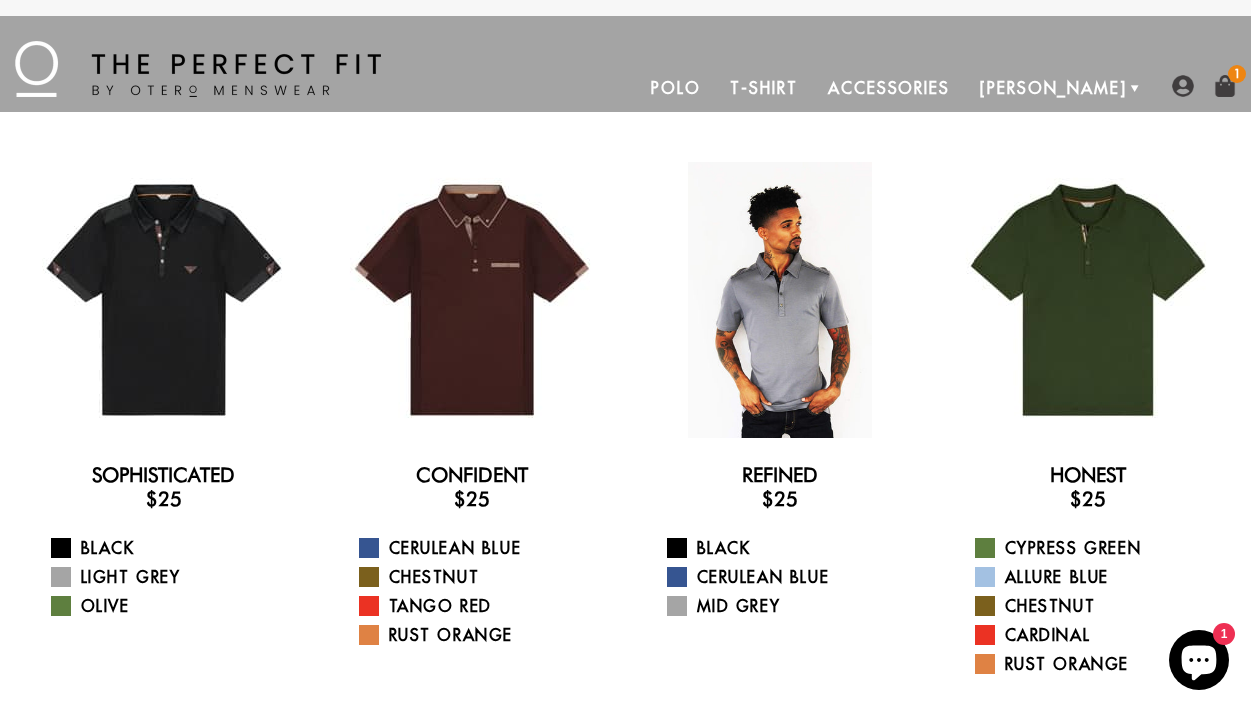 click at bounding box center [780, 300] 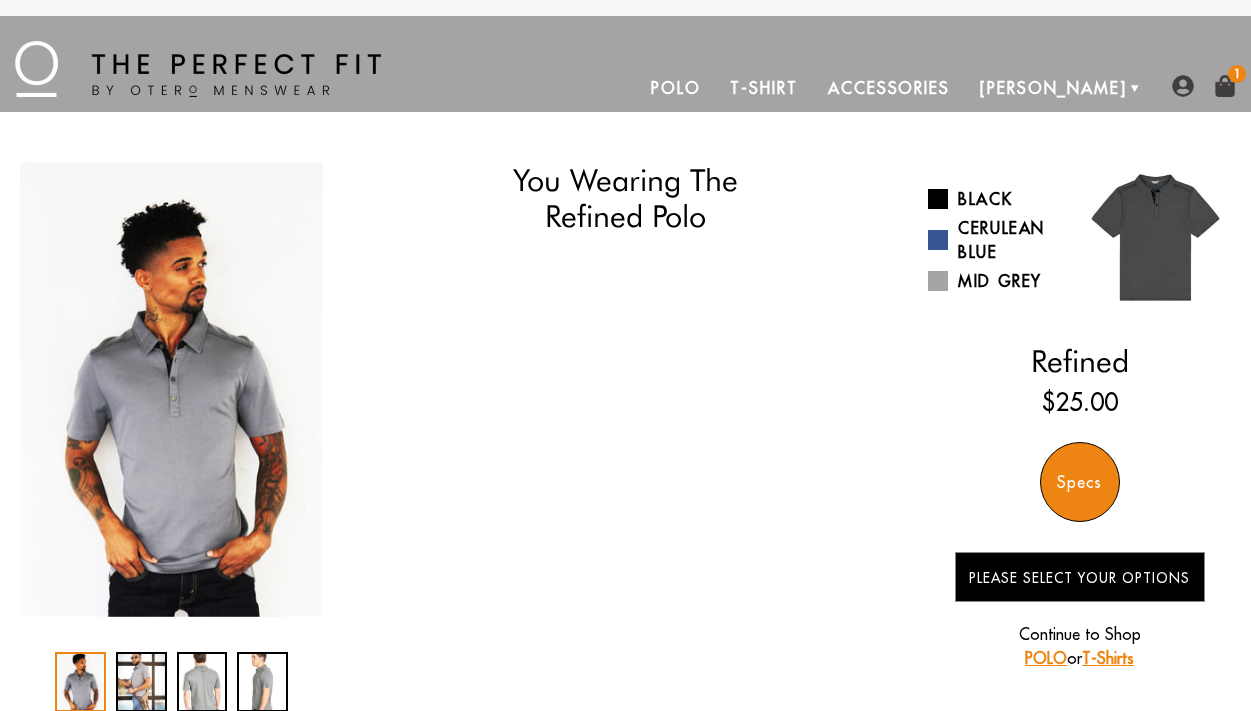scroll, scrollTop: 0, scrollLeft: 0, axis: both 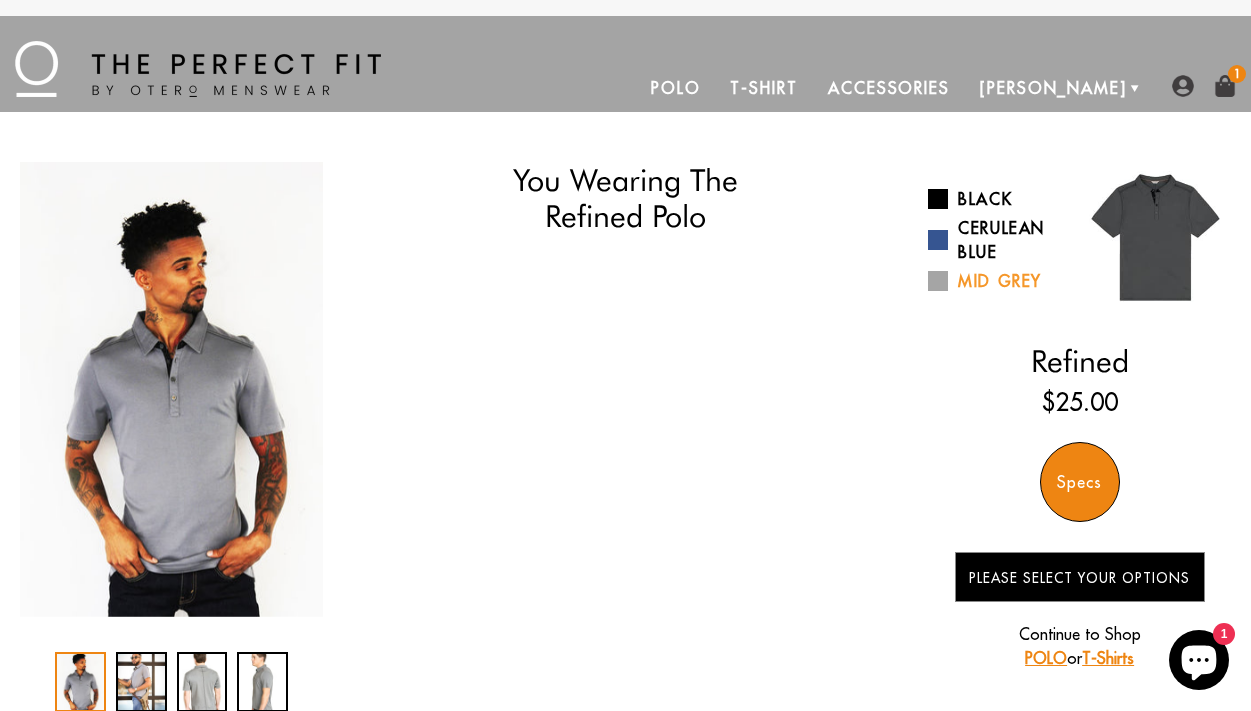 select on "M" 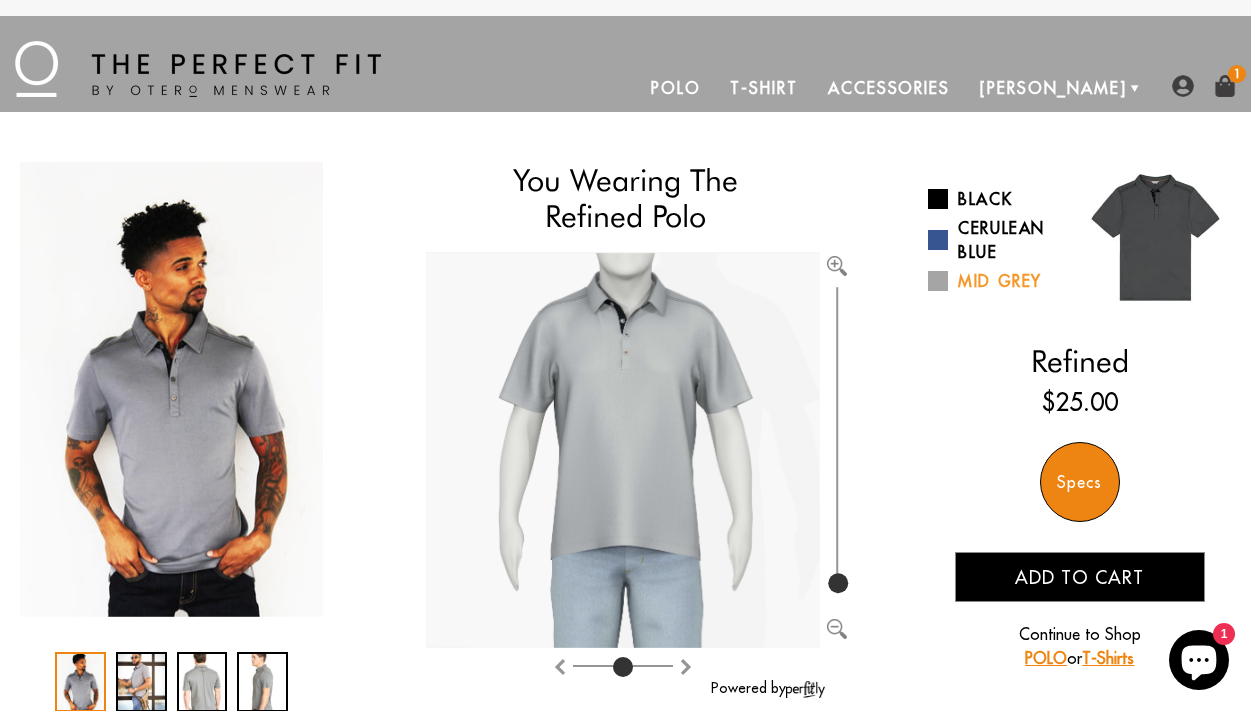 click on "Mid Grey" at bounding box center [996, 281] 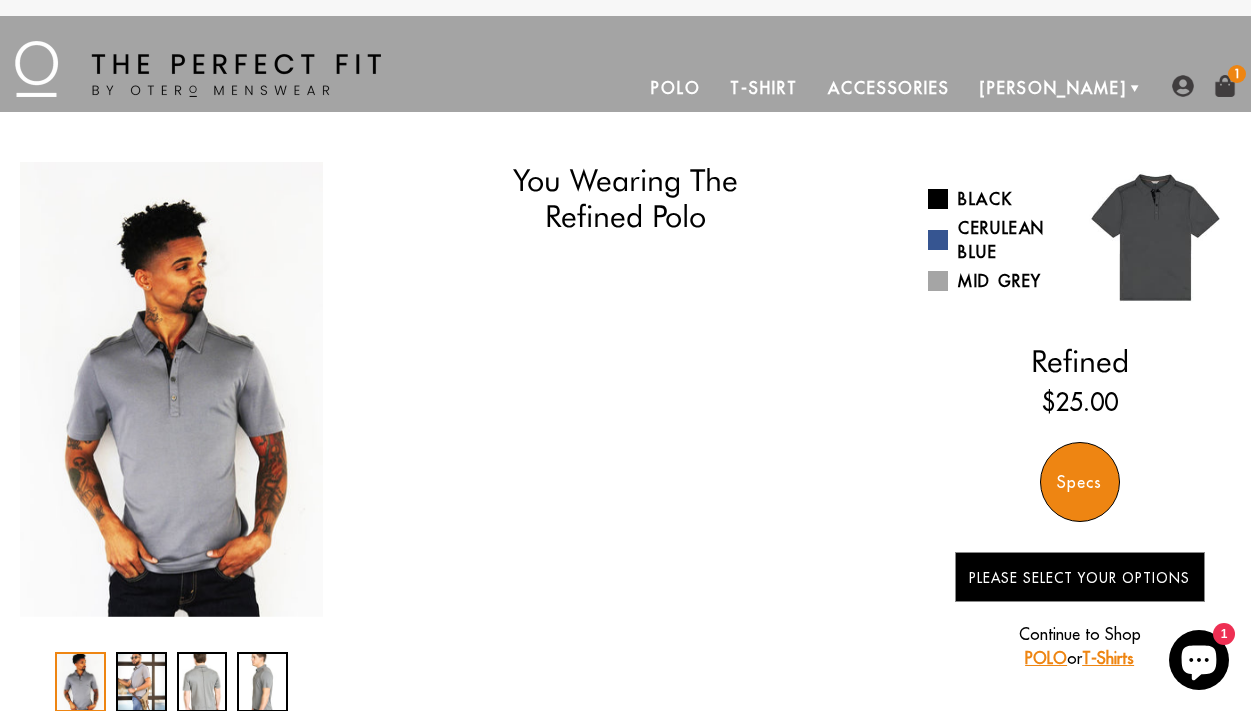 scroll, scrollTop: 0, scrollLeft: 0, axis: both 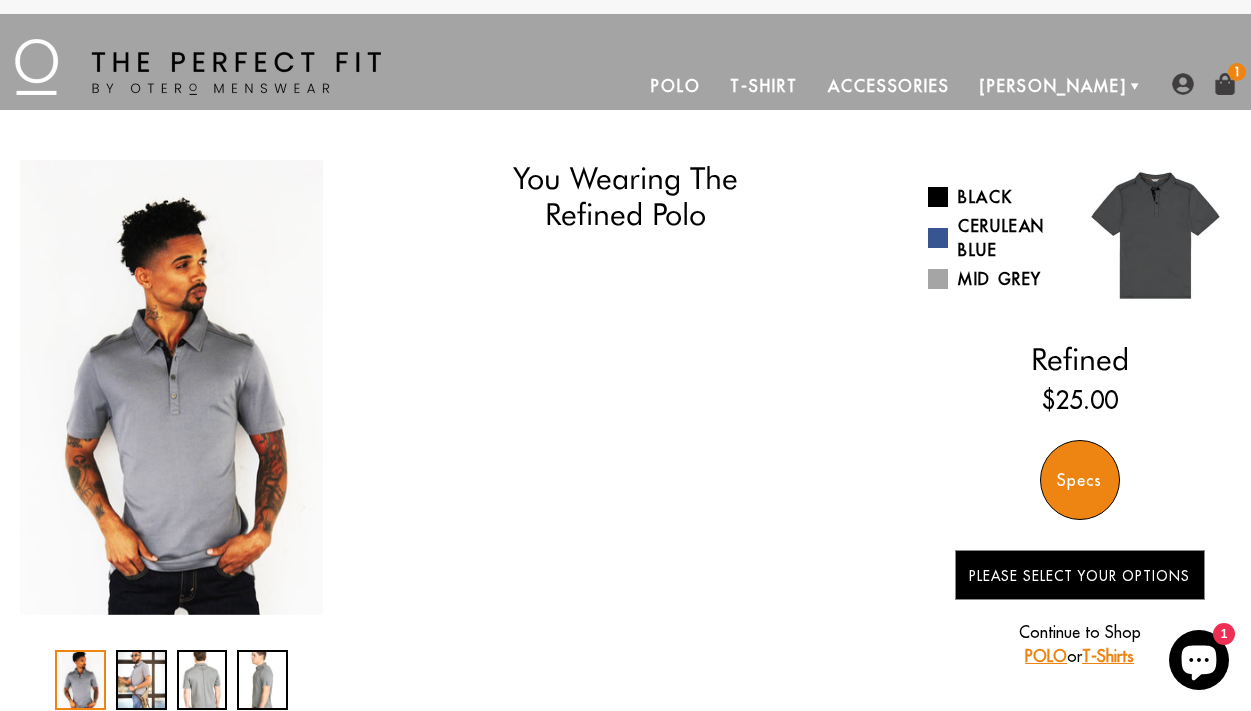 select on "M" 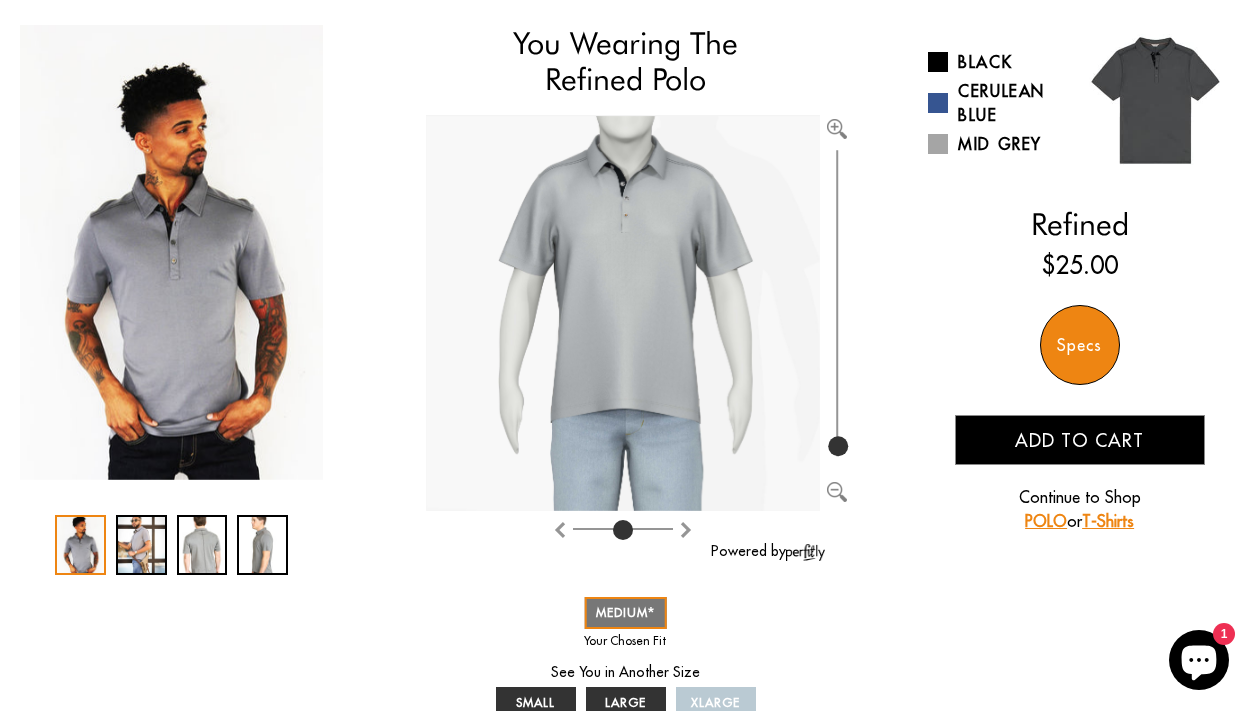 scroll, scrollTop: 139, scrollLeft: 0, axis: vertical 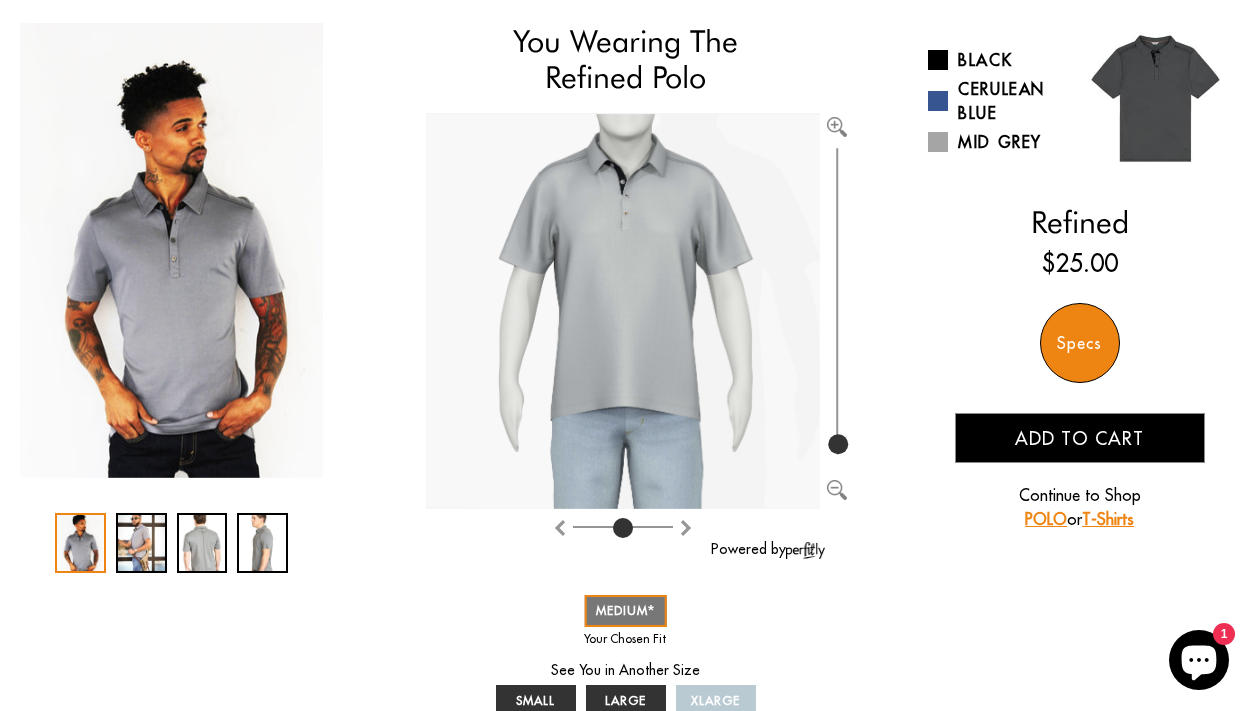 click on "Add to cart" at bounding box center [1079, 438] 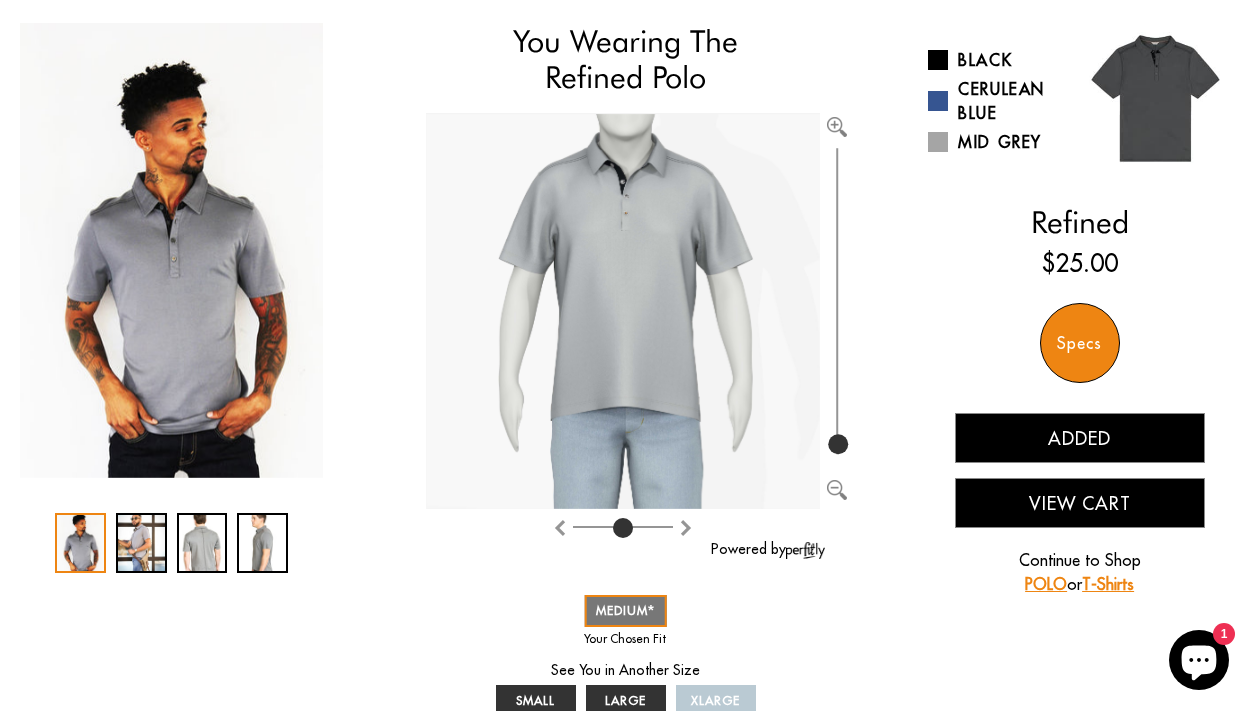 click on "View Cart" at bounding box center [1080, 503] 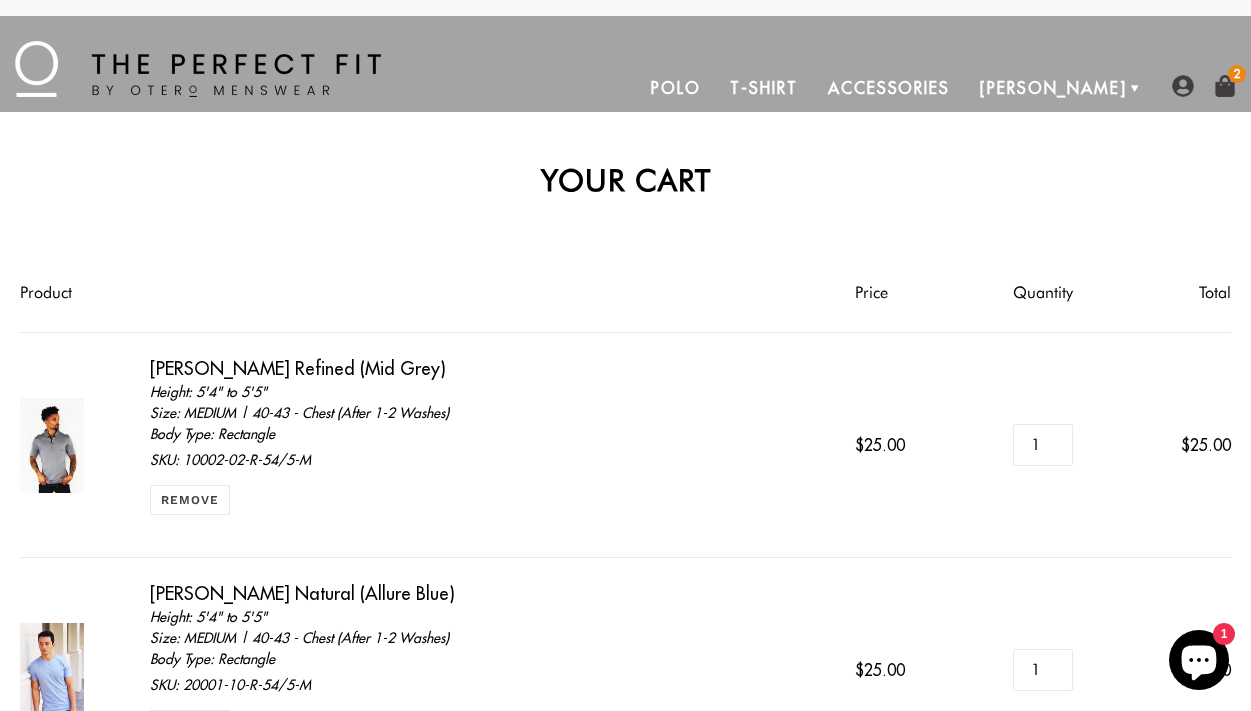 scroll, scrollTop: 0, scrollLeft: 0, axis: both 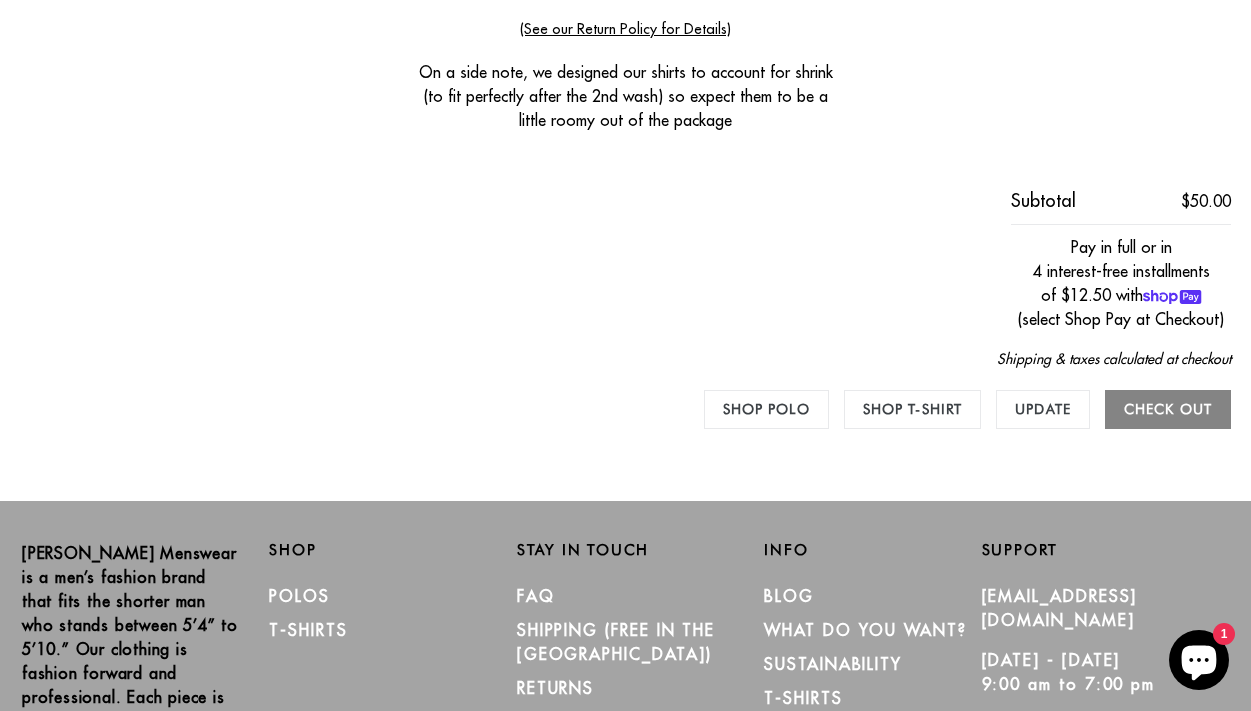 click on "Check out" at bounding box center [1168, 409] 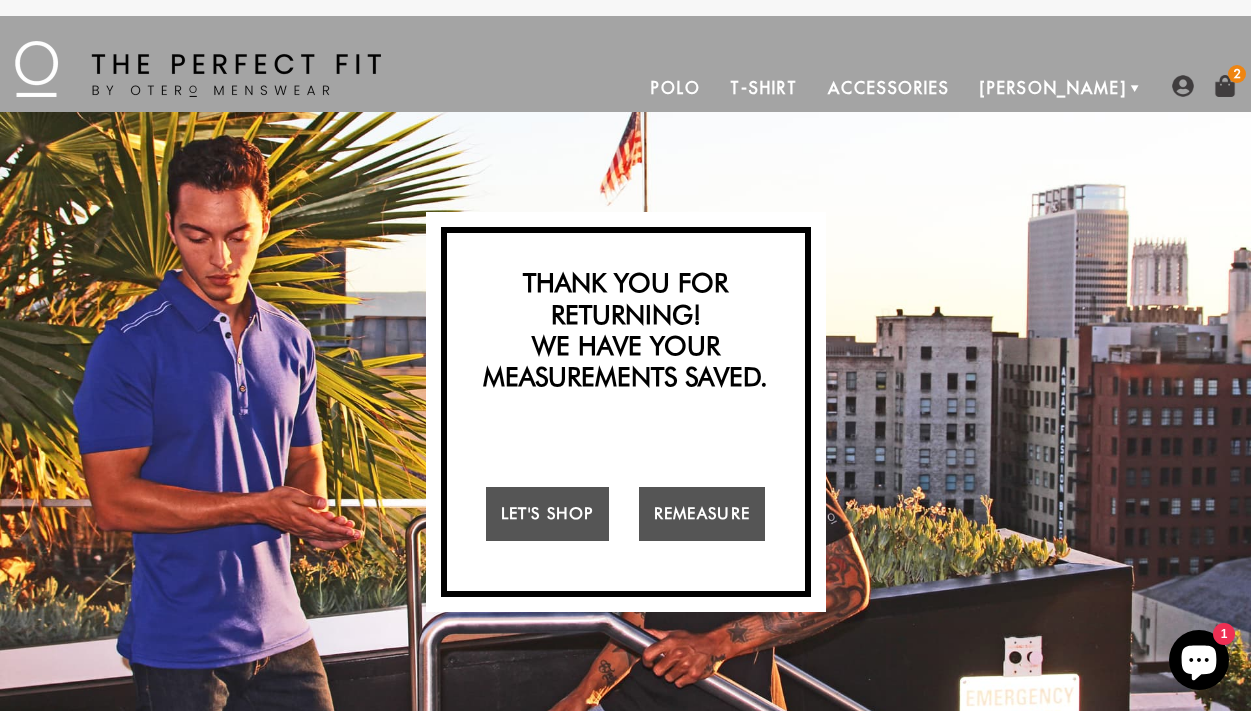 scroll, scrollTop: 0, scrollLeft: 0, axis: both 